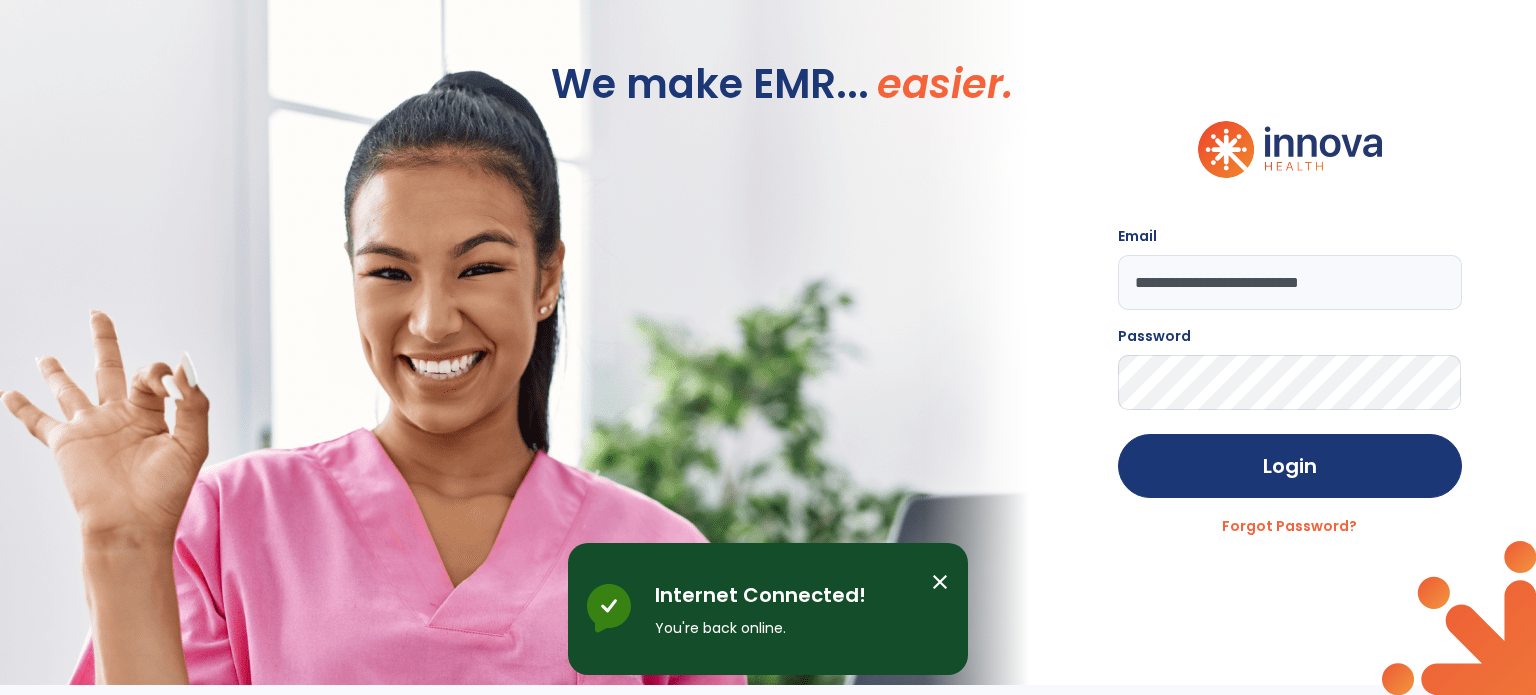scroll, scrollTop: 0, scrollLeft: 0, axis: both 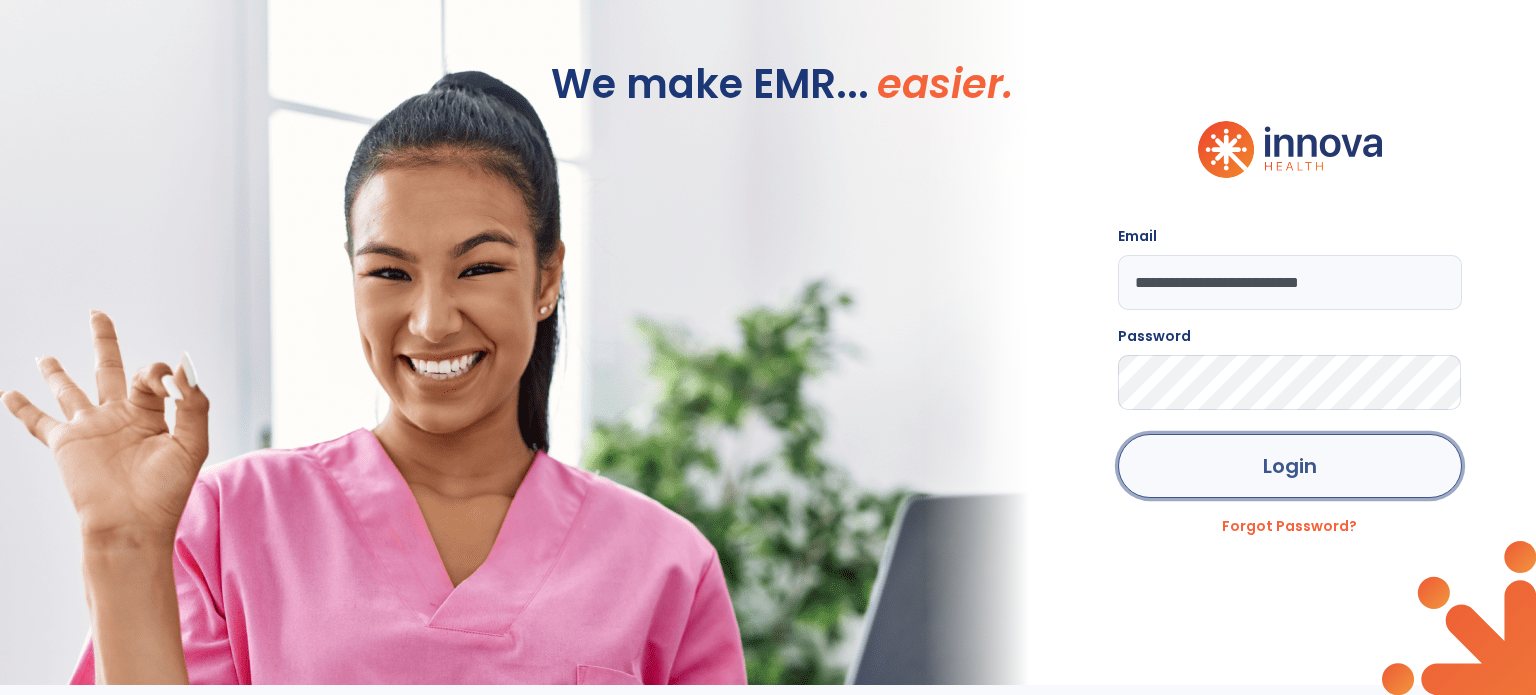 click on "Login" 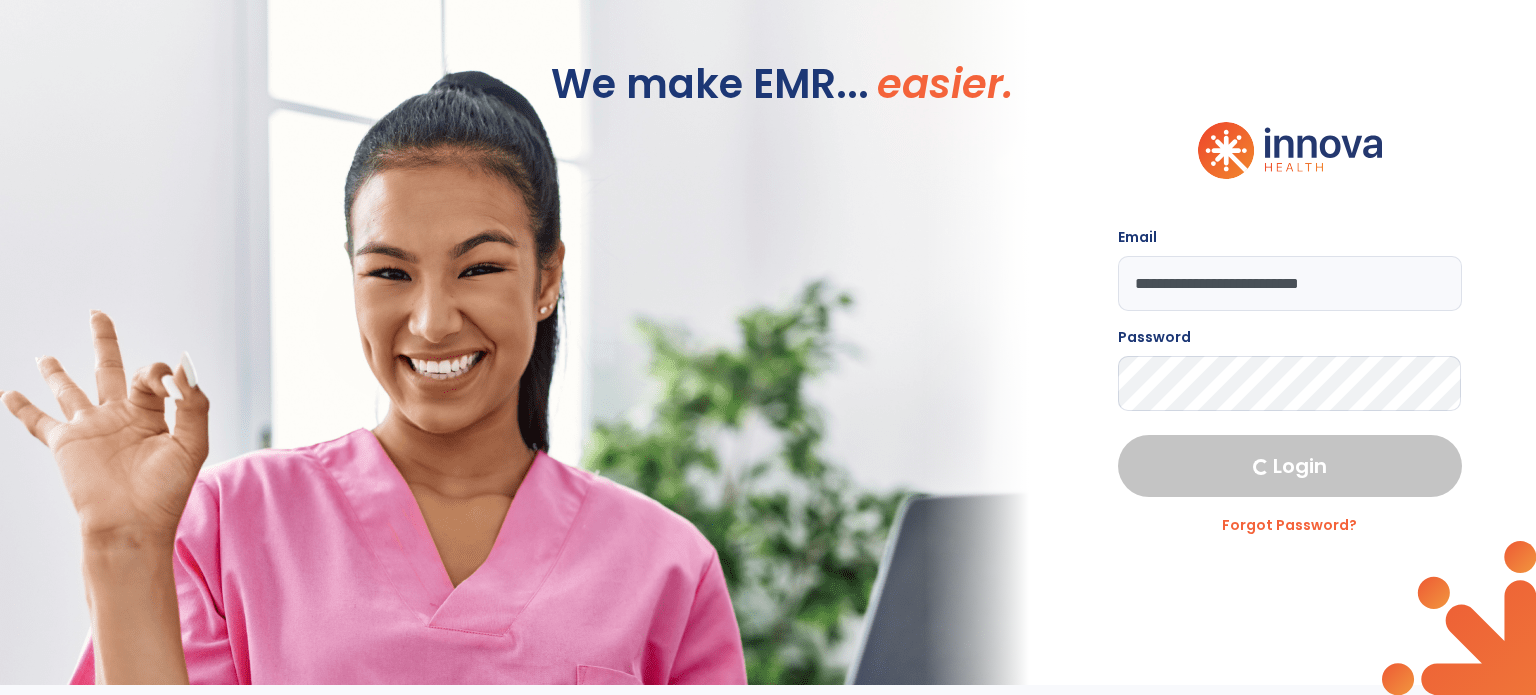 select on "****" 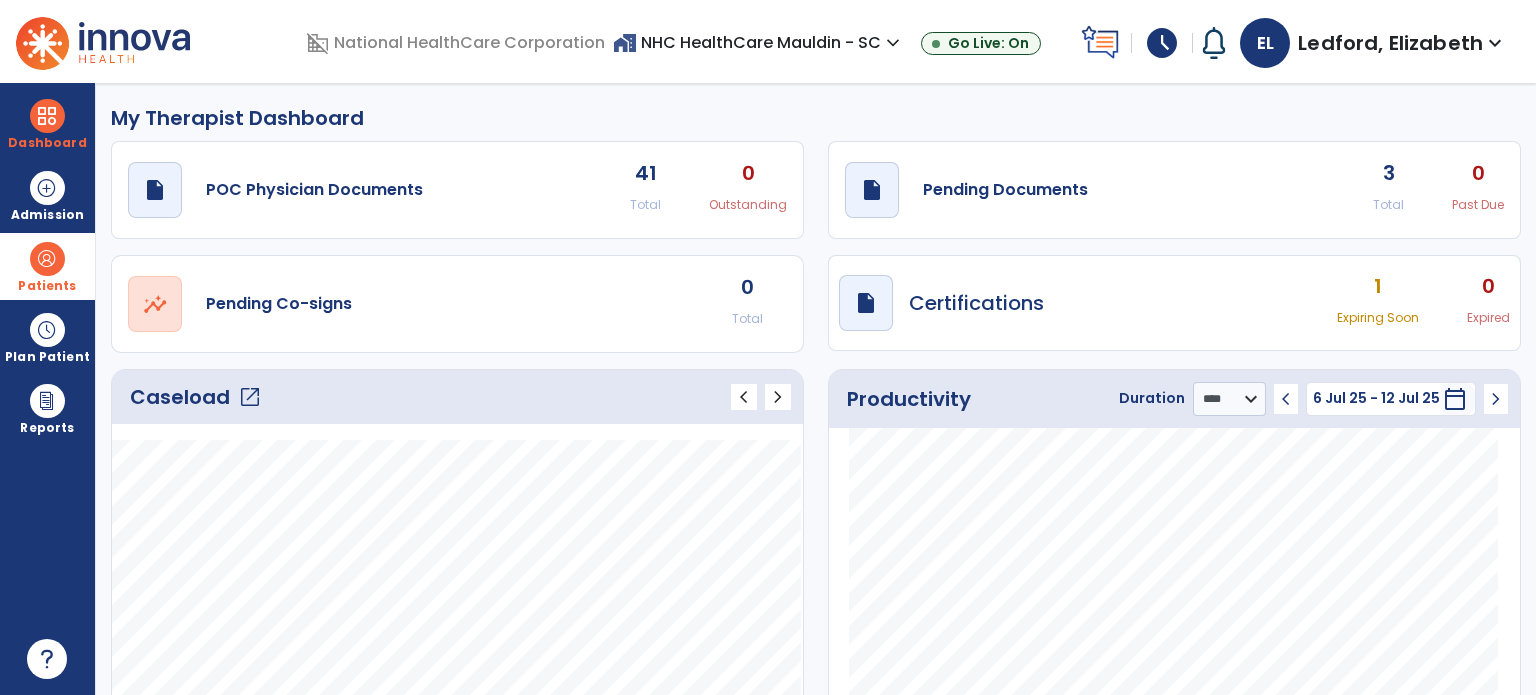 click at bounding box center [47, 259] 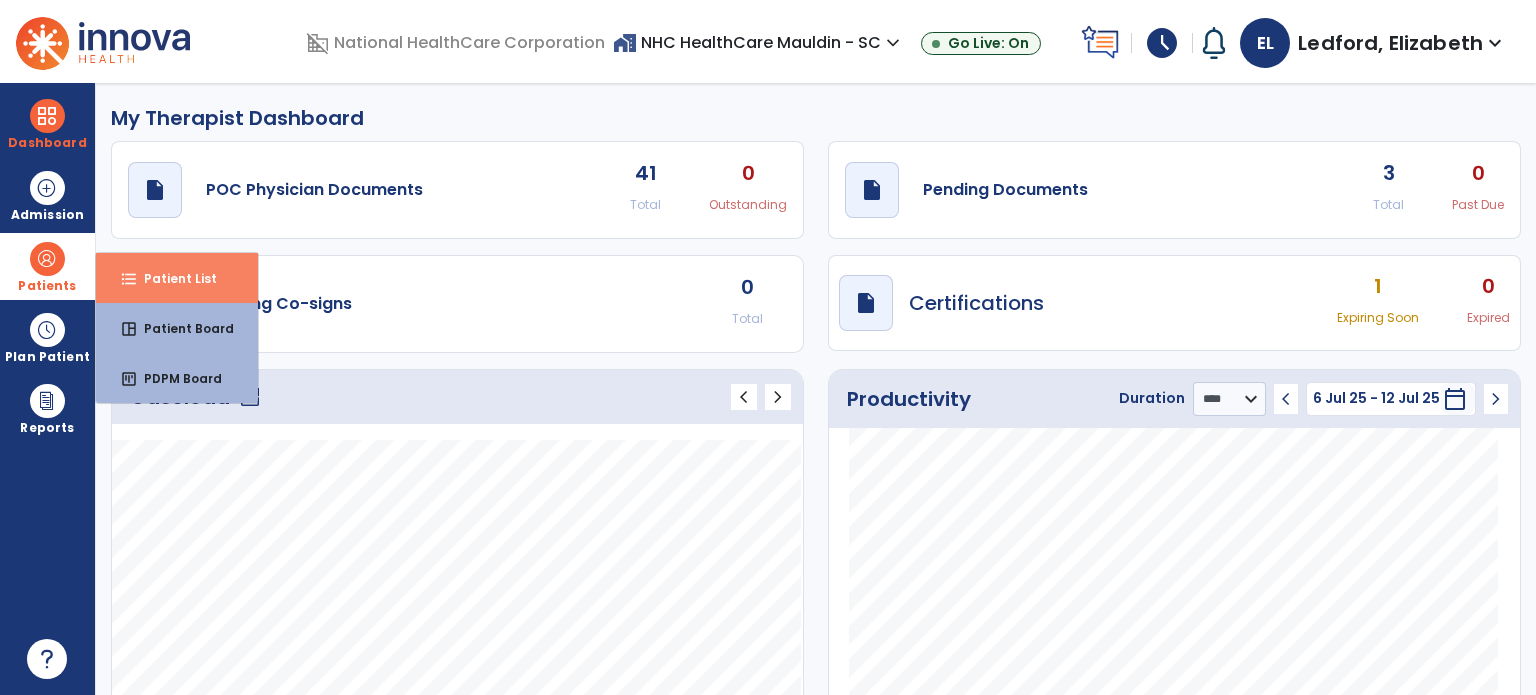 click on "format_list_bulleted" at bounding box center [129, 279] 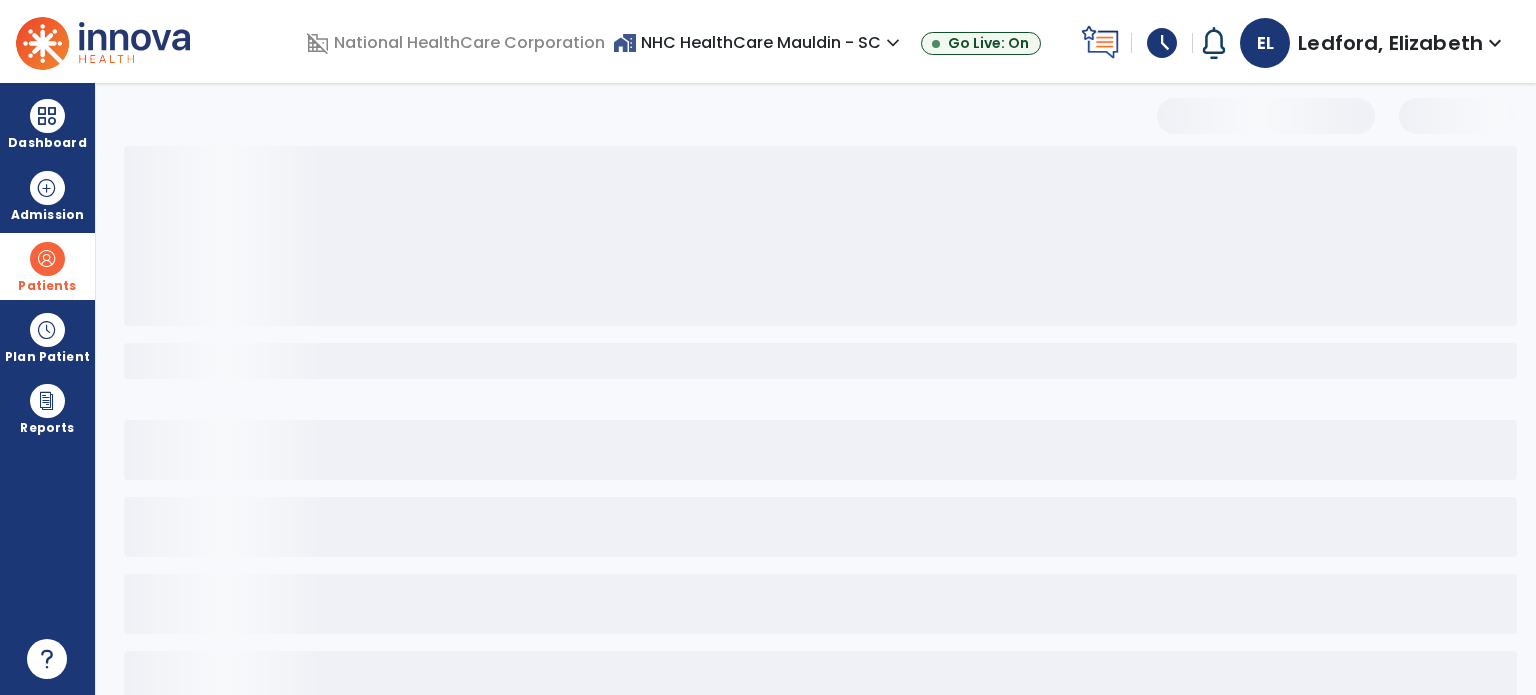 select on "***" 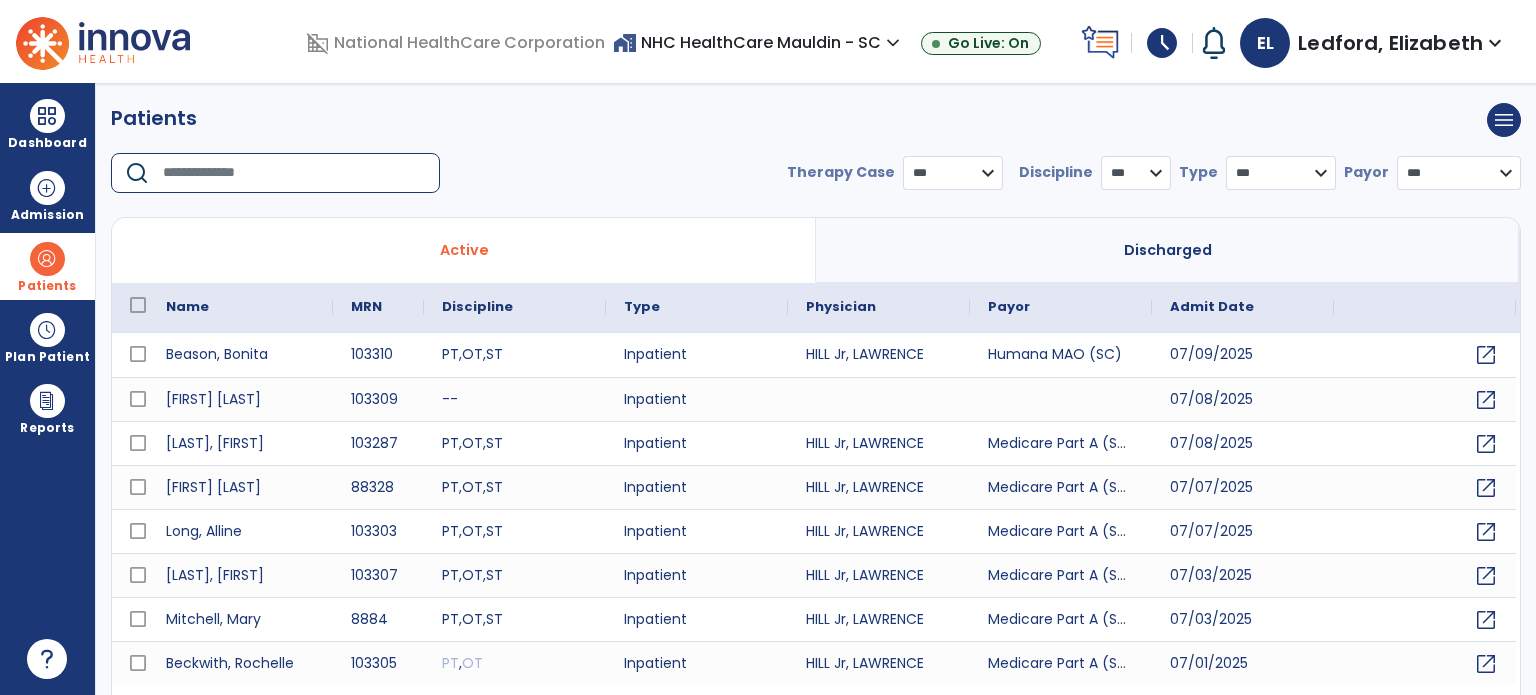 click at bounding box center (294, 173) 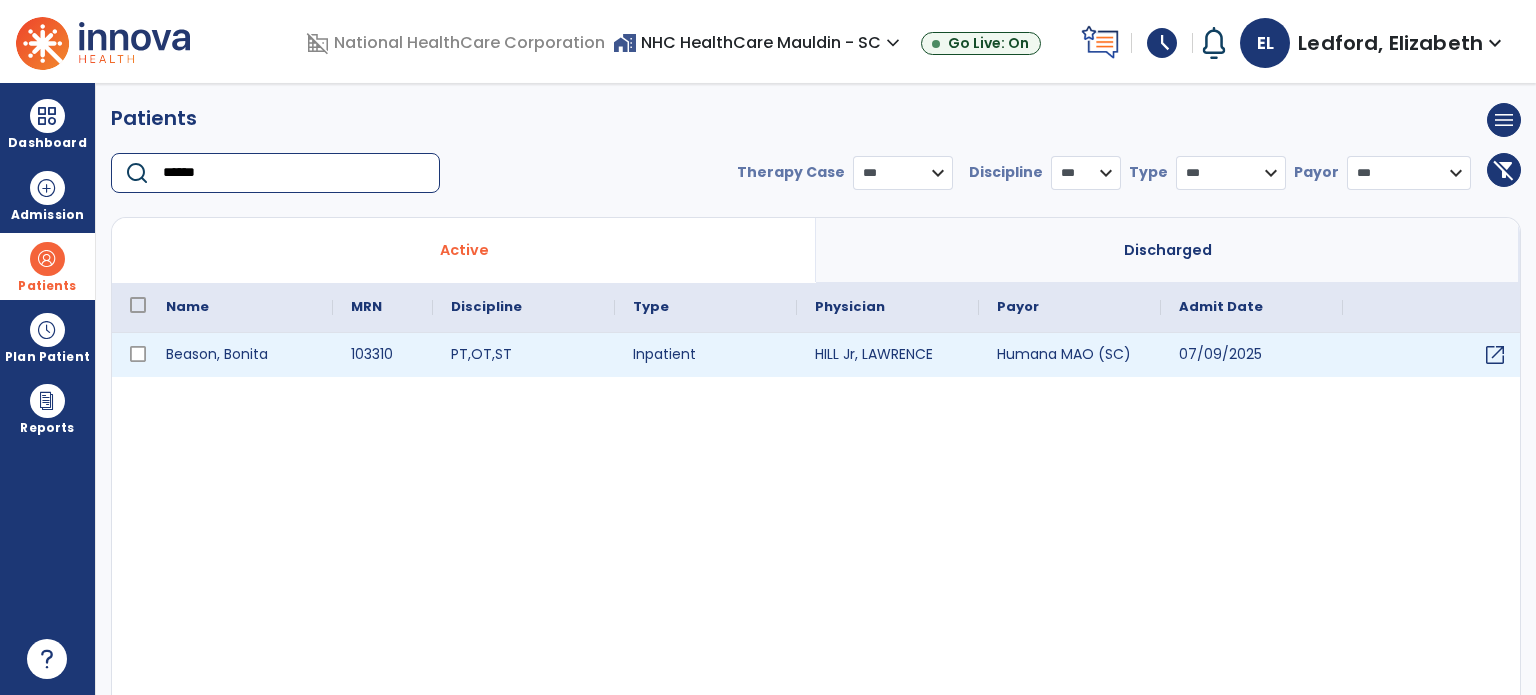 type on "******" 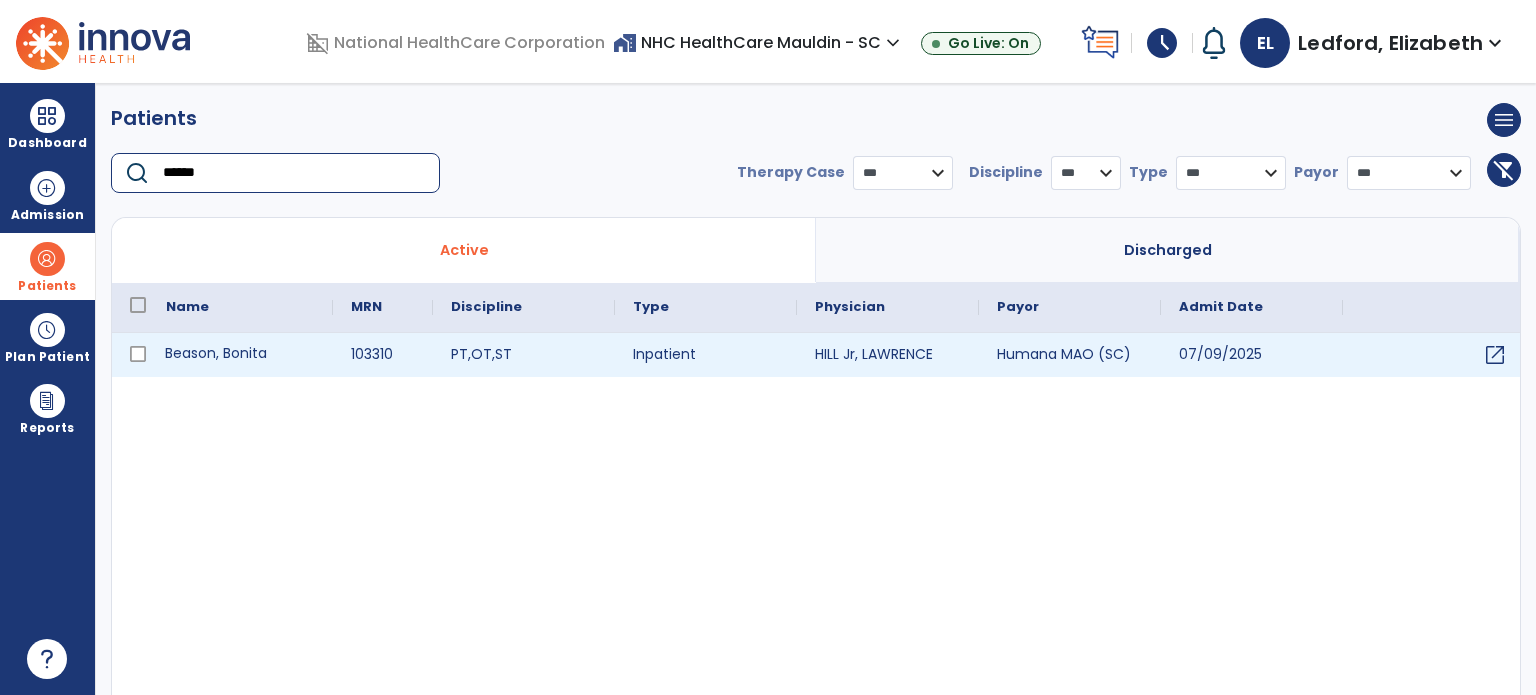 click on "Beason, Bonita" at bounding box center [240, 355] 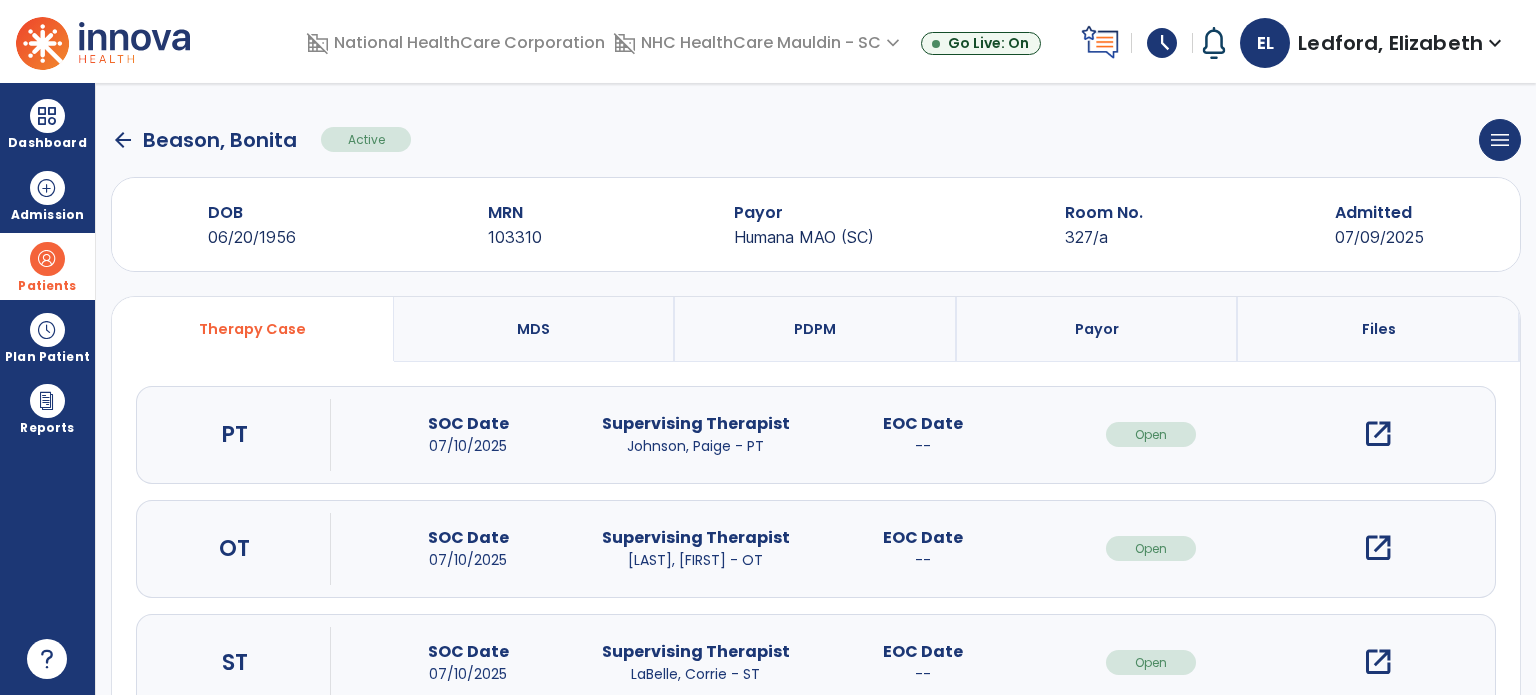 click on "open_in_new" at bounding box center (1378, 548) 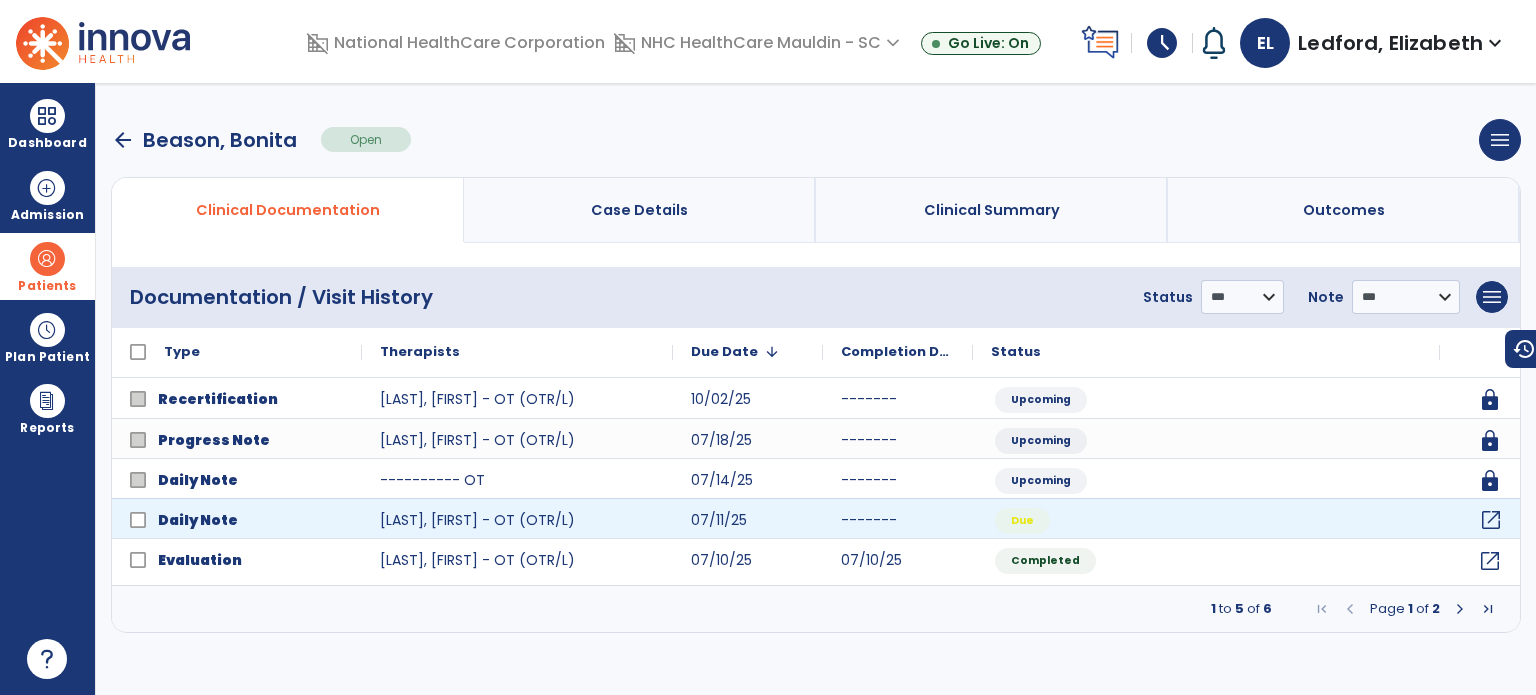 click on "open_in_new" 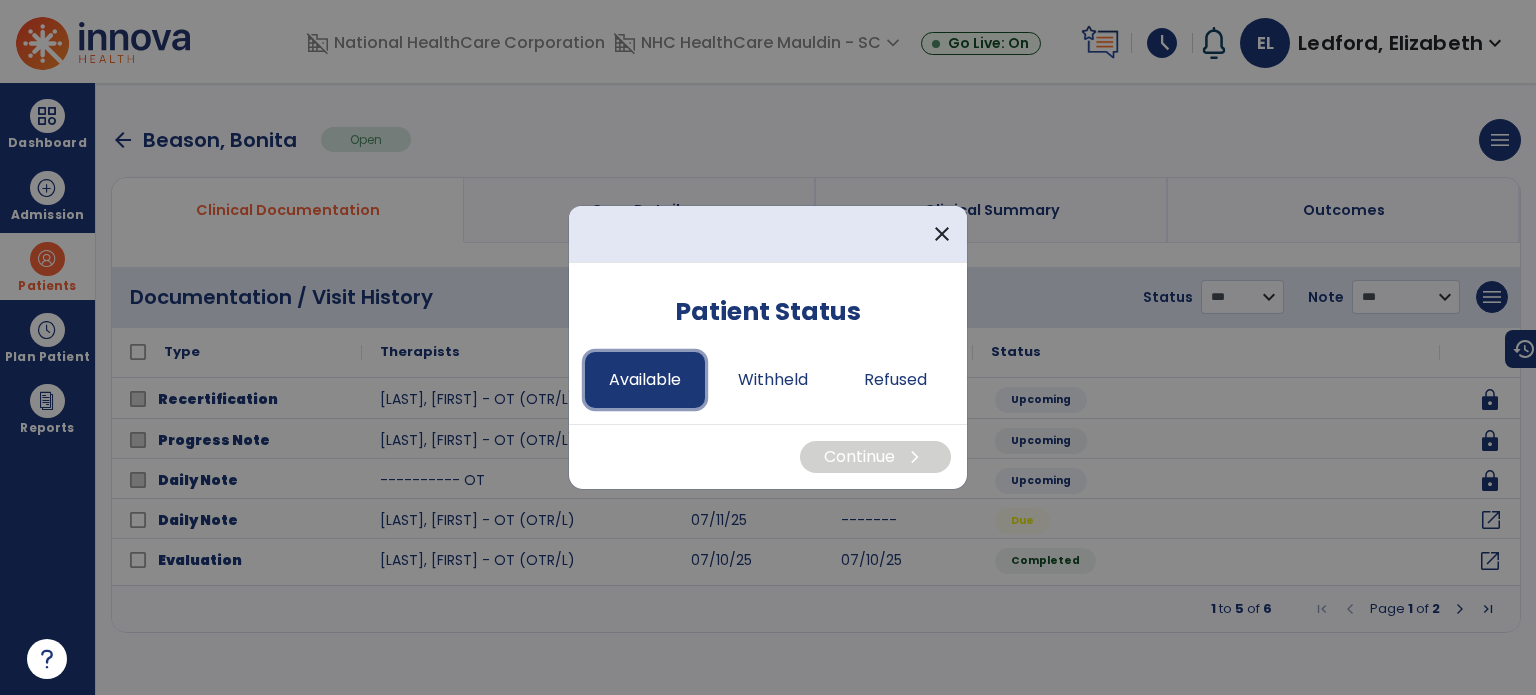 click on "Available" at bounding box center [645, 380] 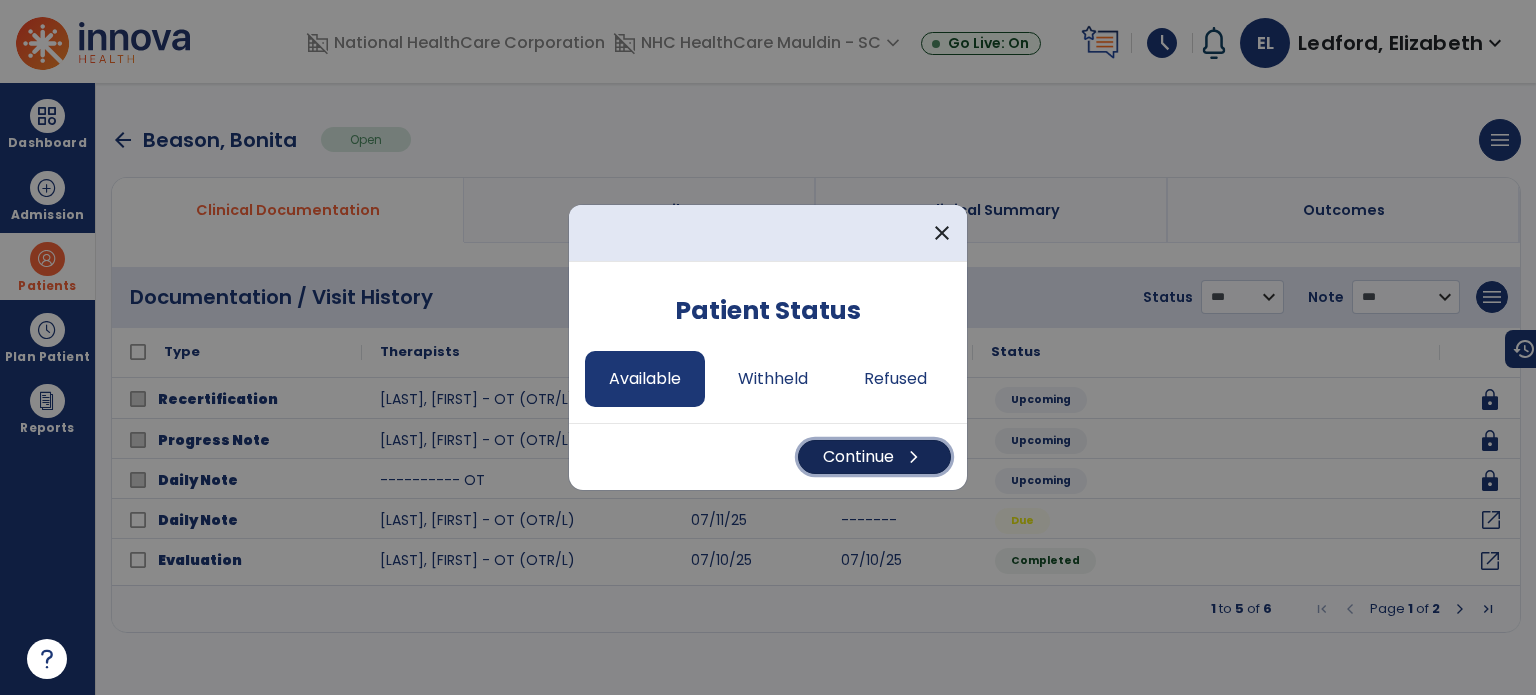 click on "chevron_right" at bounding box center [914, 457] 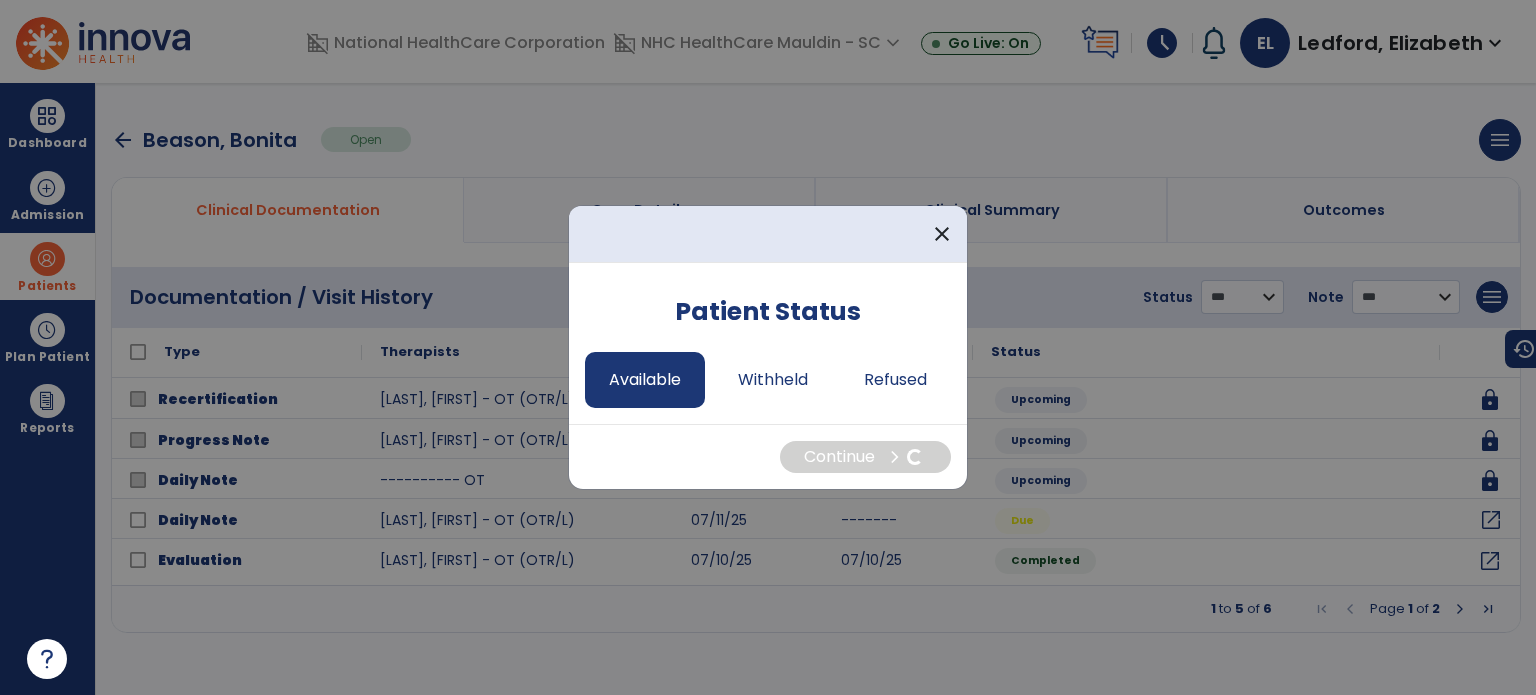 select on "*" 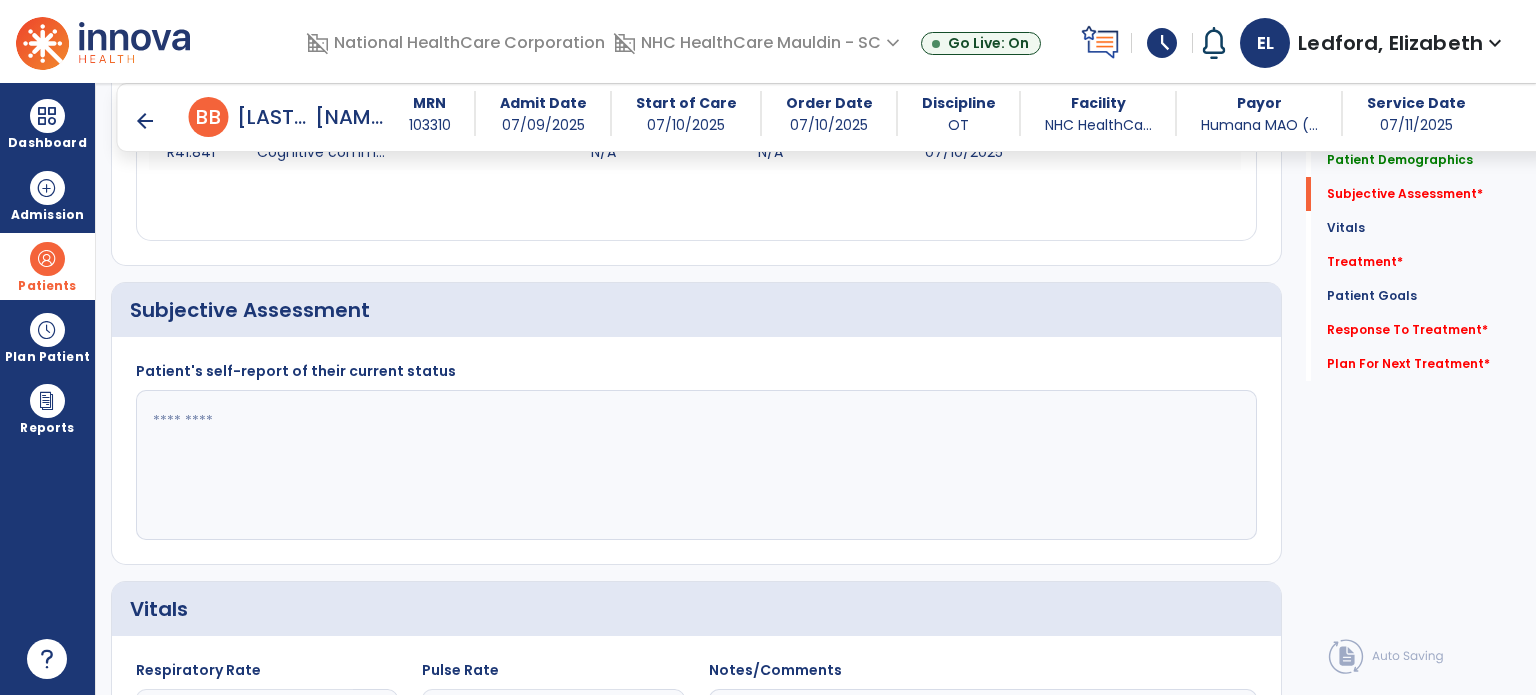 scroll, scrollTop: 464, scrollLeft: 0, axis: vertical 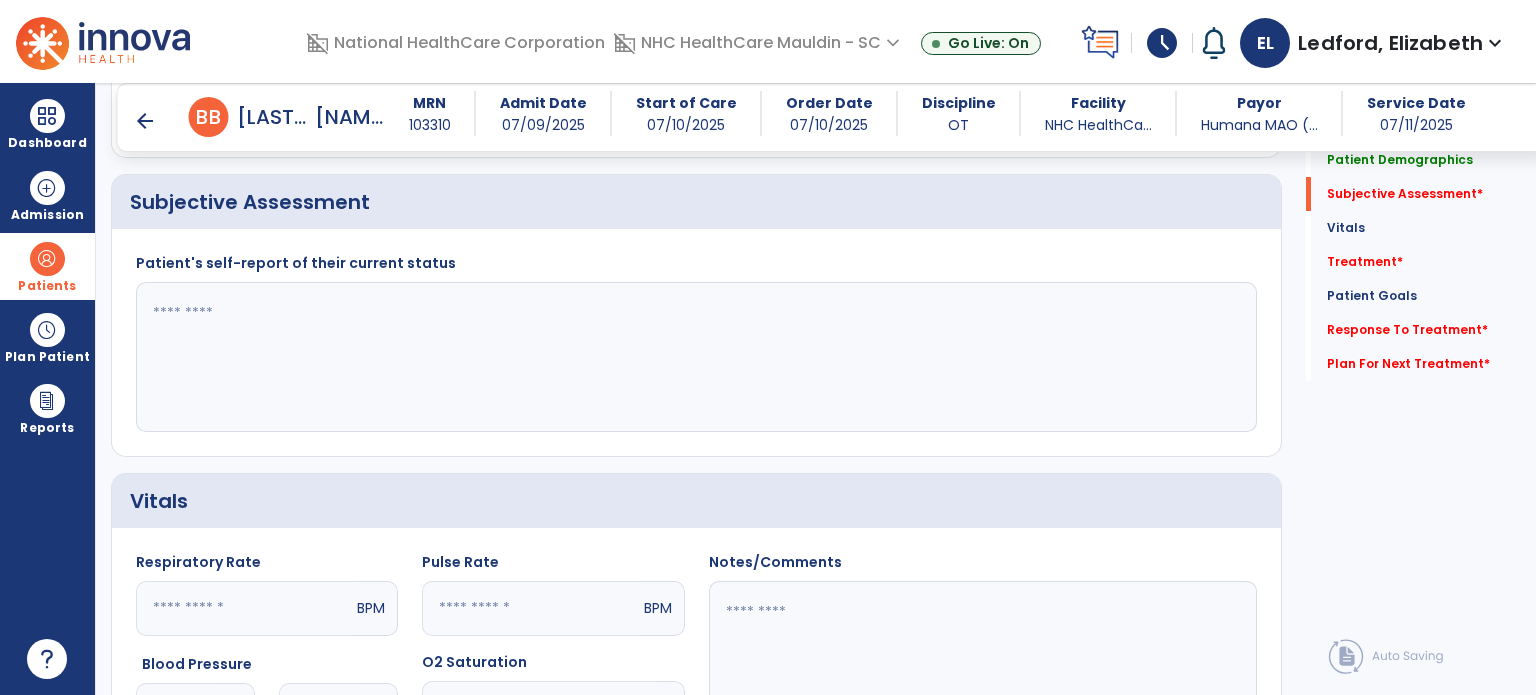 click 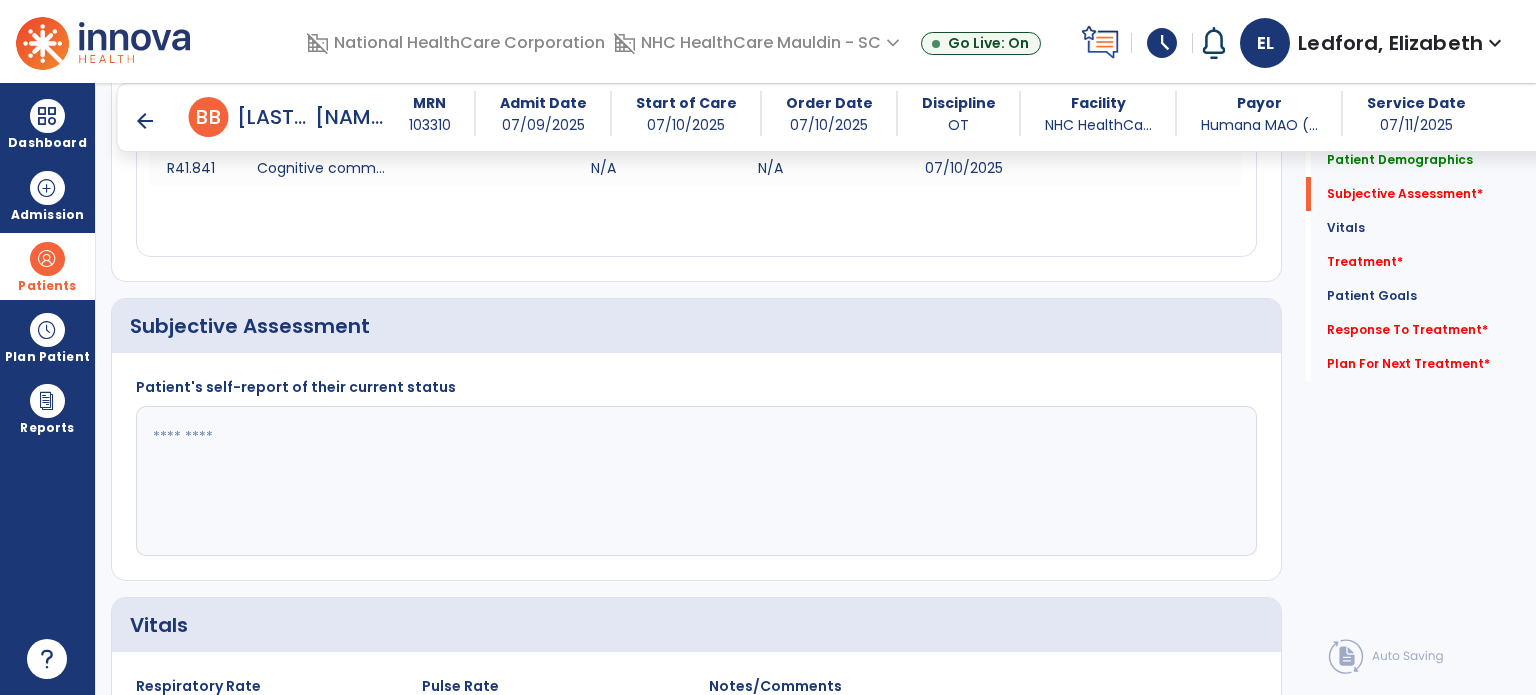 scroll, scrollTop: 342, scrollLeft: 0, axis: vertical 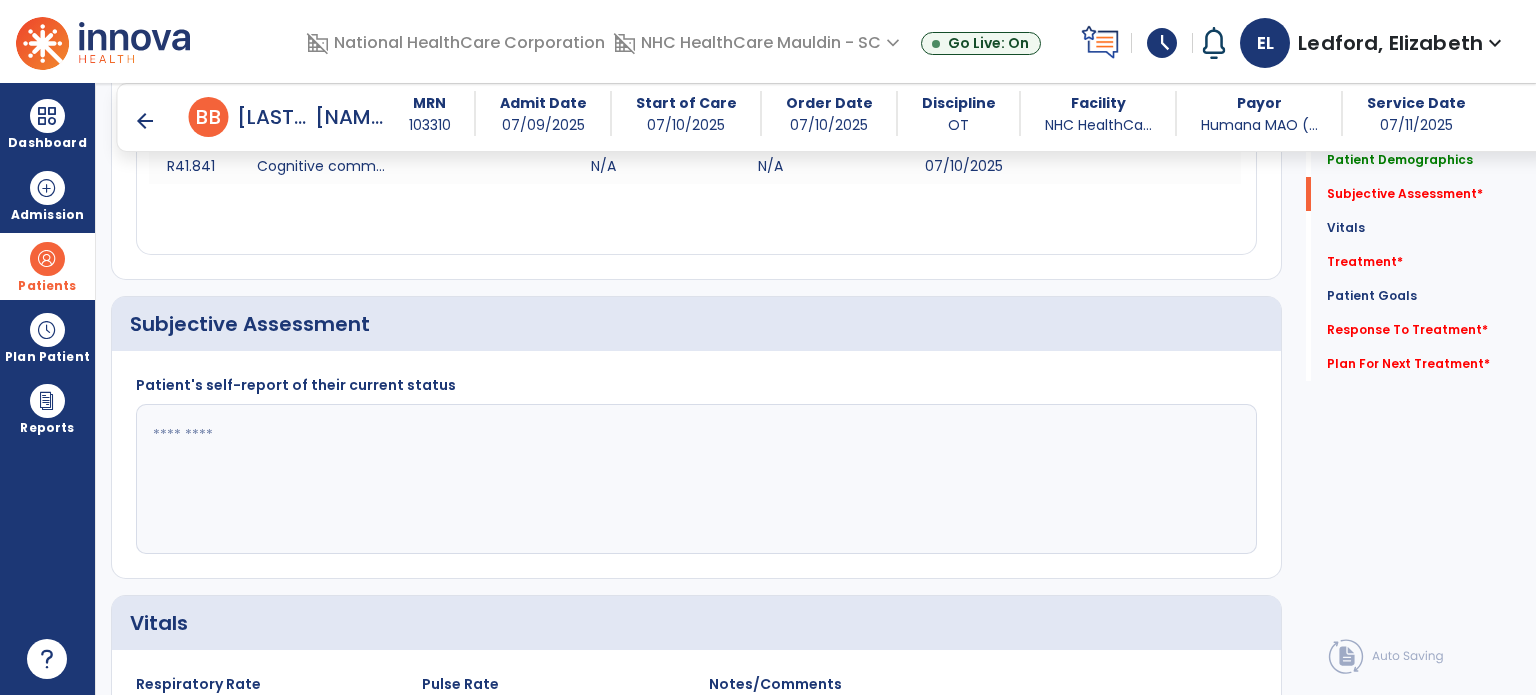 click 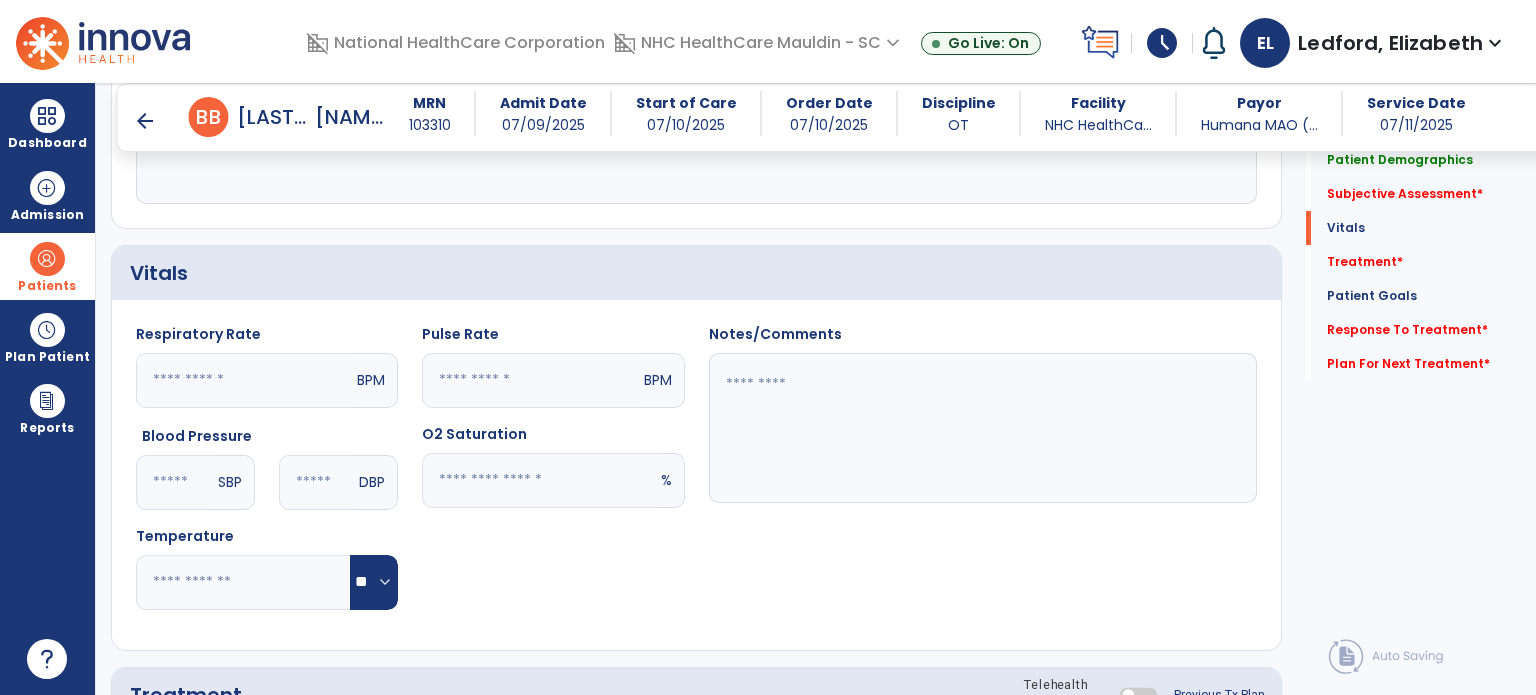 scroll, scrollTop: 691, scrollLeft: 0, axis: vertical 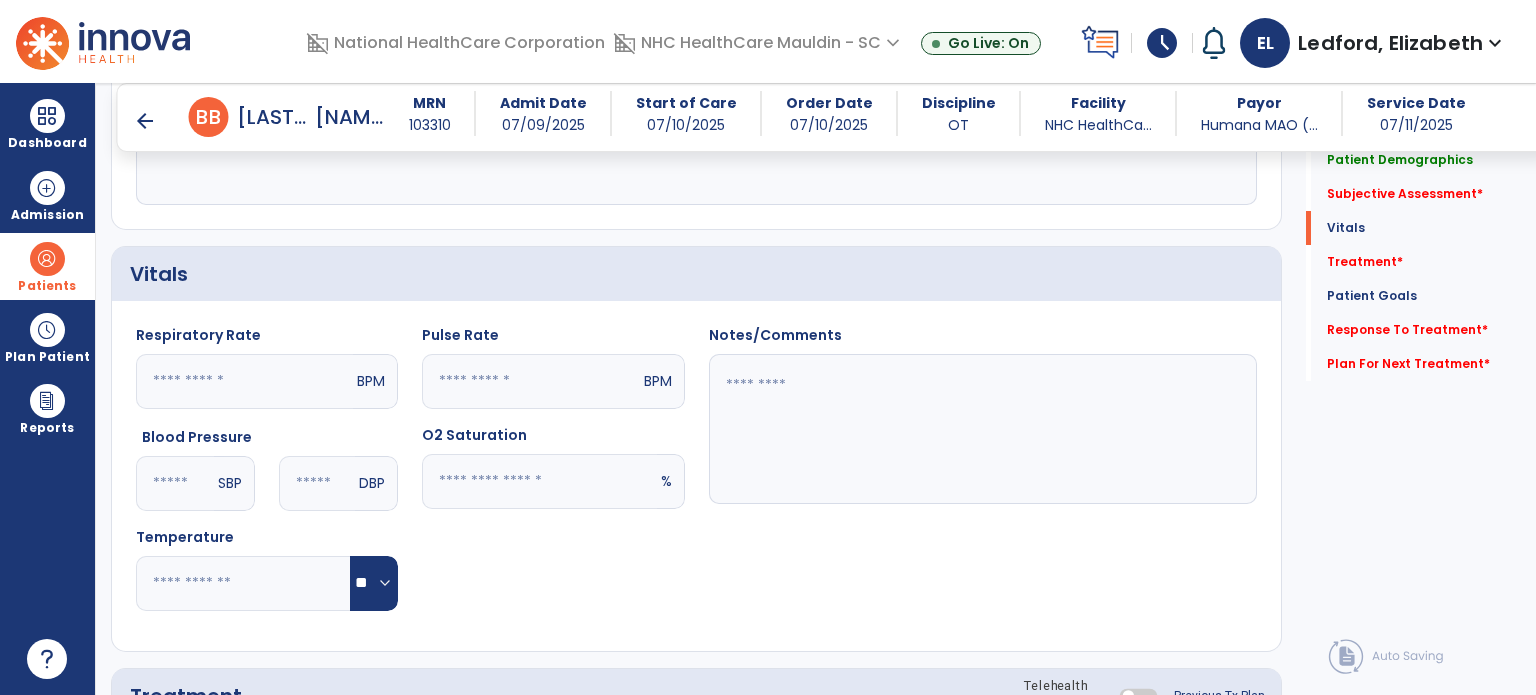 type on "**********" 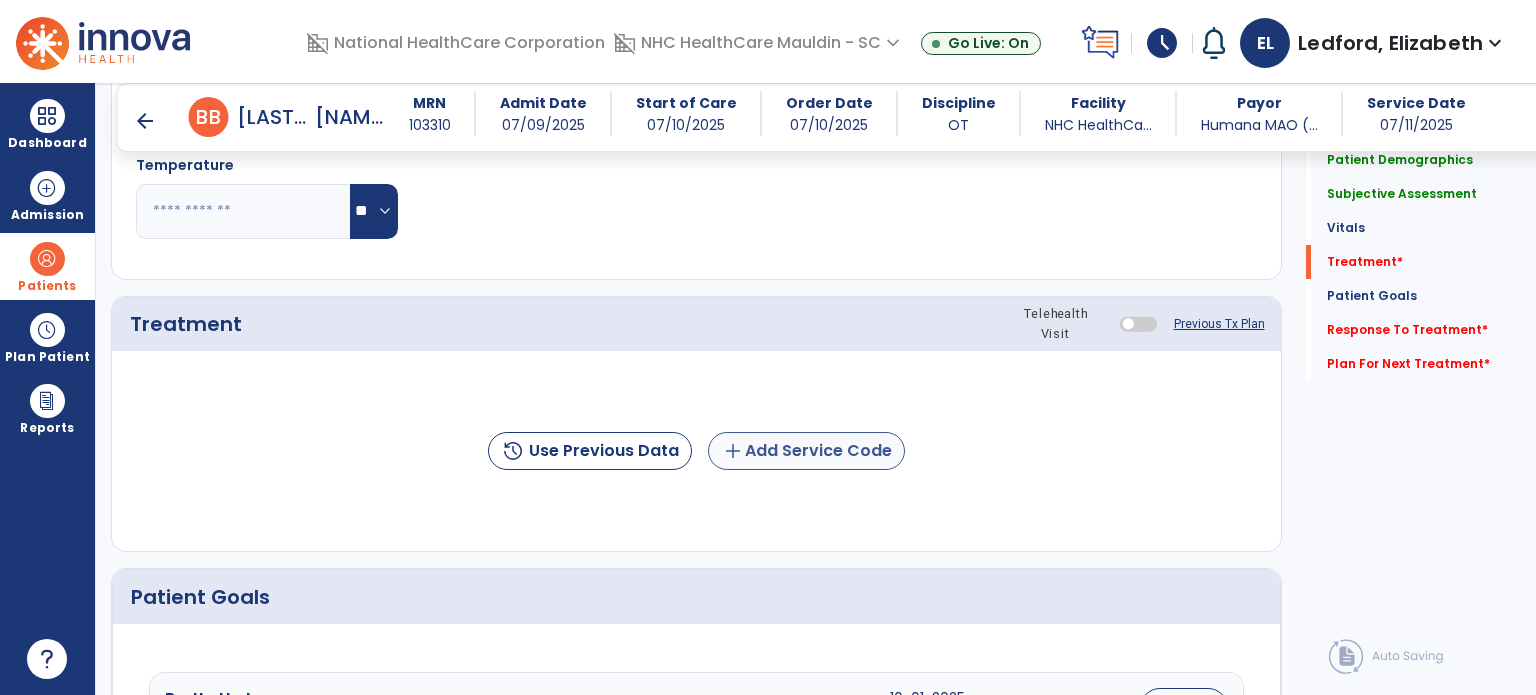 scroll, scrollTop: 1071, scrollLeft: 0, axis: vertical 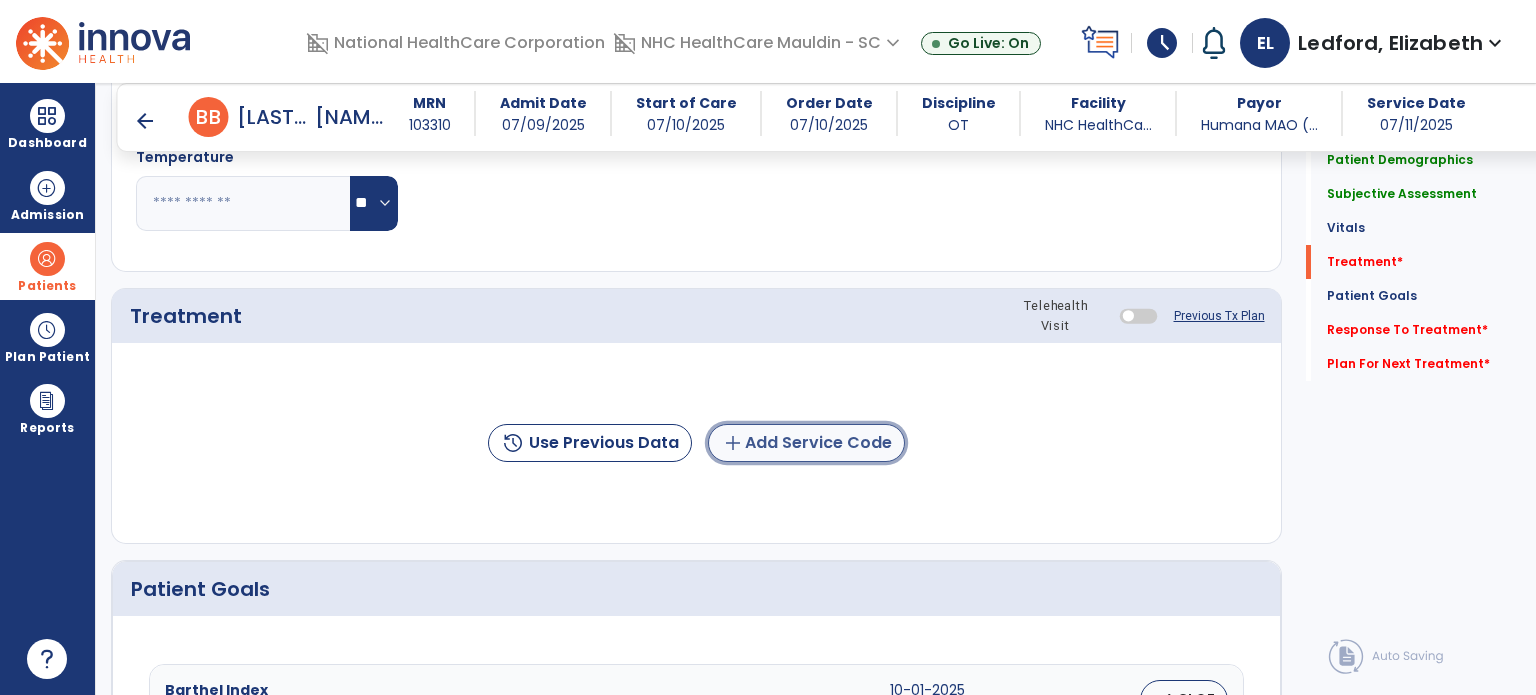 click on "add  Add Service Code" 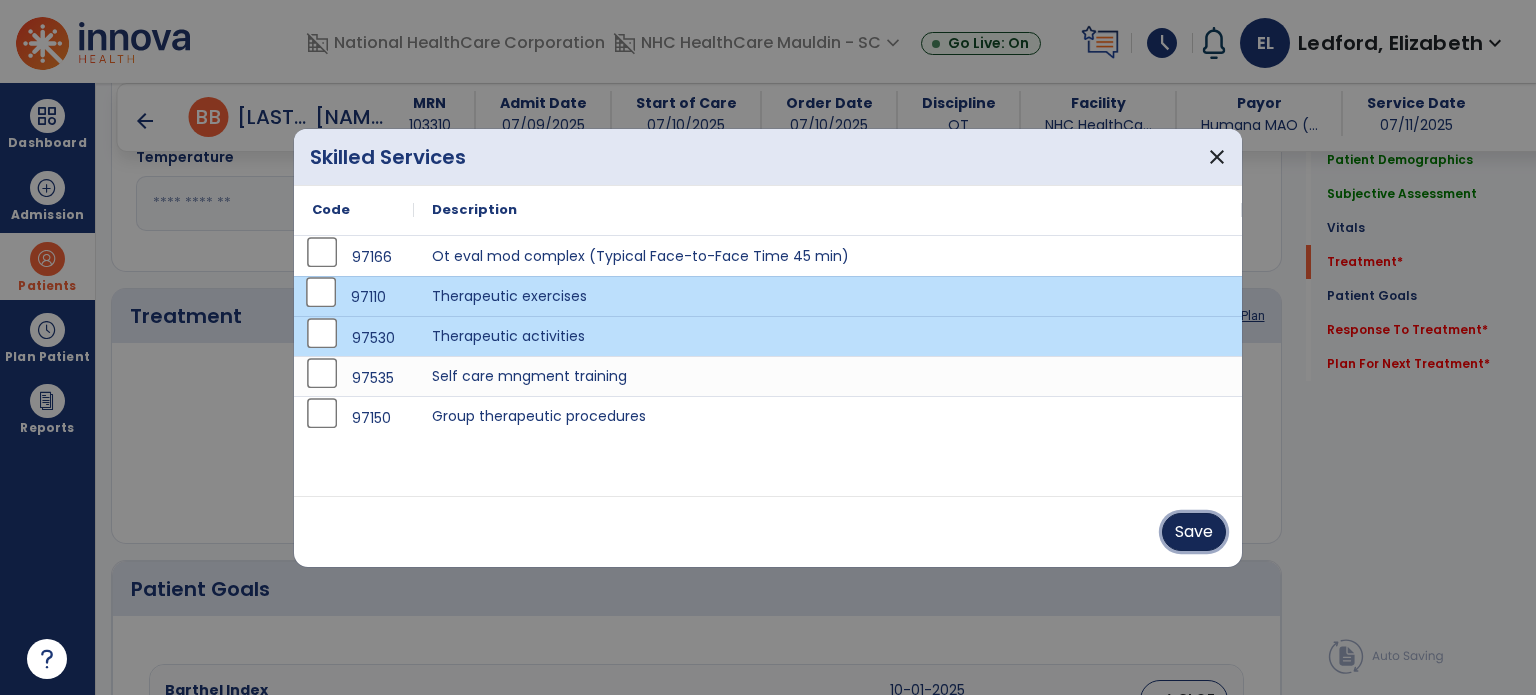 click on "Save" at bounding box center (1194, 532) 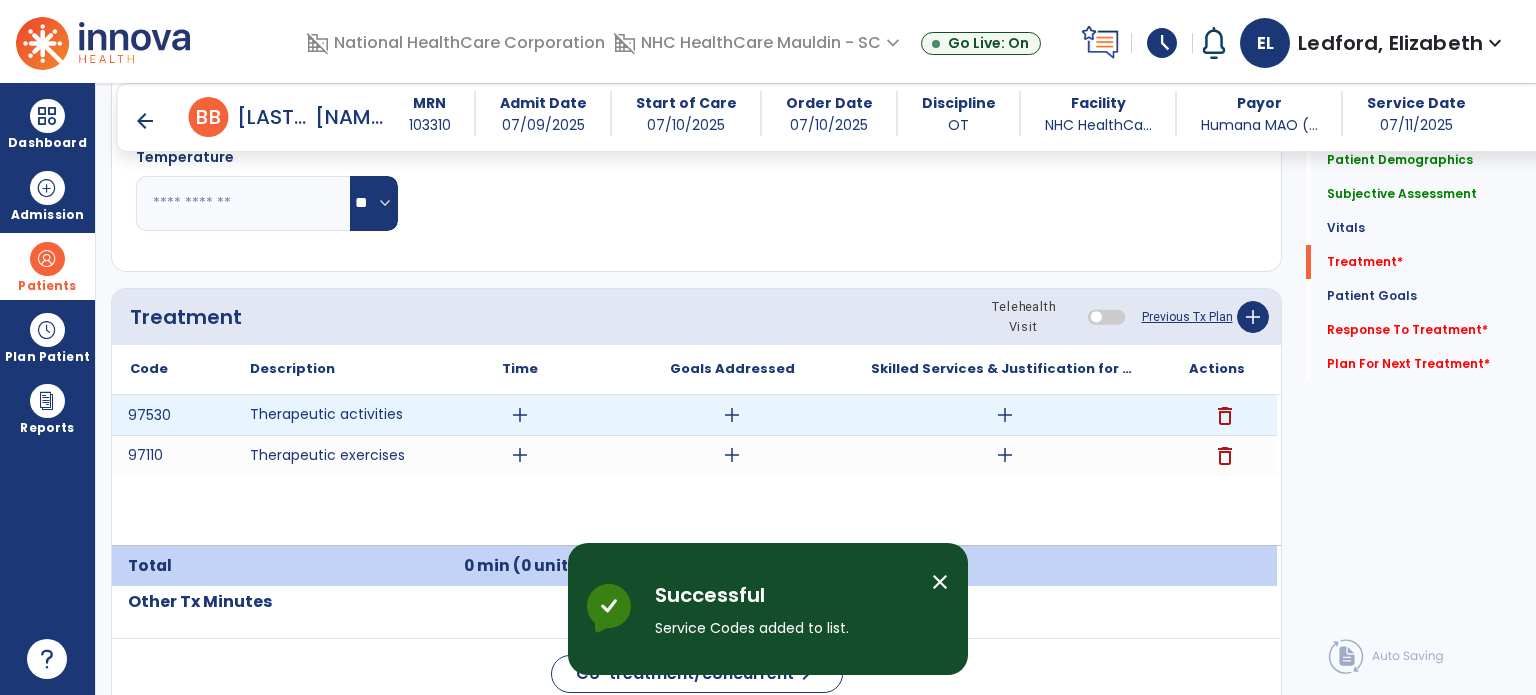 click on "add" at bounding box center [520, 415] 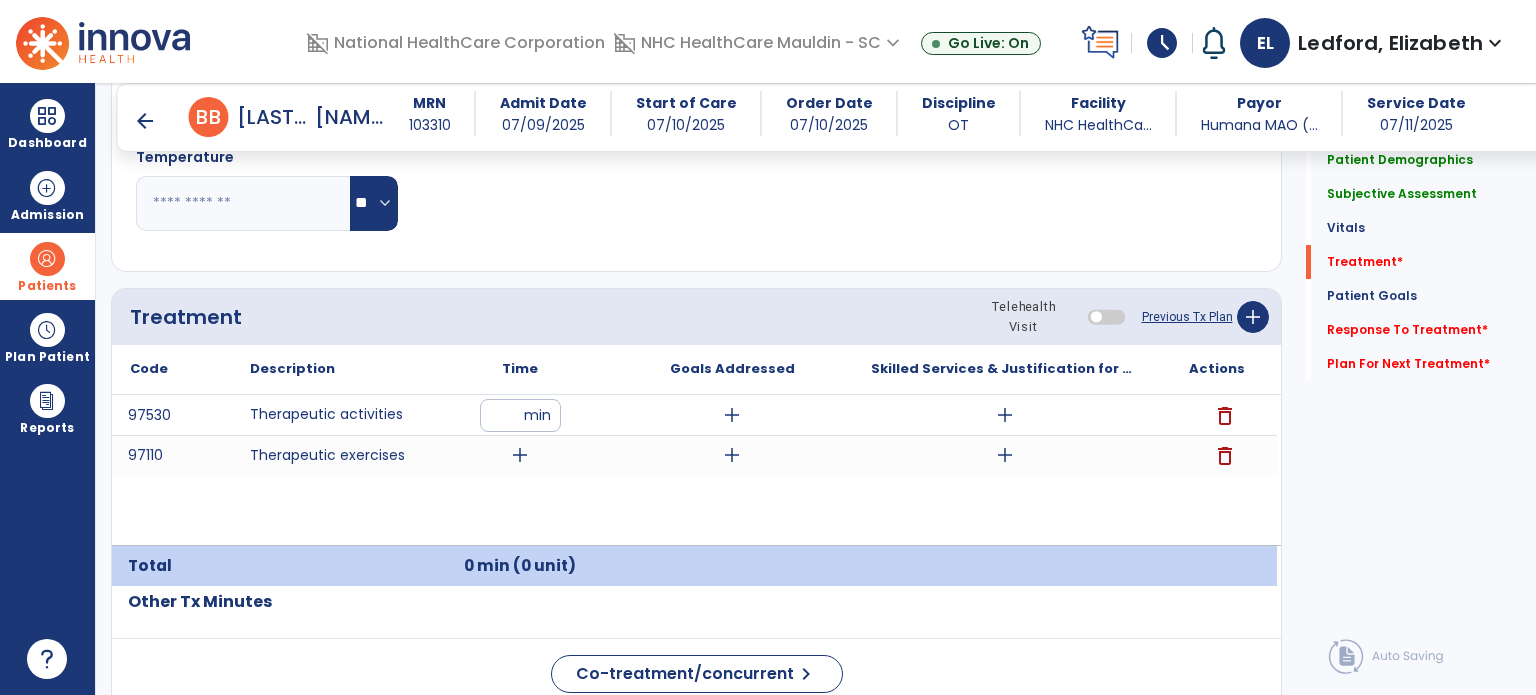 type on "**" 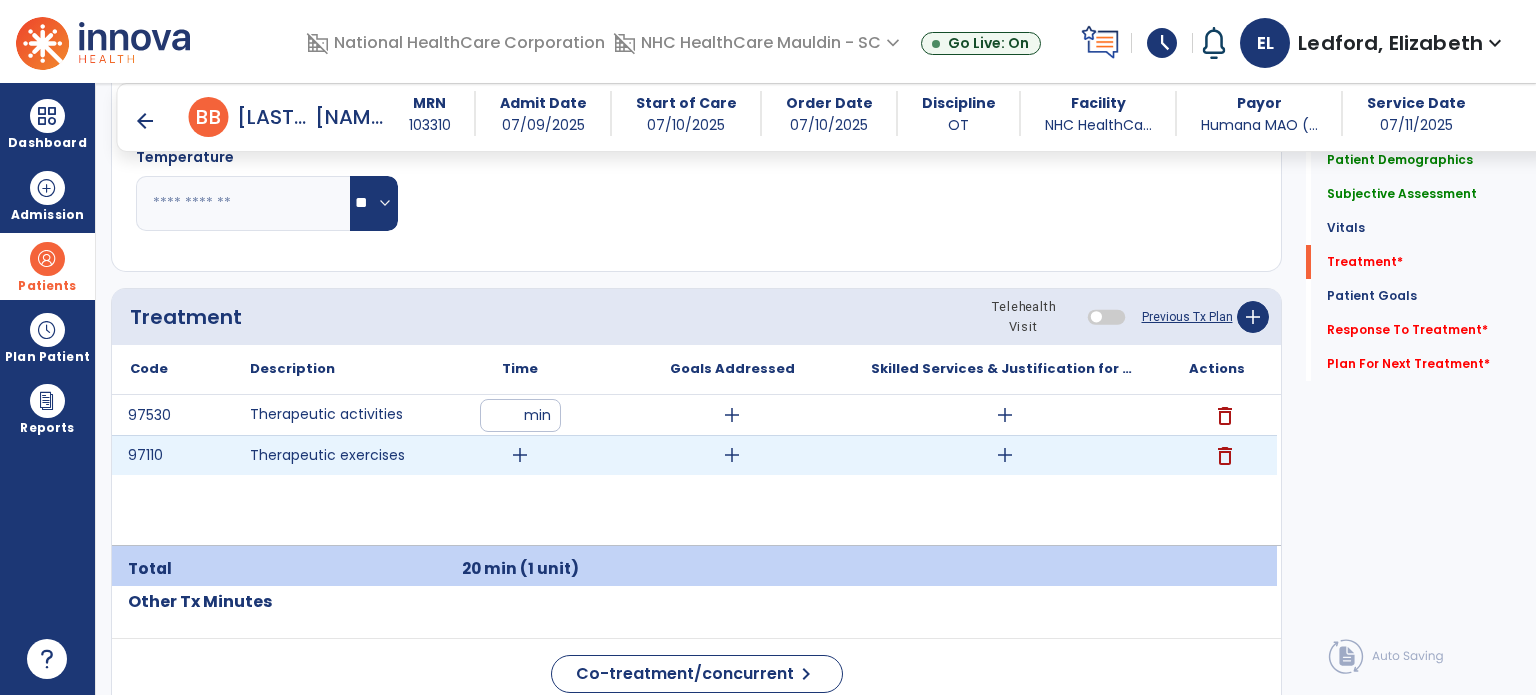 click on "add" at bounding box center [520, 455] 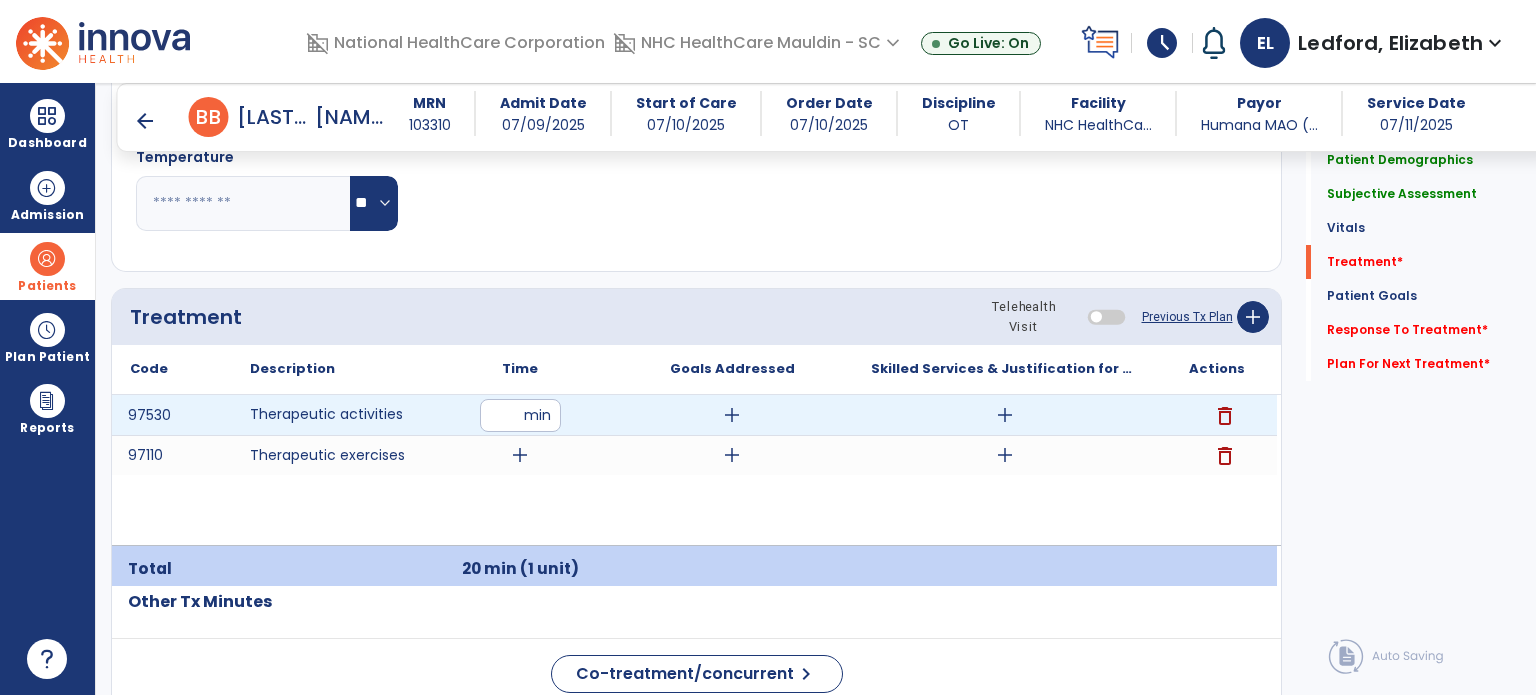click on "**" at bounding box center [520, 415] 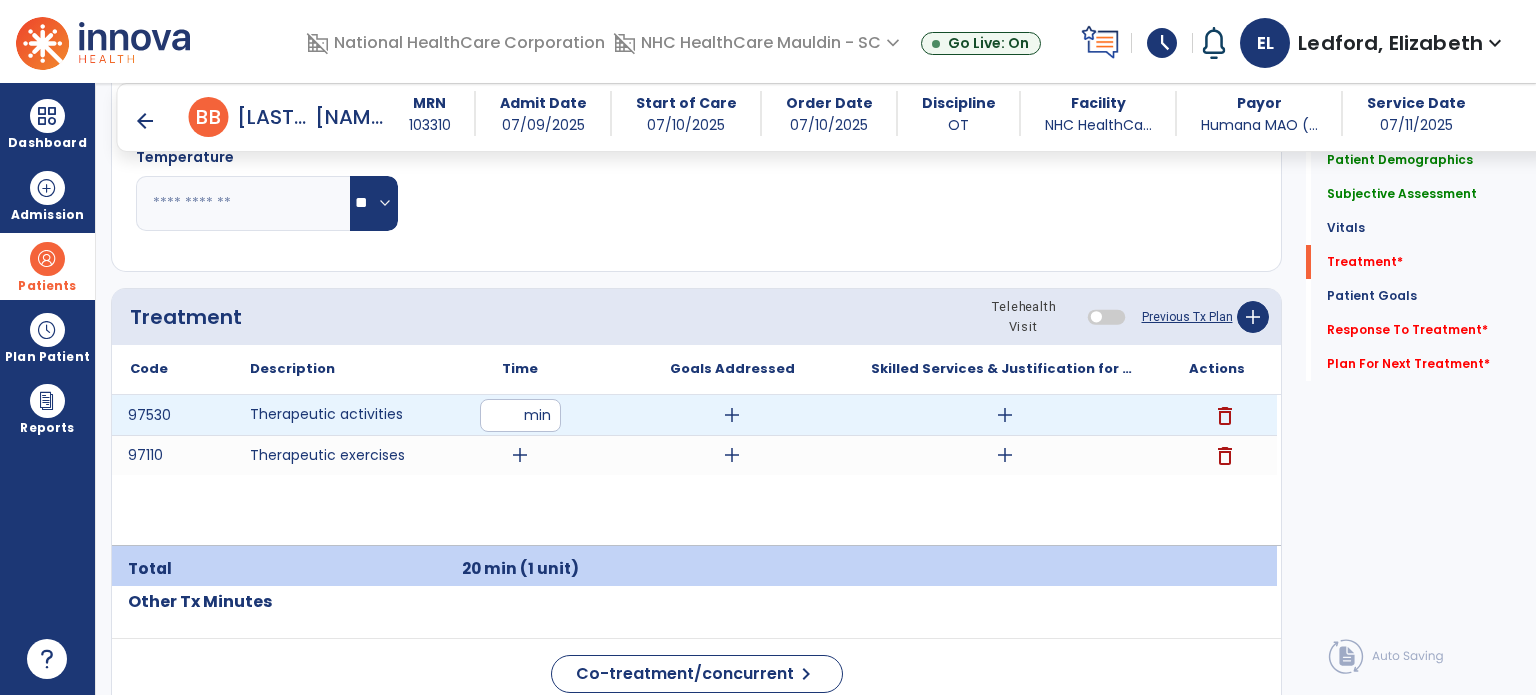 type on "*" 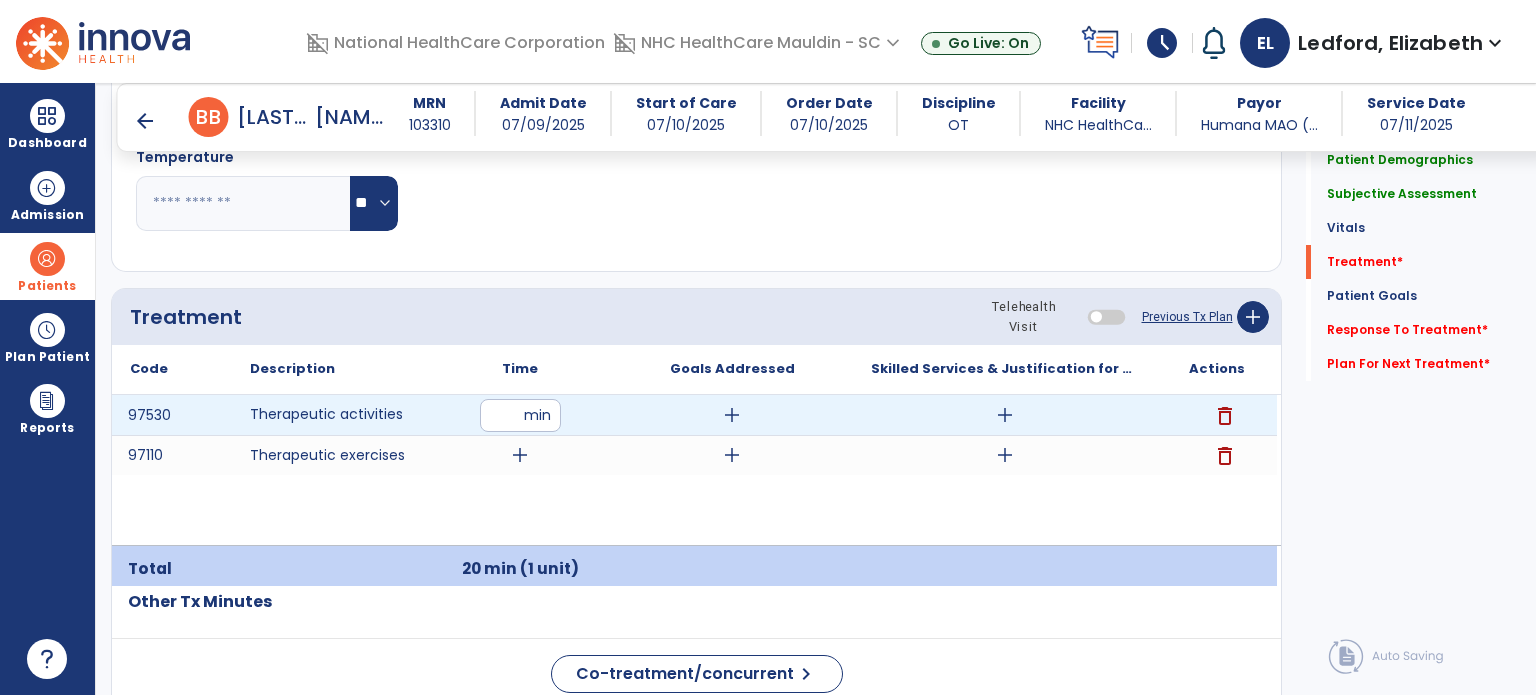 type on "**" 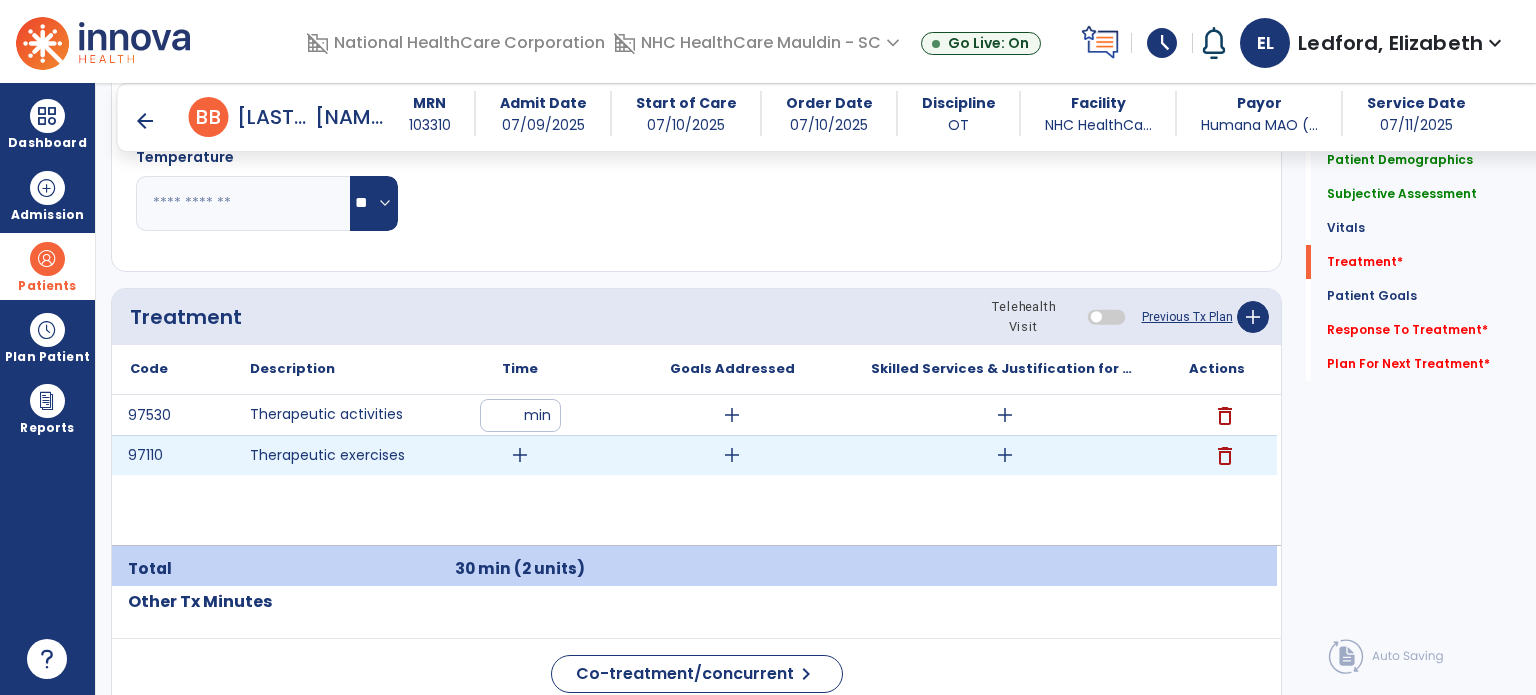 click on "add" at bounding box center (520, 455) 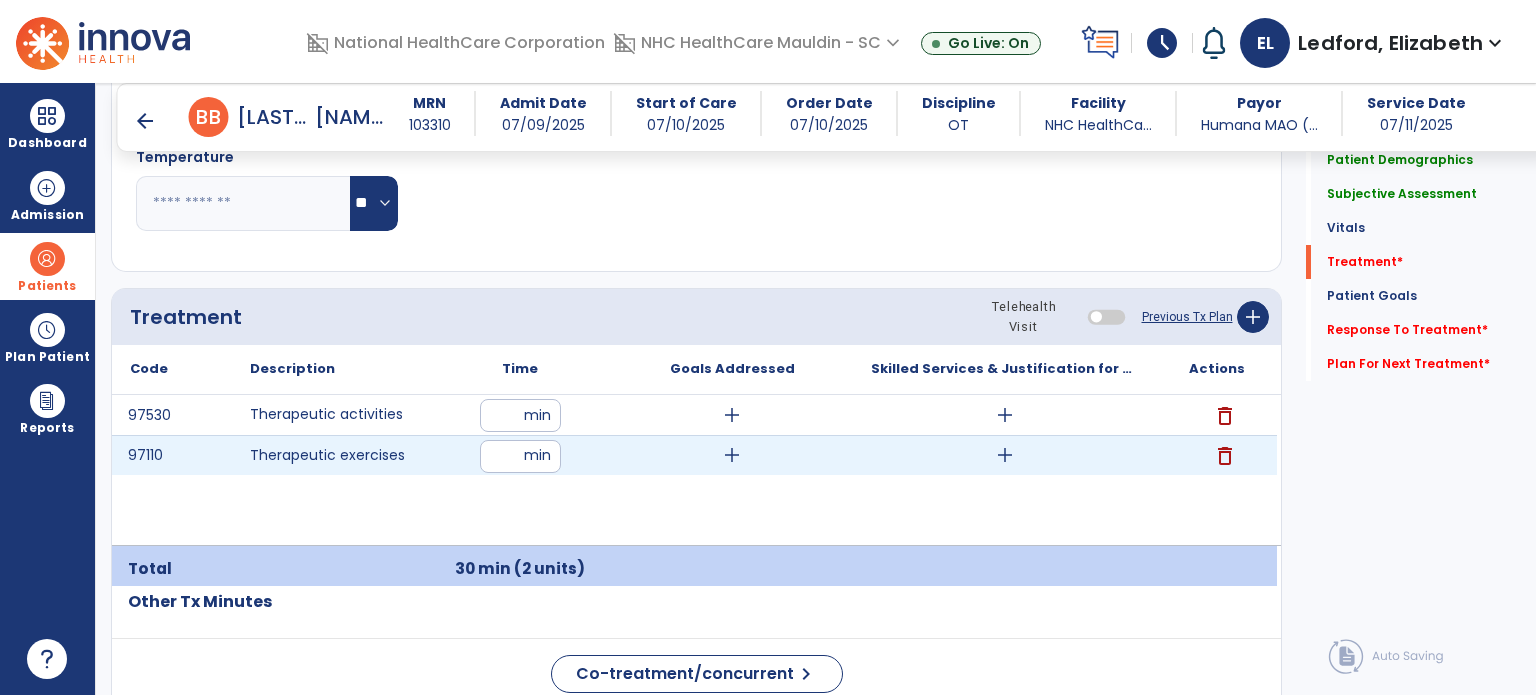 type on "**" 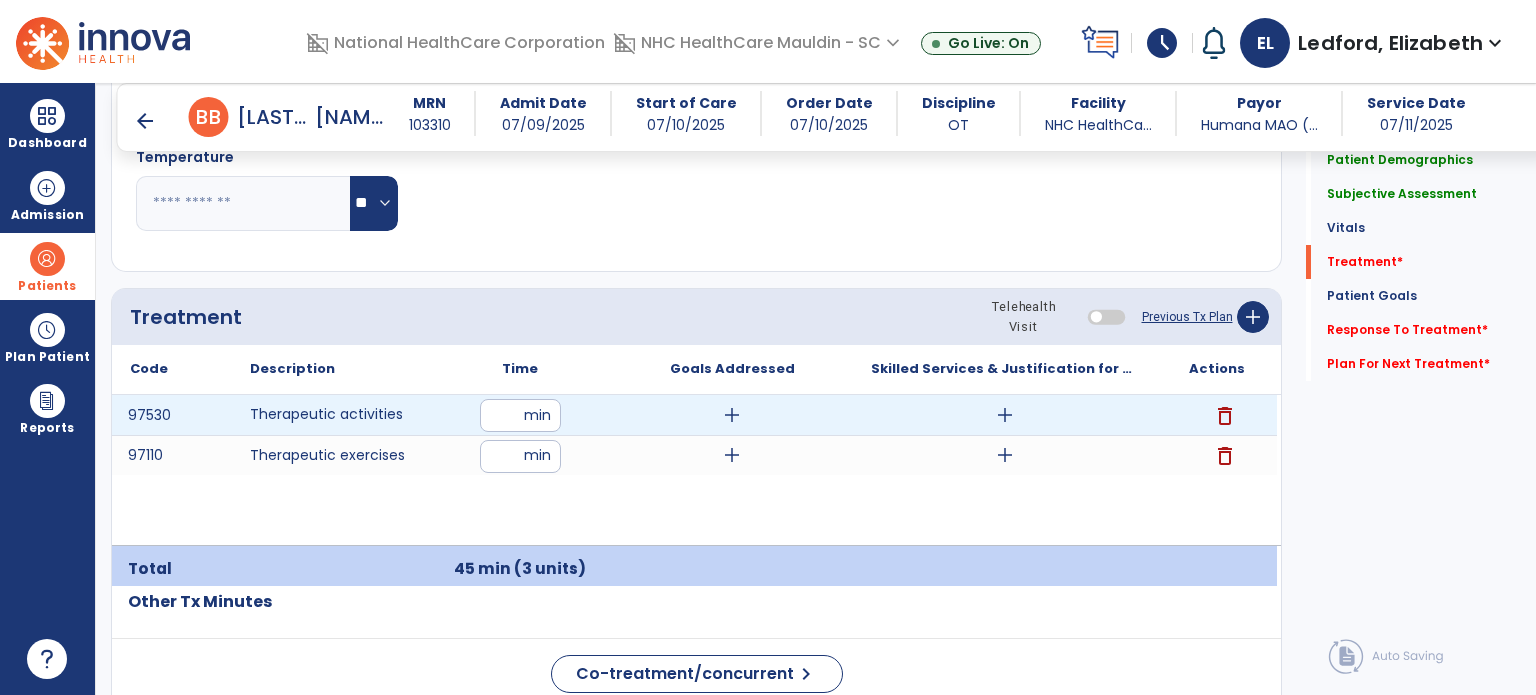 click on "add" at bounding box center [1005, 415] 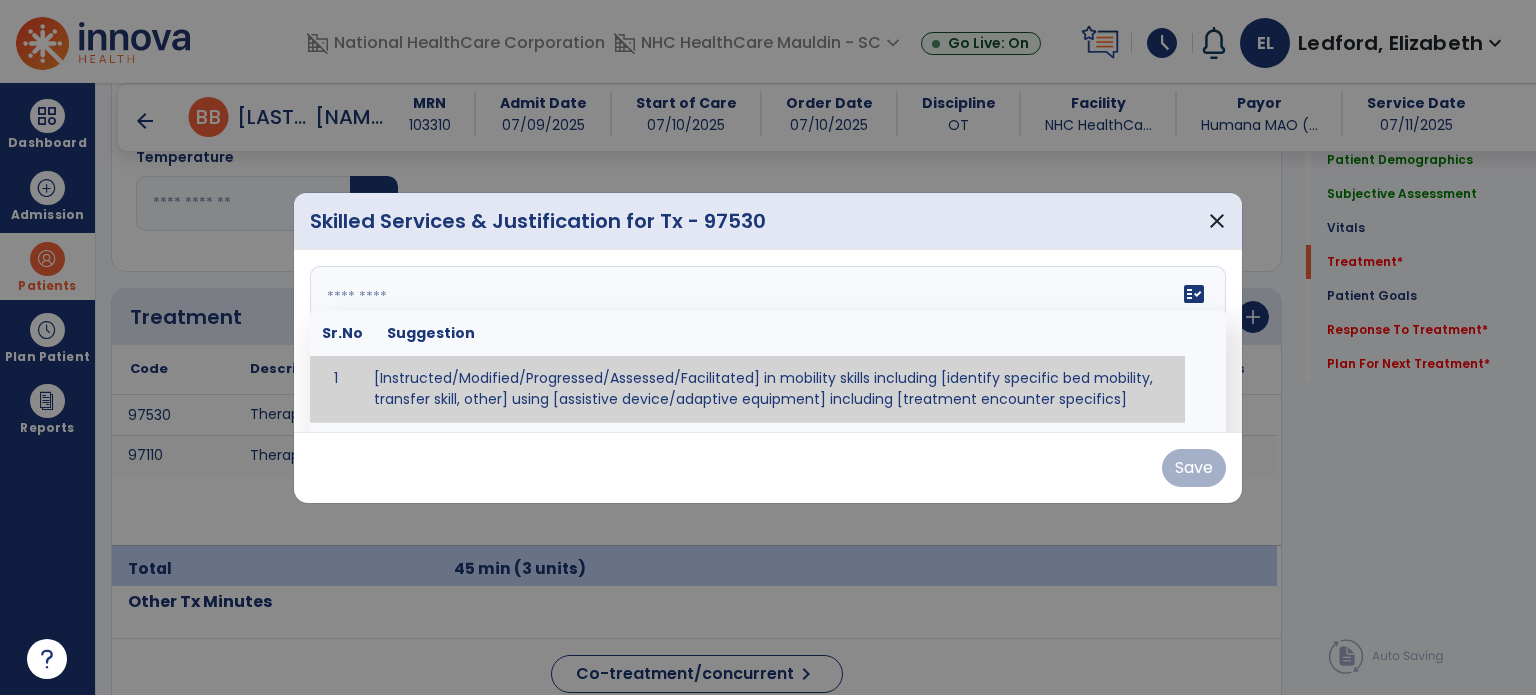 click on "fact_check  Sr.No Suggestion 1 [Instructed/Modified/Progressed/Assessed/Facilitated] in mobility skills including [identify specific bed mobility, transfer skill, other] using [assistive device/adaptive equipment] including [treatment encounter specifics]" at bounding box center [768, 341] 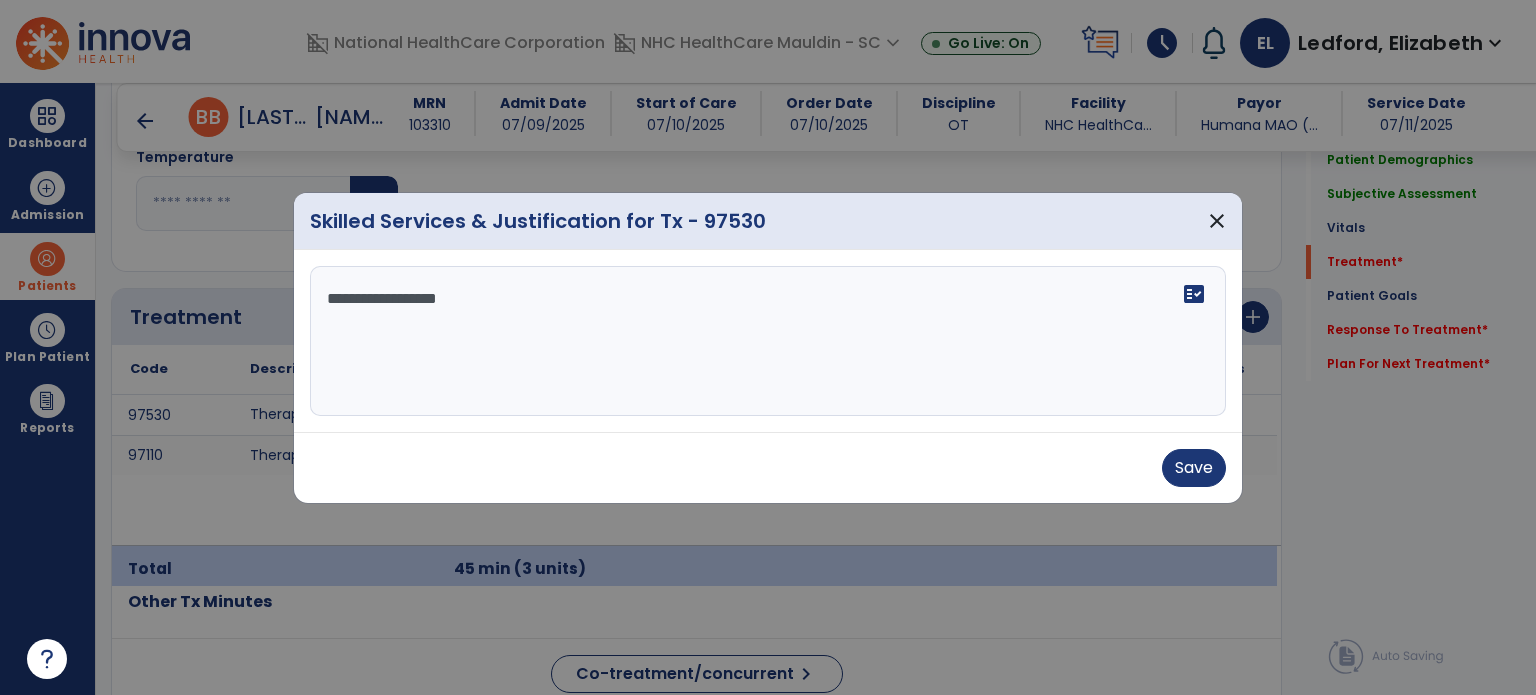 drag, startPoint x: 687, startPoint y: 333, endPoint x: 976, endPoint y: 345, distance: 289.24902 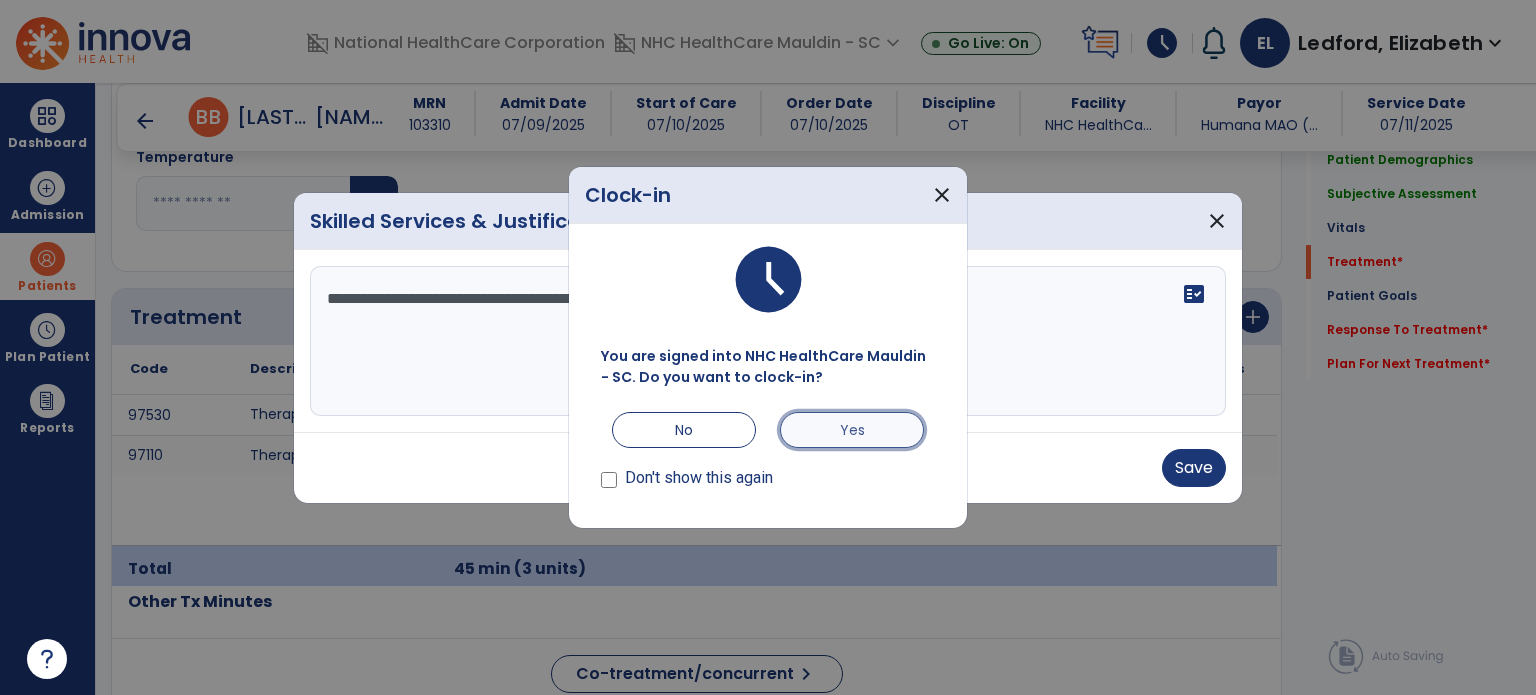 click on "Yes" at bounding box center (852, 430) 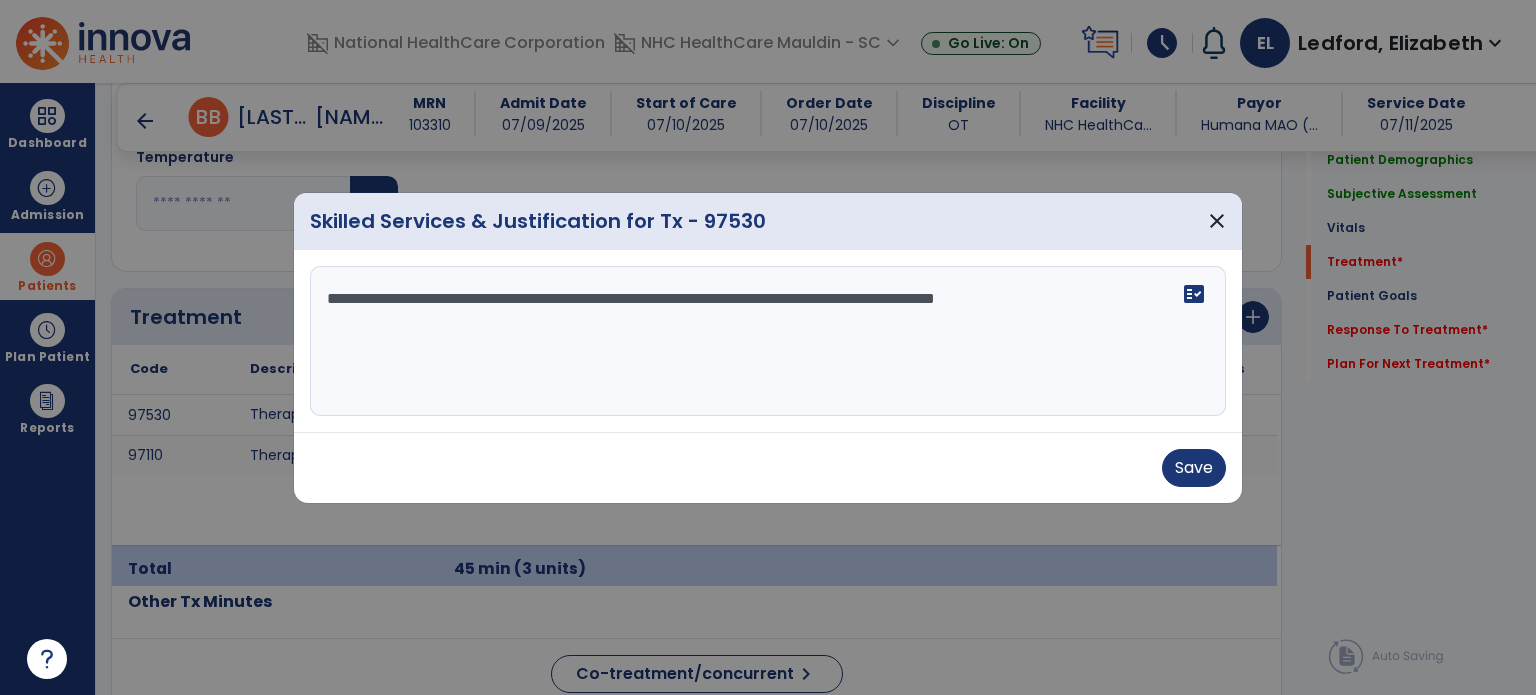 click on "**********" at bounding box center (768, 341) 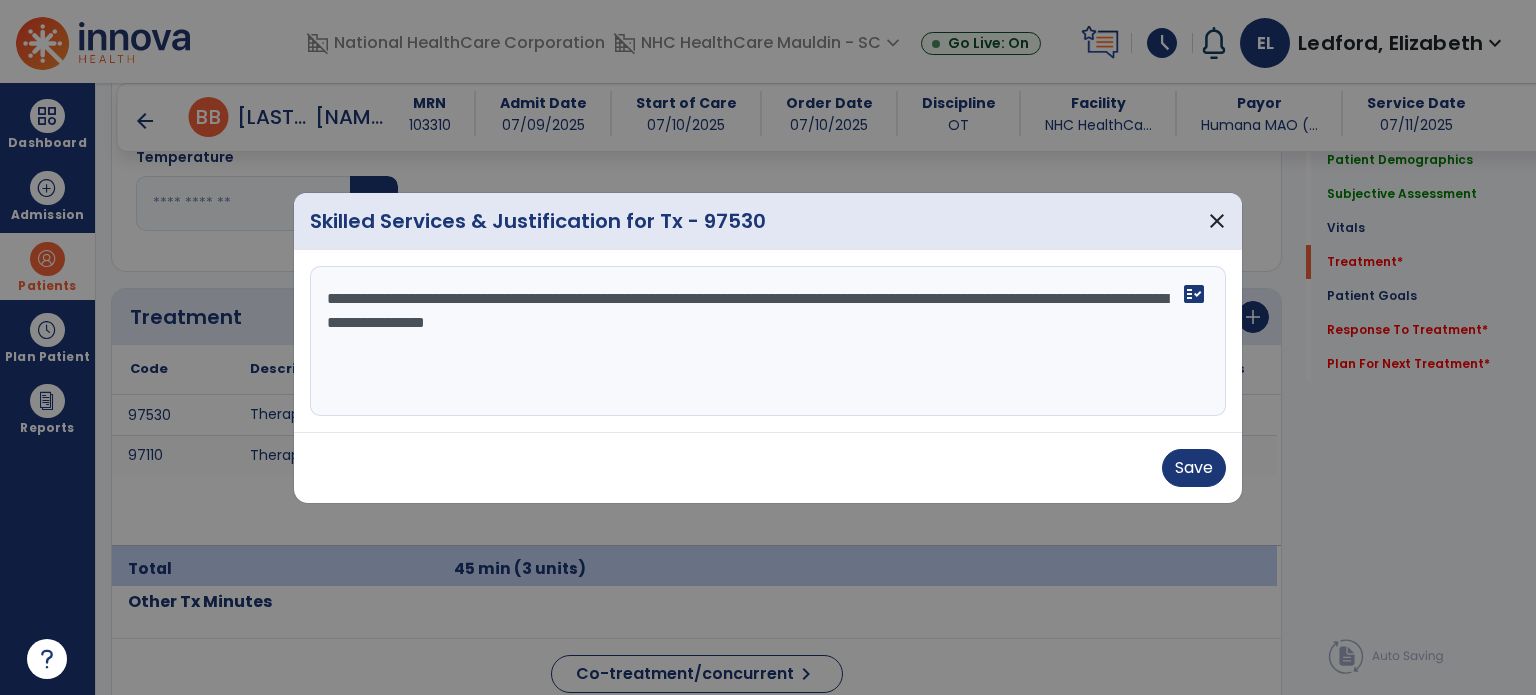 click on "**********" at bounding box center (768, 341) 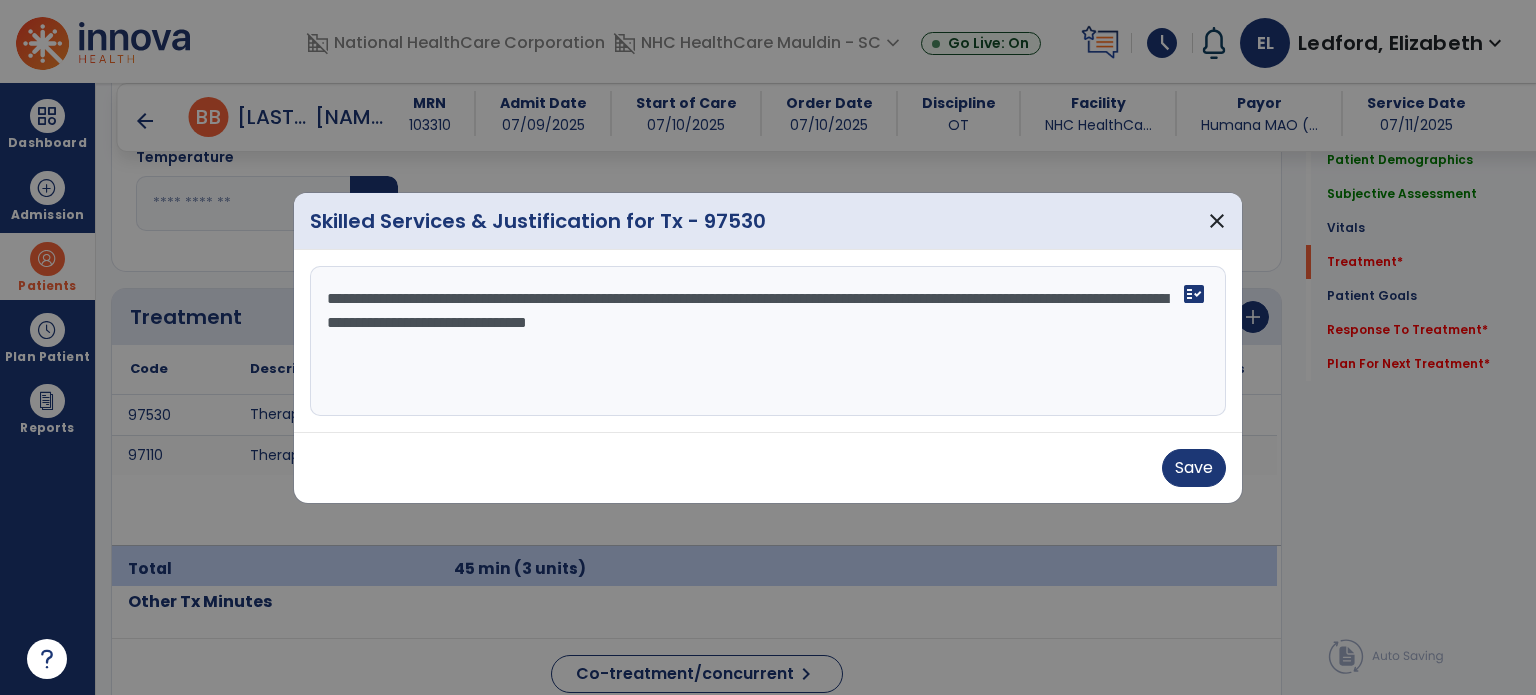 click on "**********" at bounding box center (768, 341) 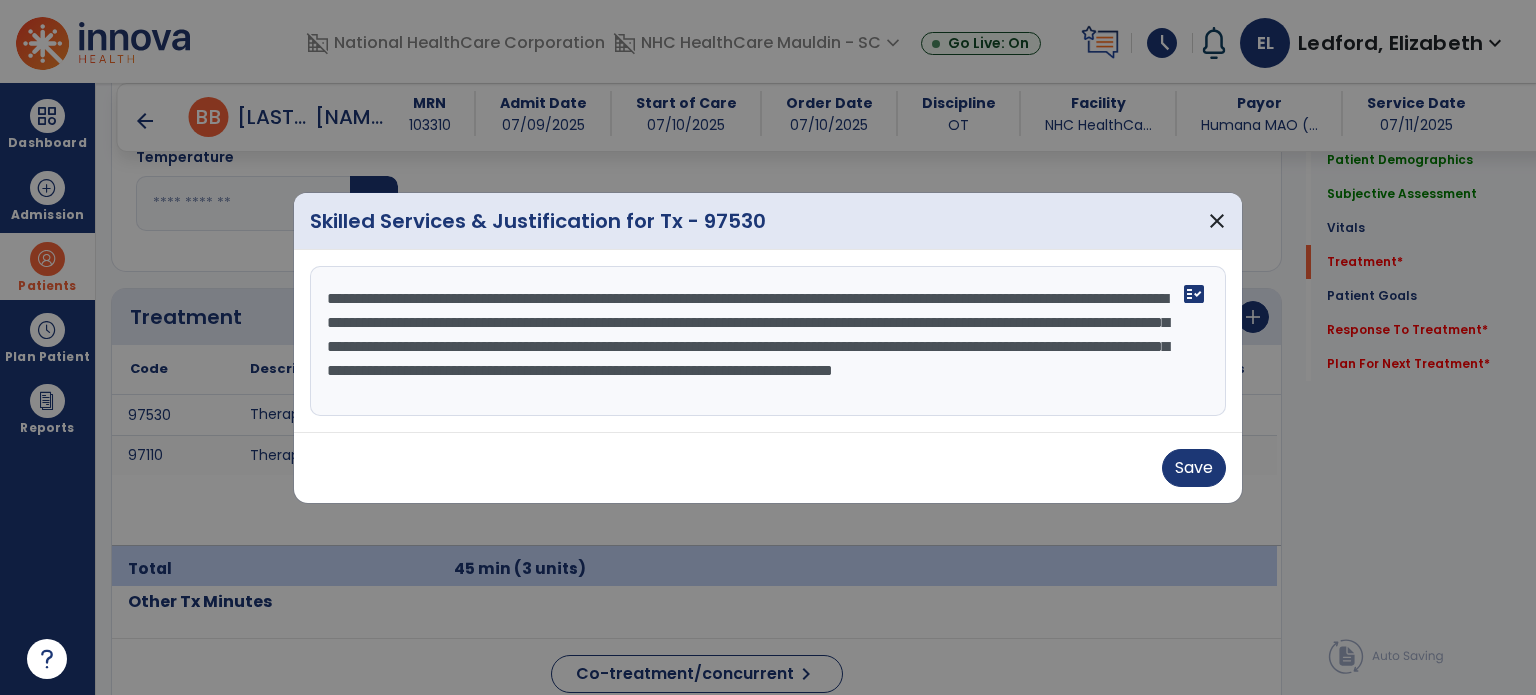 scroll, scrollTop: 15, scrollLeft: 0, axis: vertical 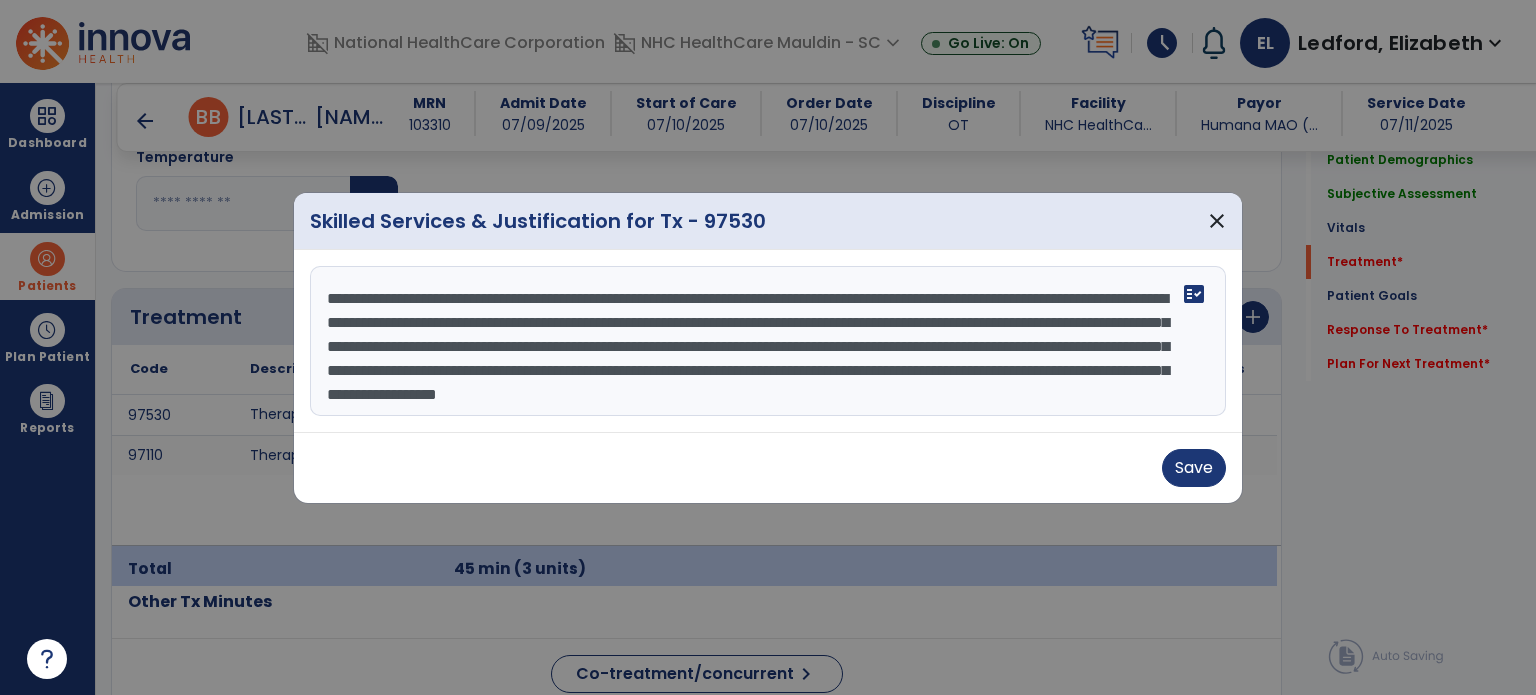 click on "**********" at bounding box center [768, 341] 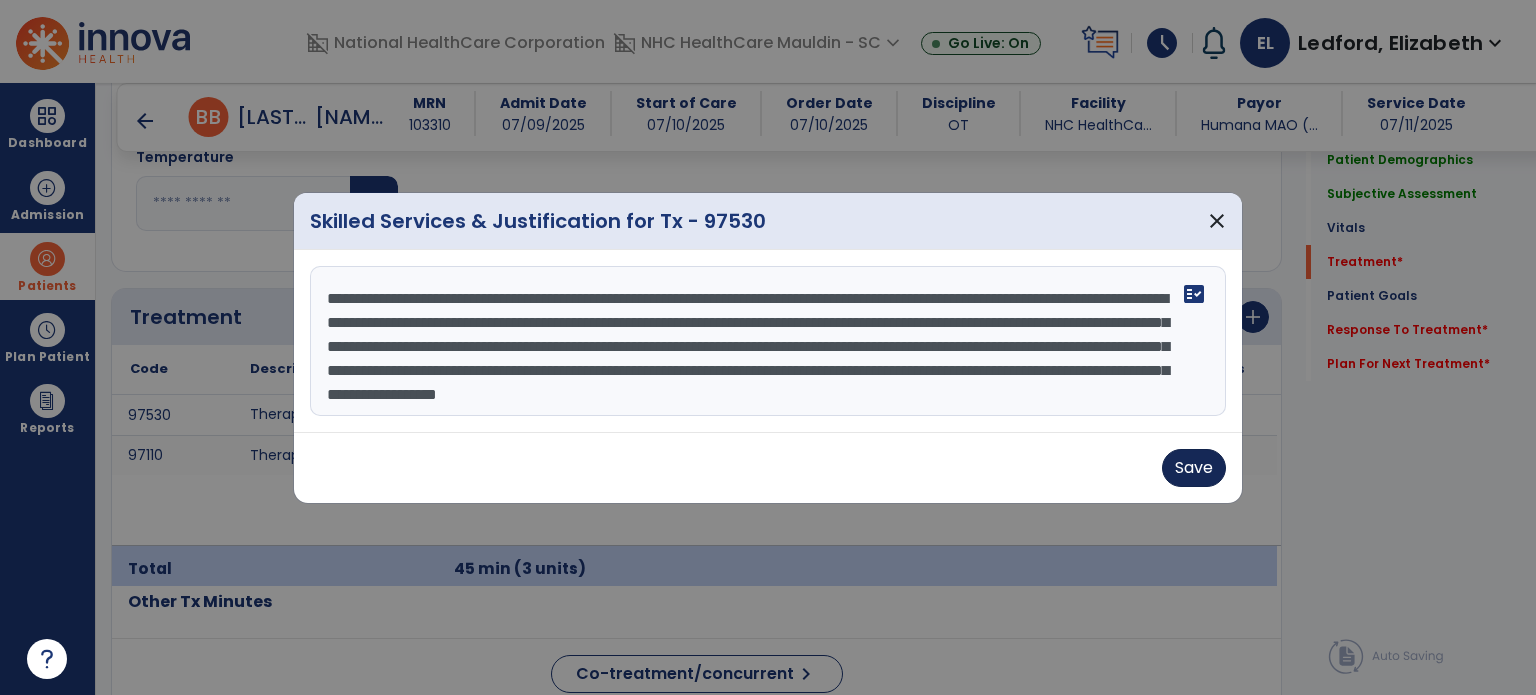 type on "**********" 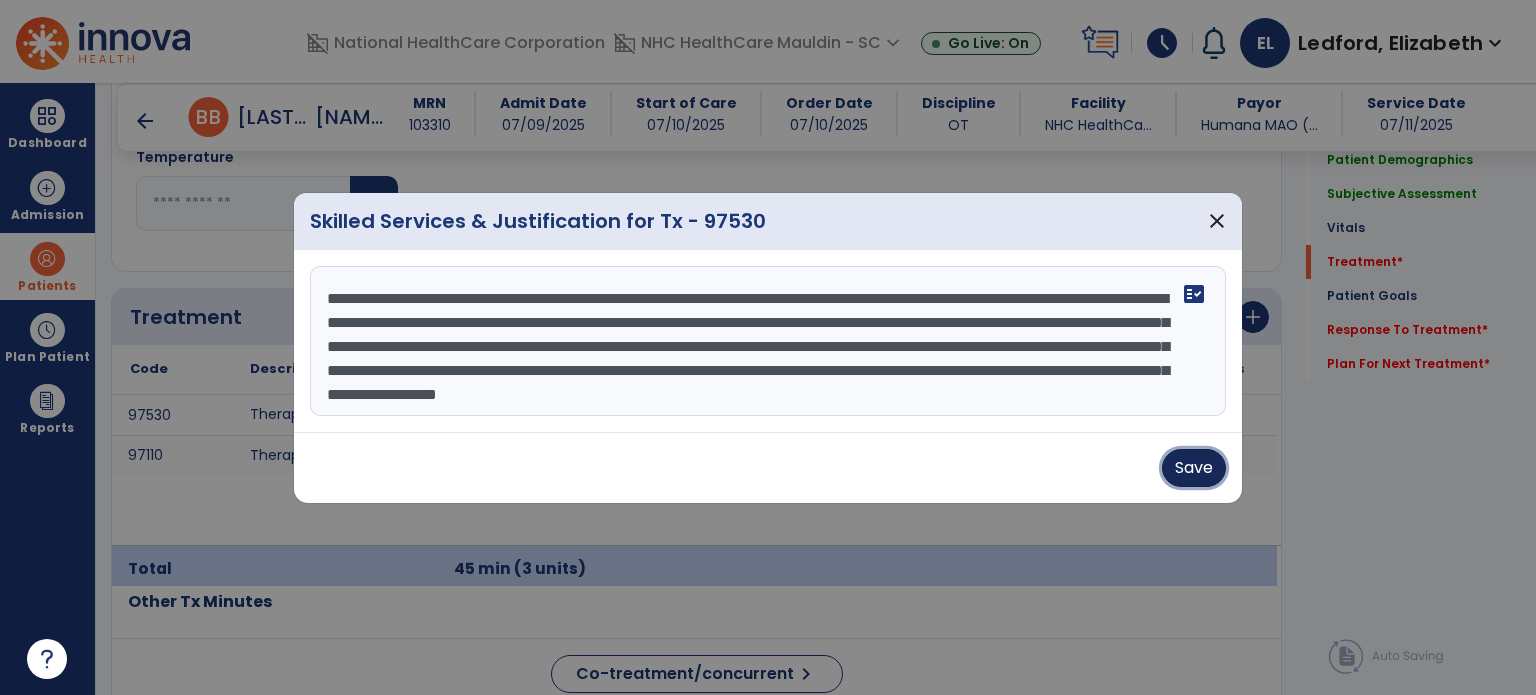 click on "Save" at bounding box center (1194, 468) 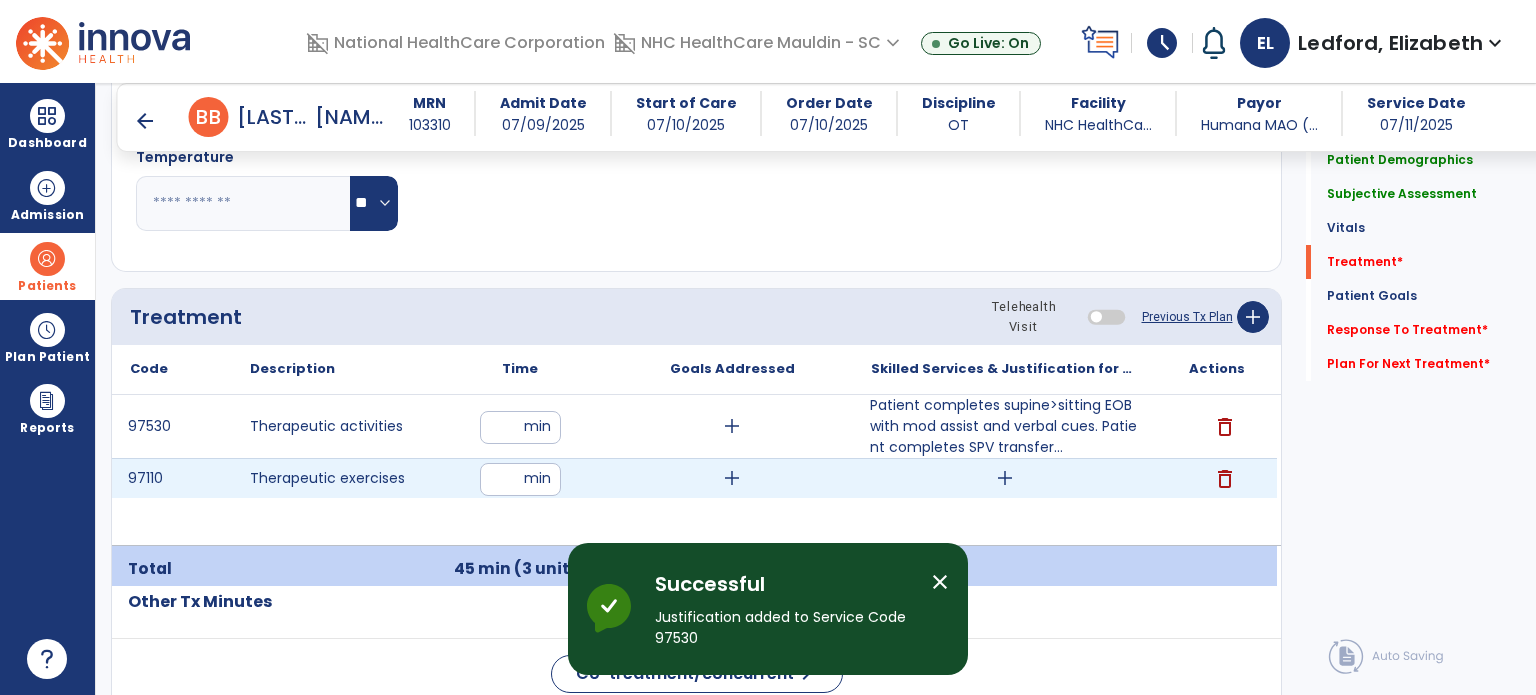 click on "add" at bounding box center [1005, 478] 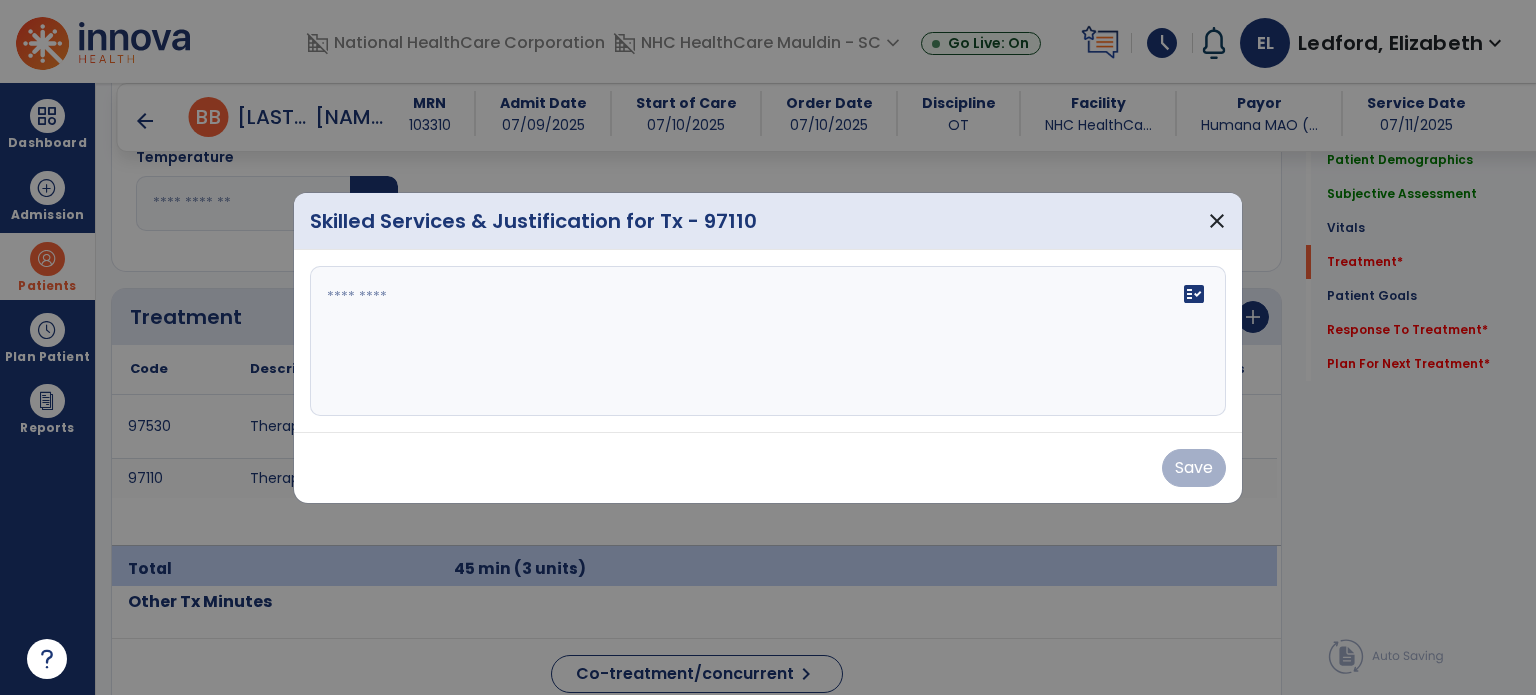 click on "fact_check" at bounding box center [768, 341] 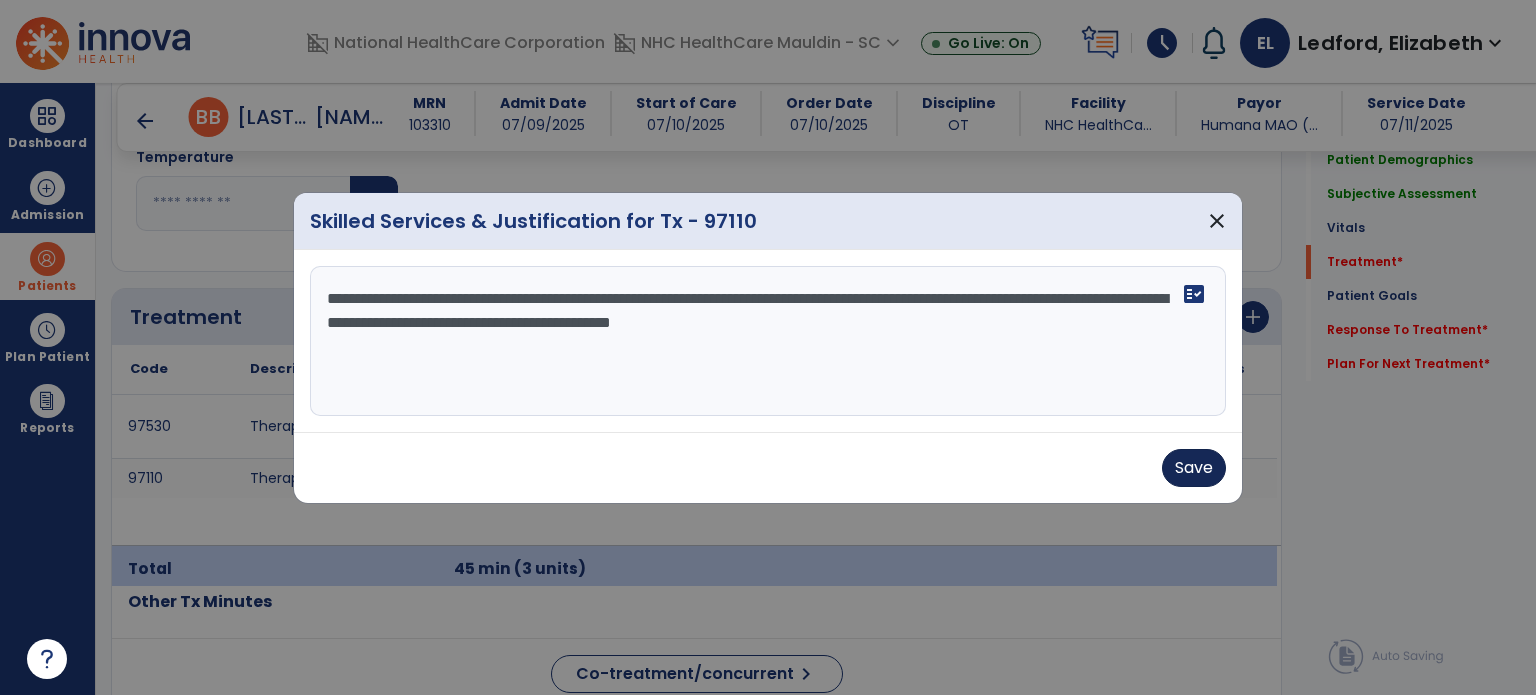 type on "**********" 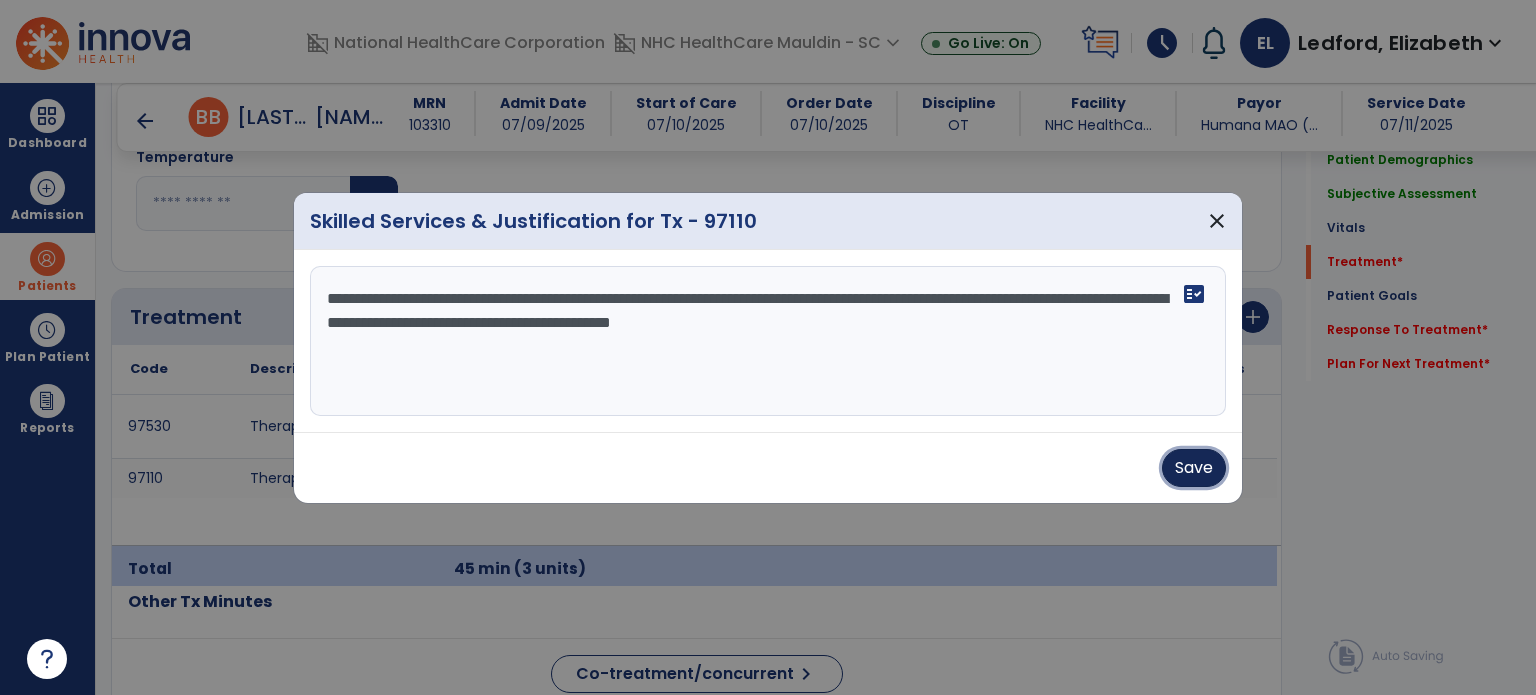click on "Save" at bounding box center (1194, 468) 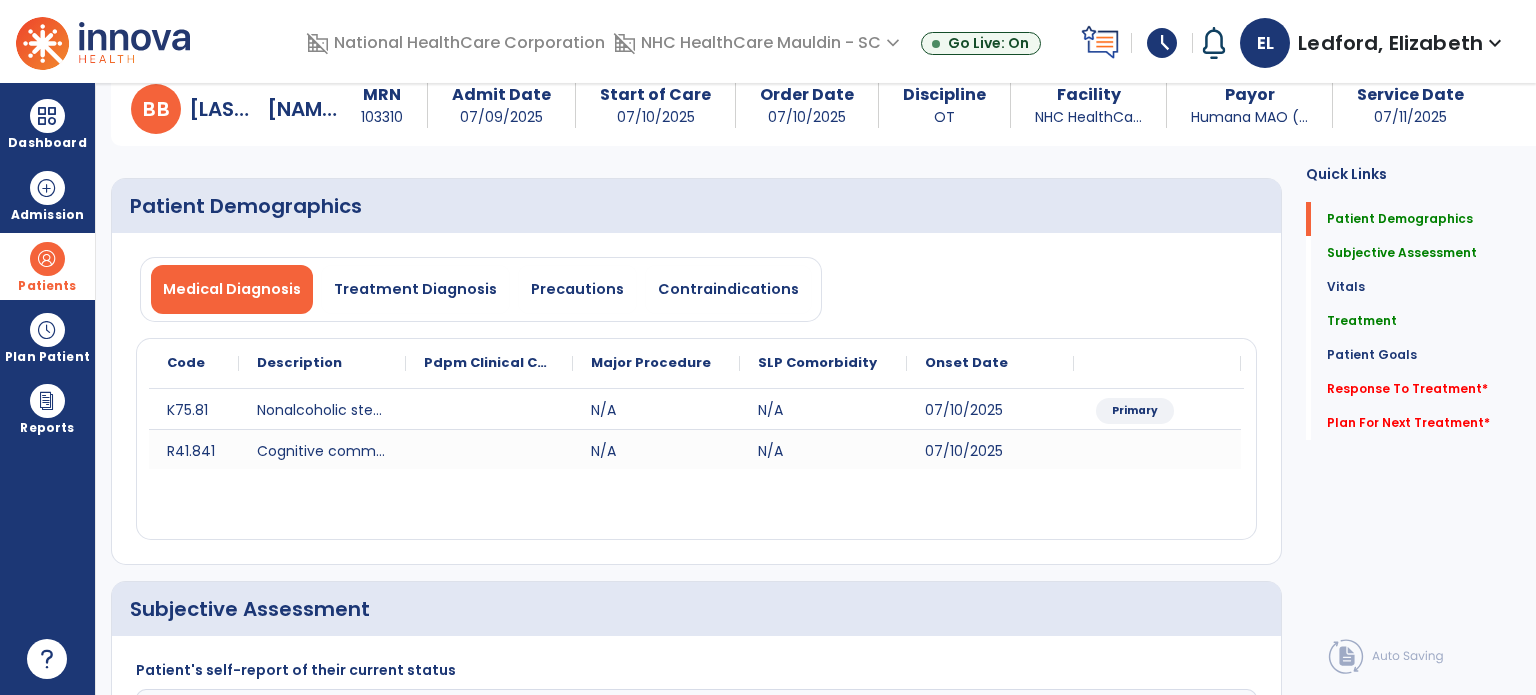 scroll, scrollTop: 0, scrollLeft: 0, axis: both 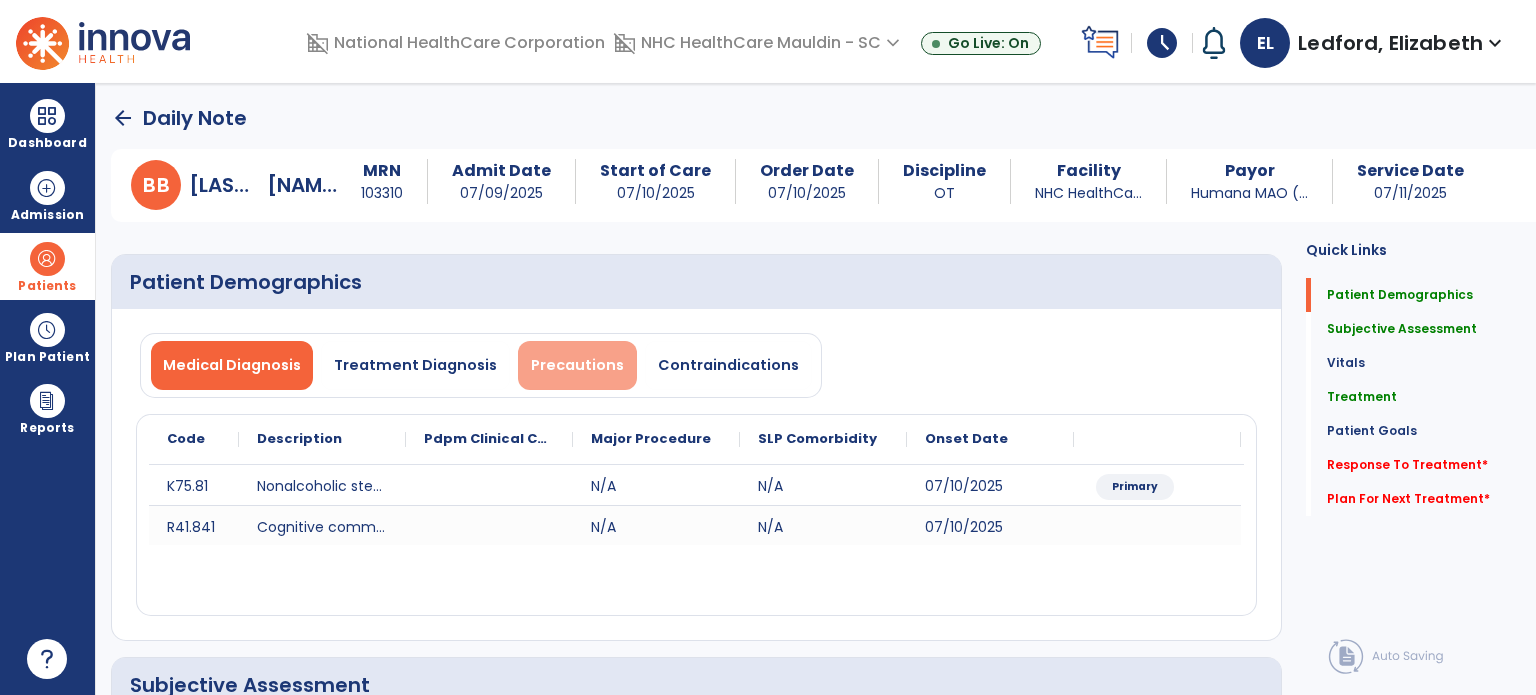 click on "Precautions" at bounding box center (577, 365) 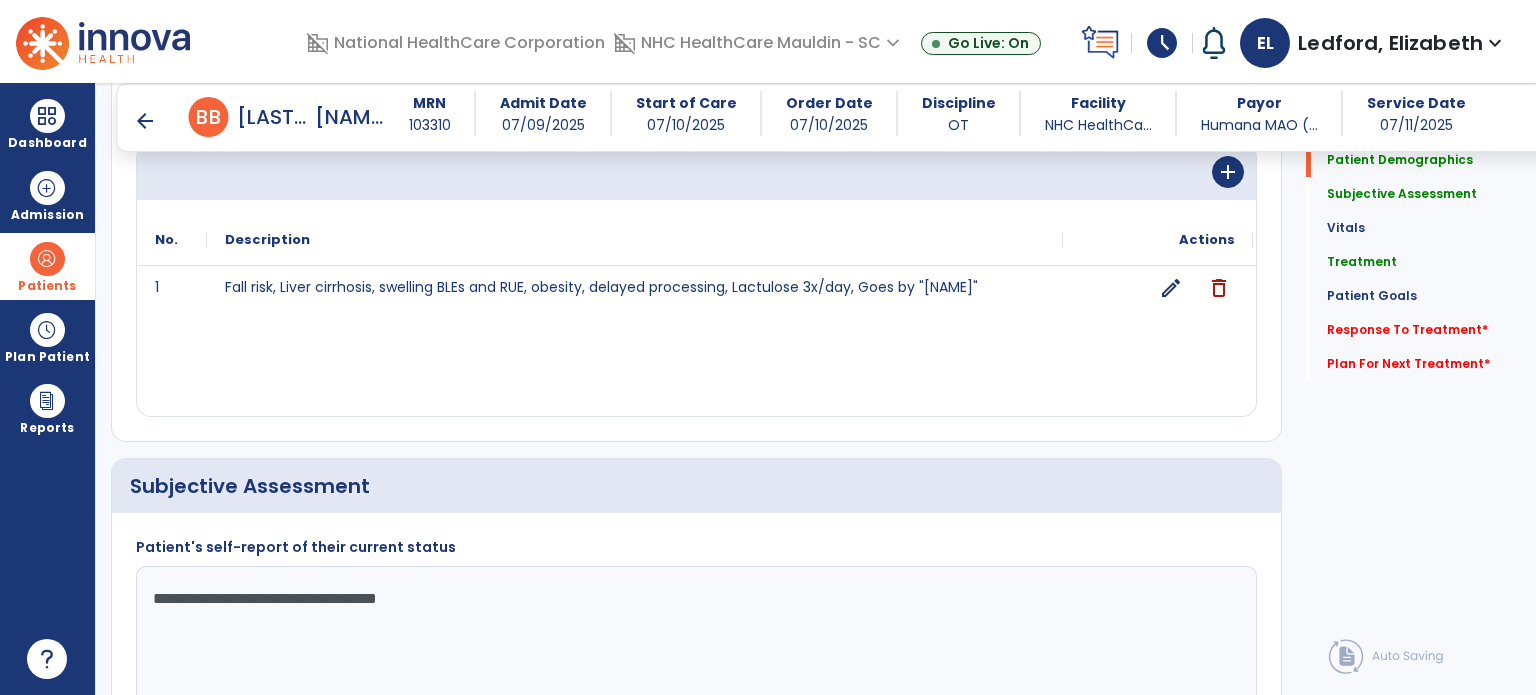 scroll, scrollTop: 252, scrollLeft: 0, axis: vertical 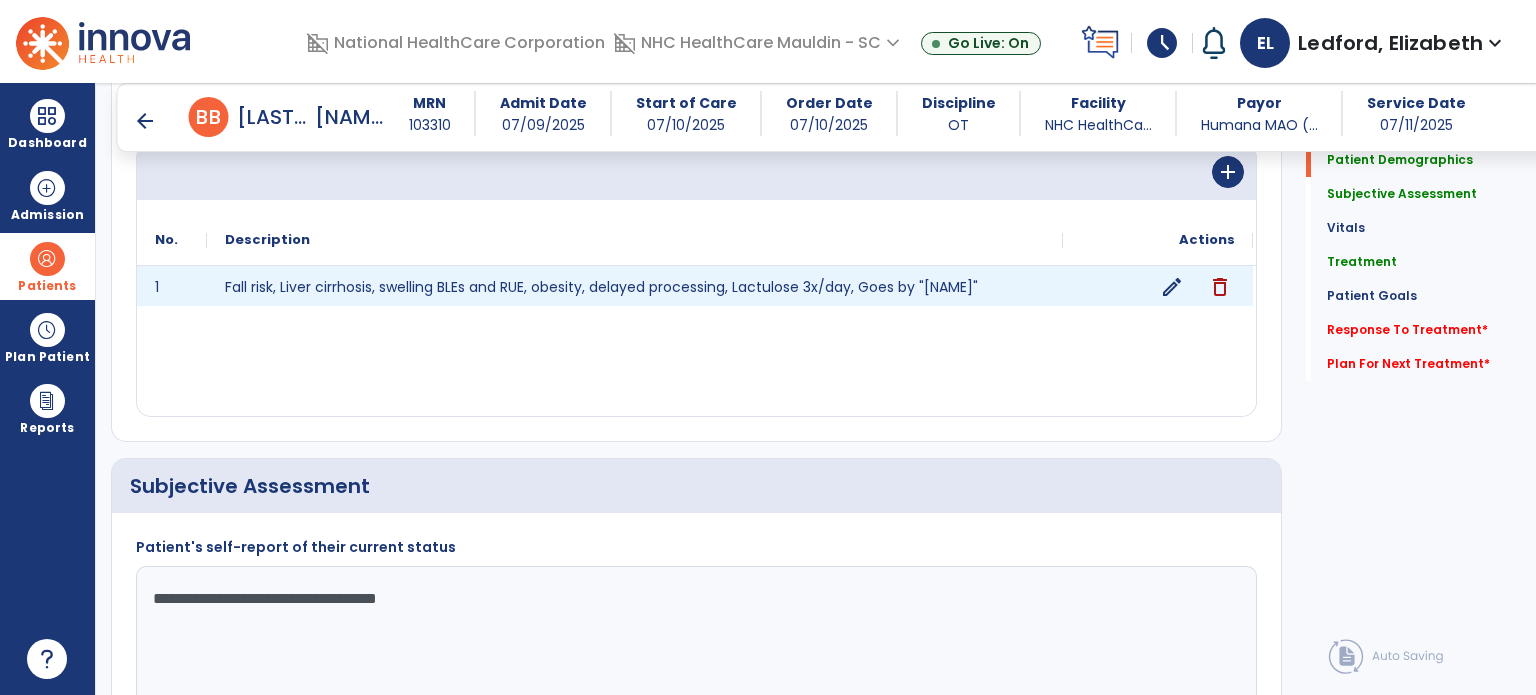 click on "edit" 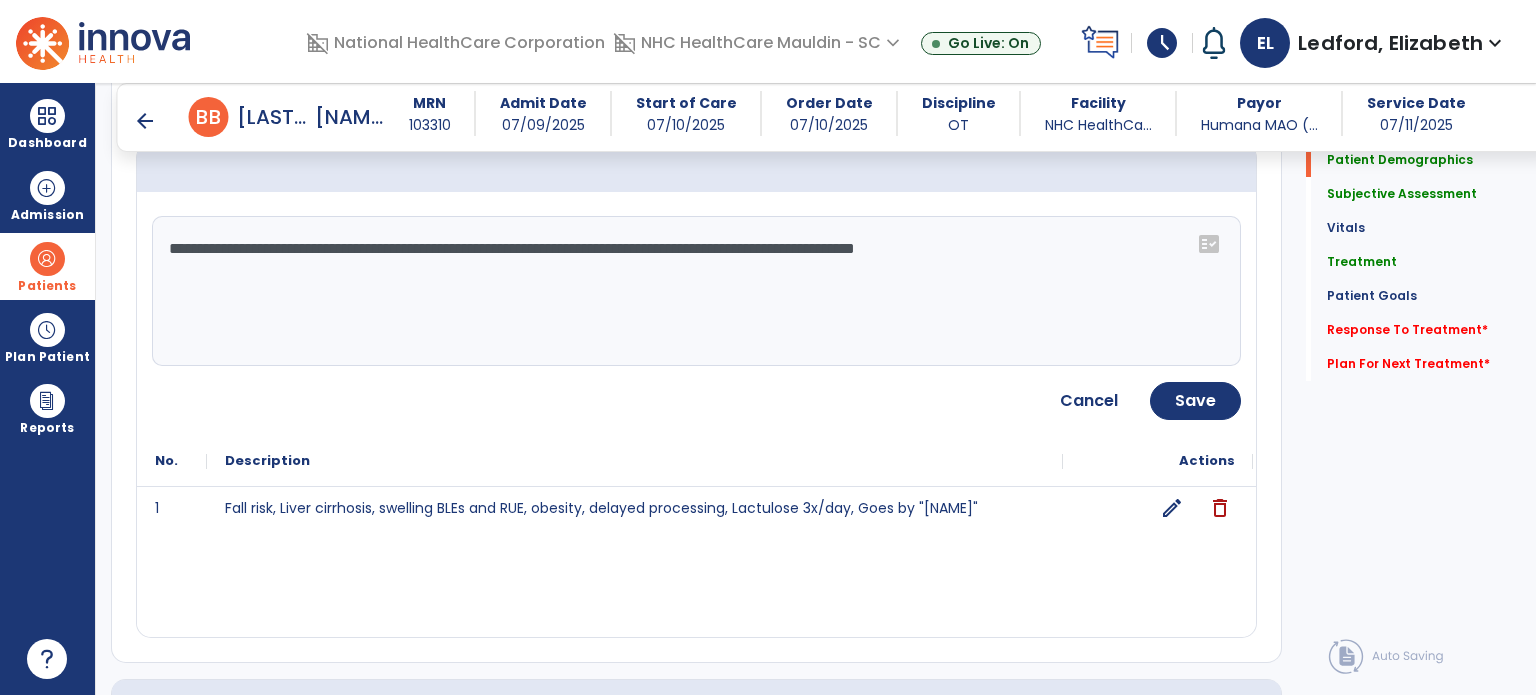 drag, startPoint x: 520, startPoint y: 247, endPoint x: 349, endPoint y: 247, distance: 171 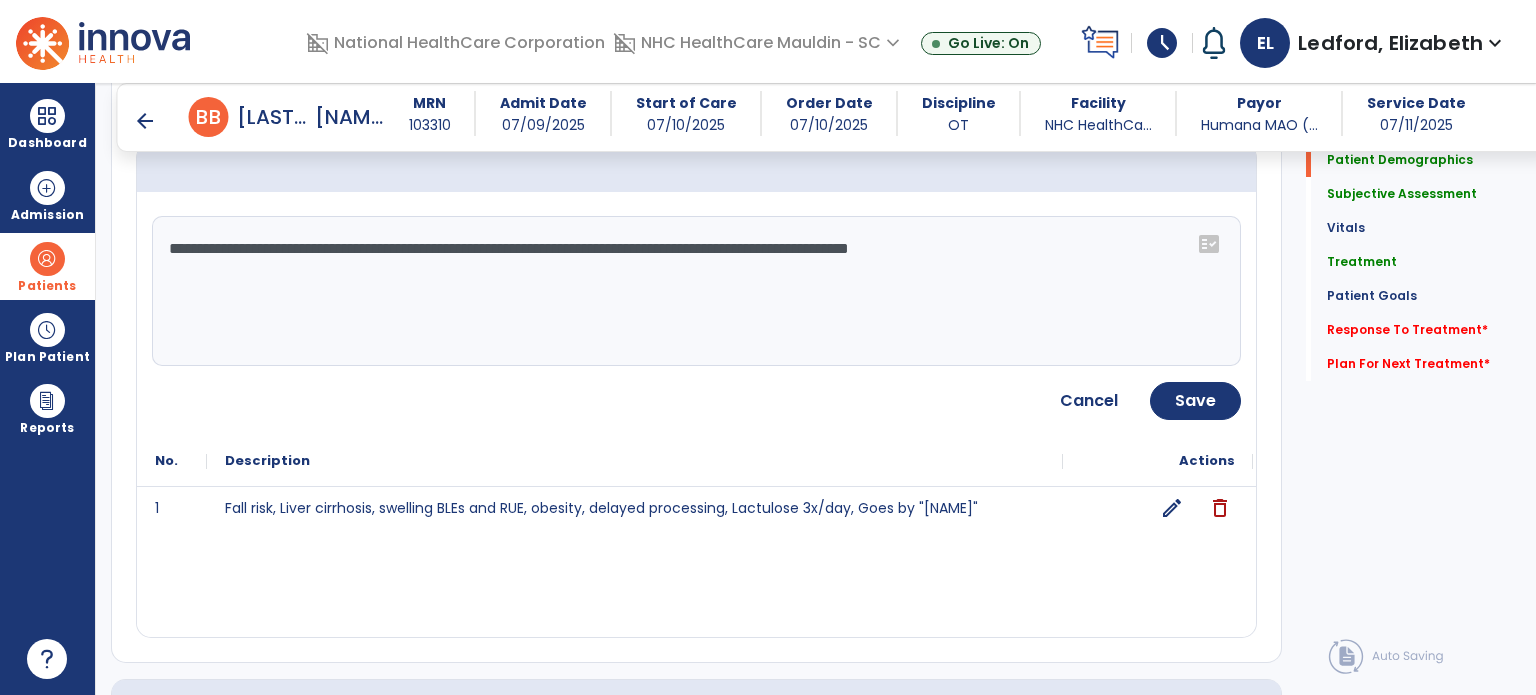click on "**********" 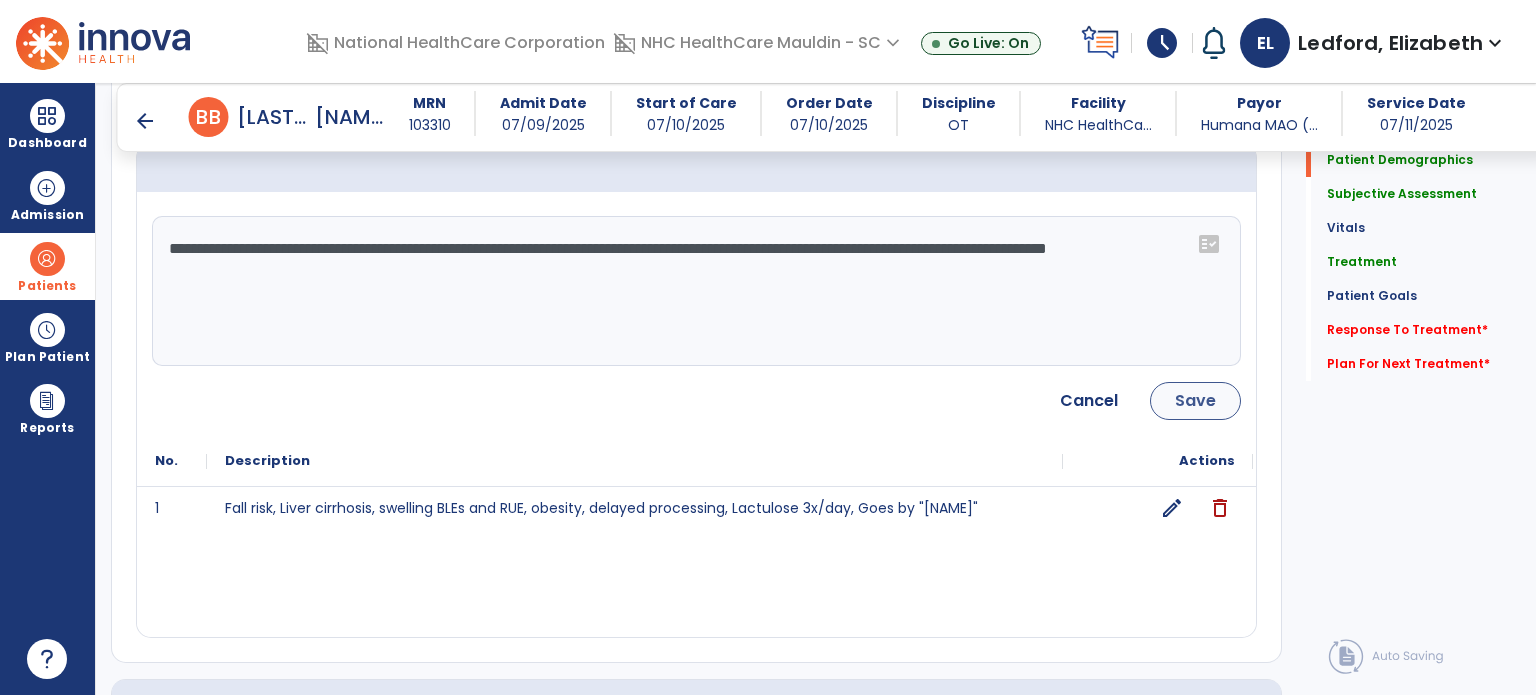 type on "**********" 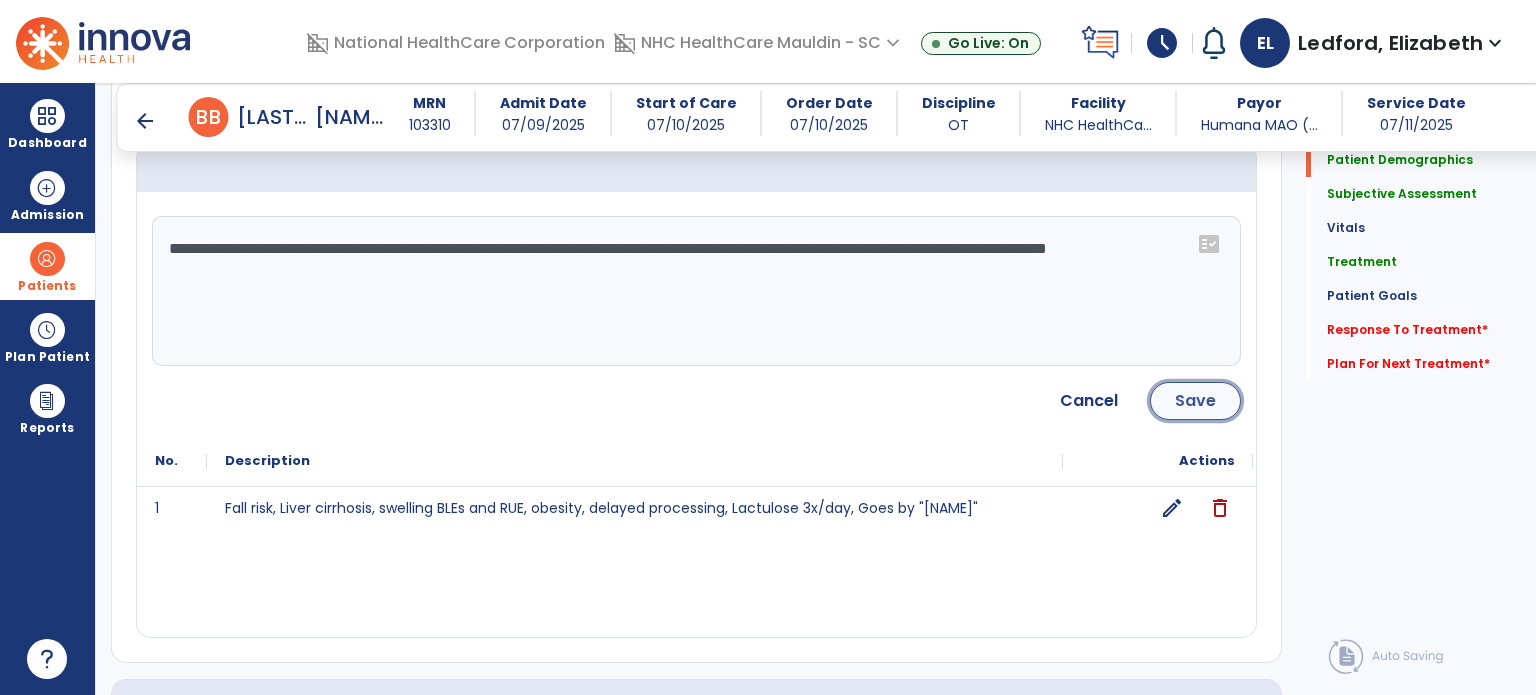click on "Save" 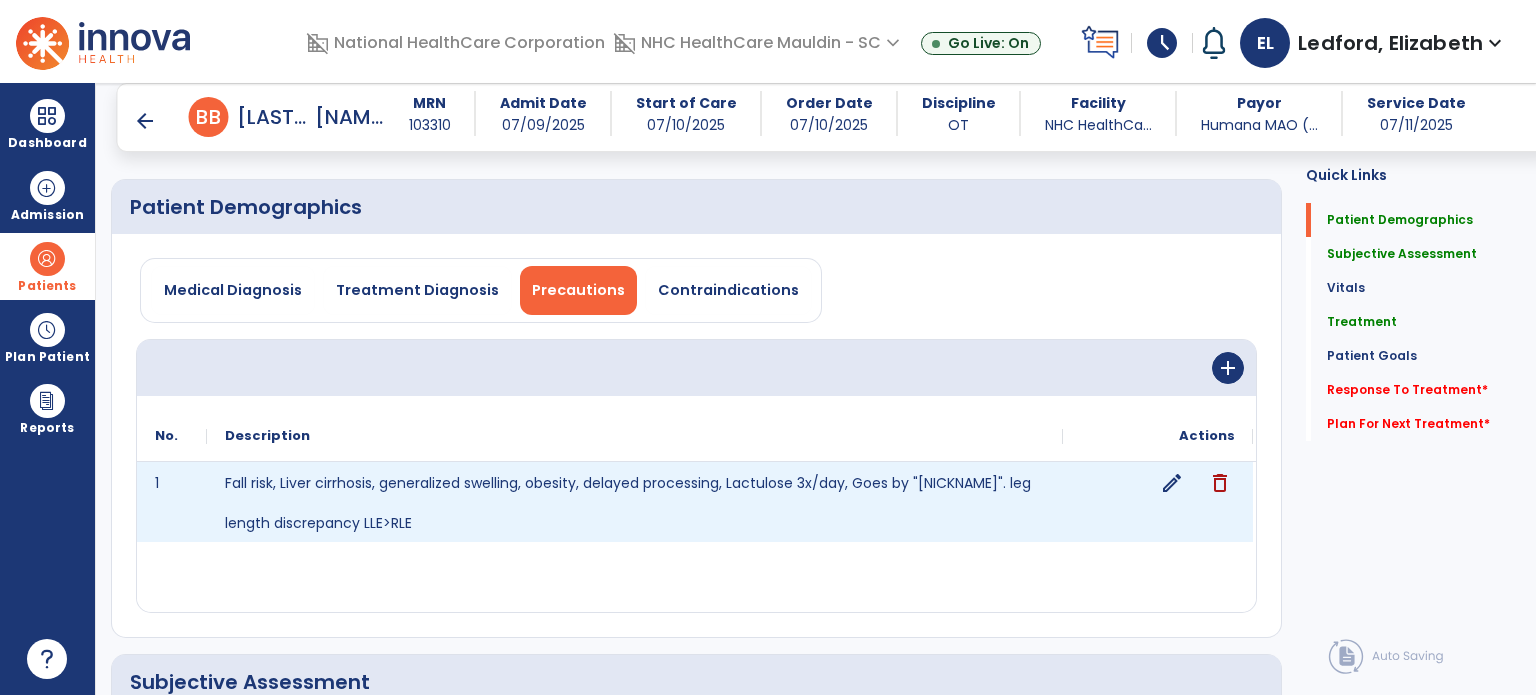 scroll, scrollTop: 54, scrollLeft: 0, axis: vertical 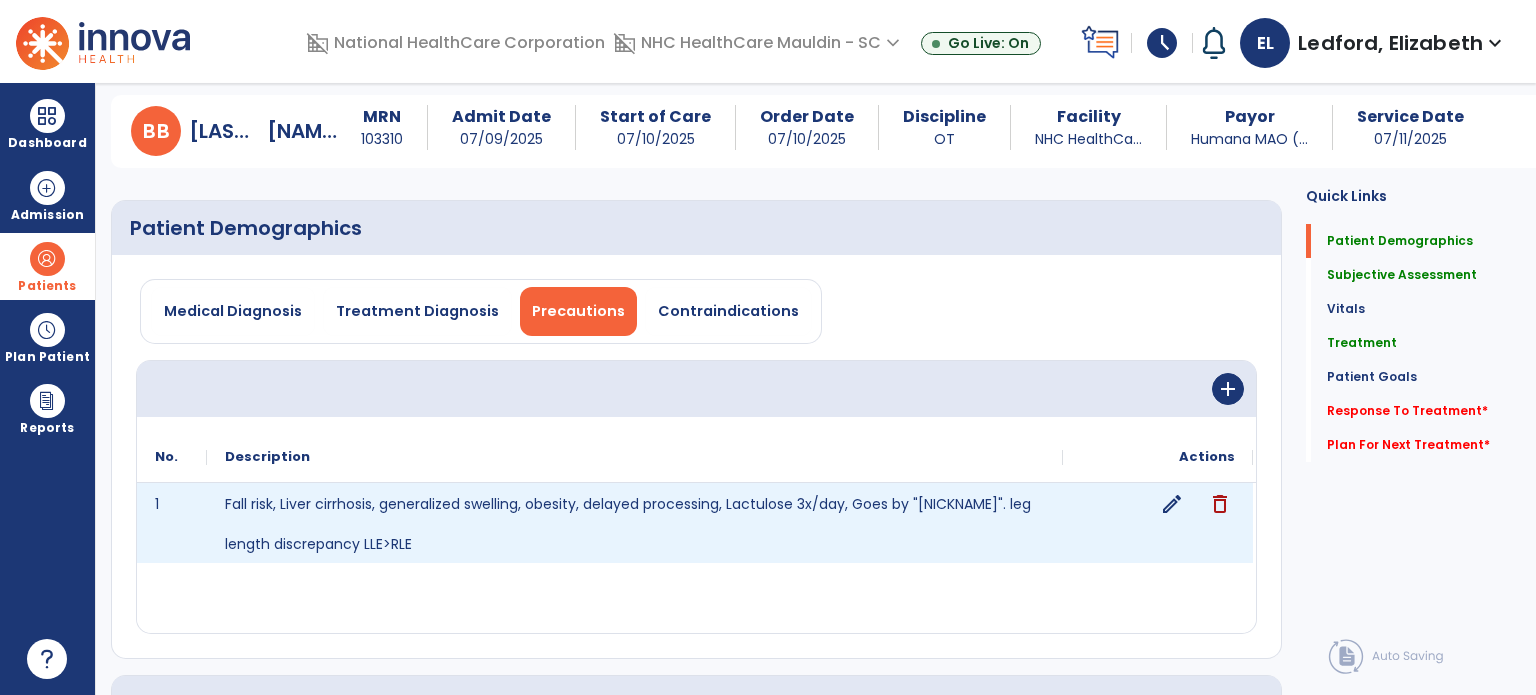 click on "edit" 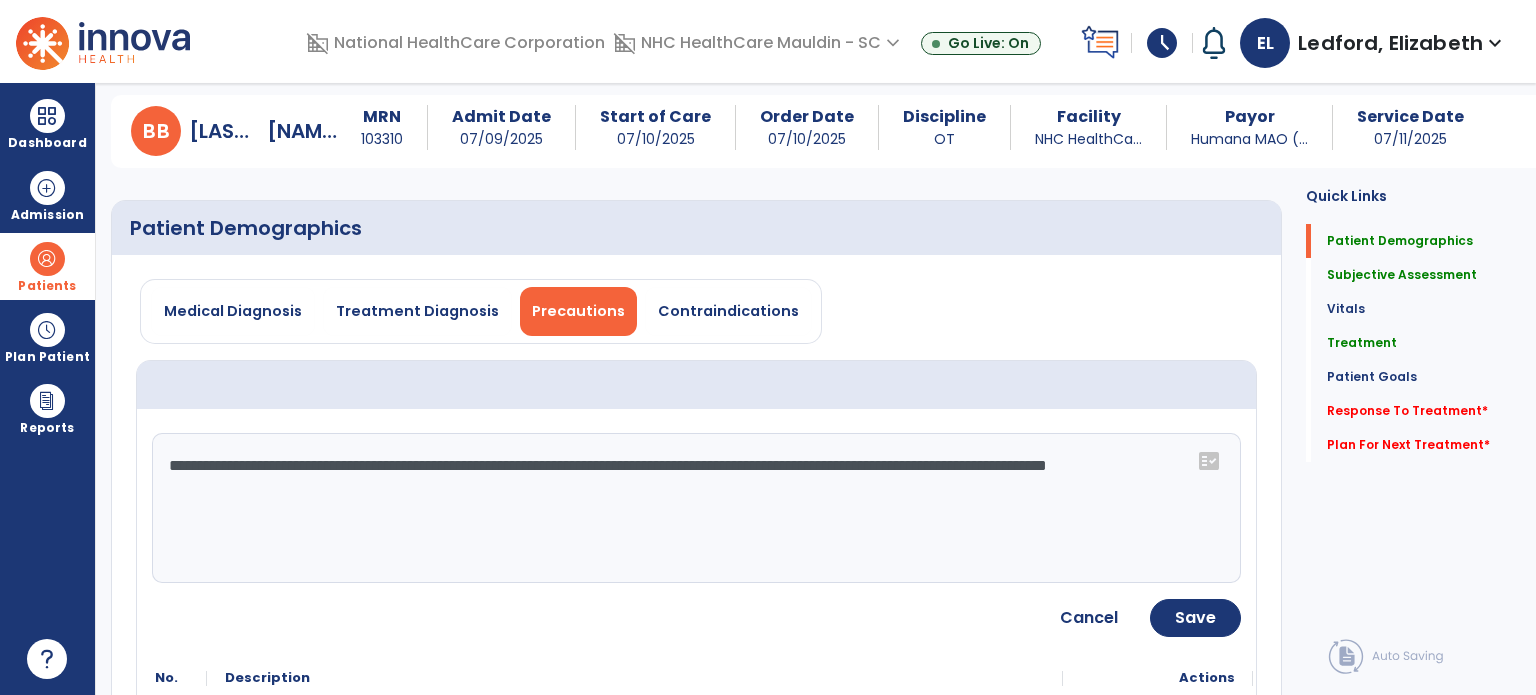 drag, startPoint x: 747, startPoint y: 467, endPoint x: 581, endPoint y: 464, distance: 166.0271 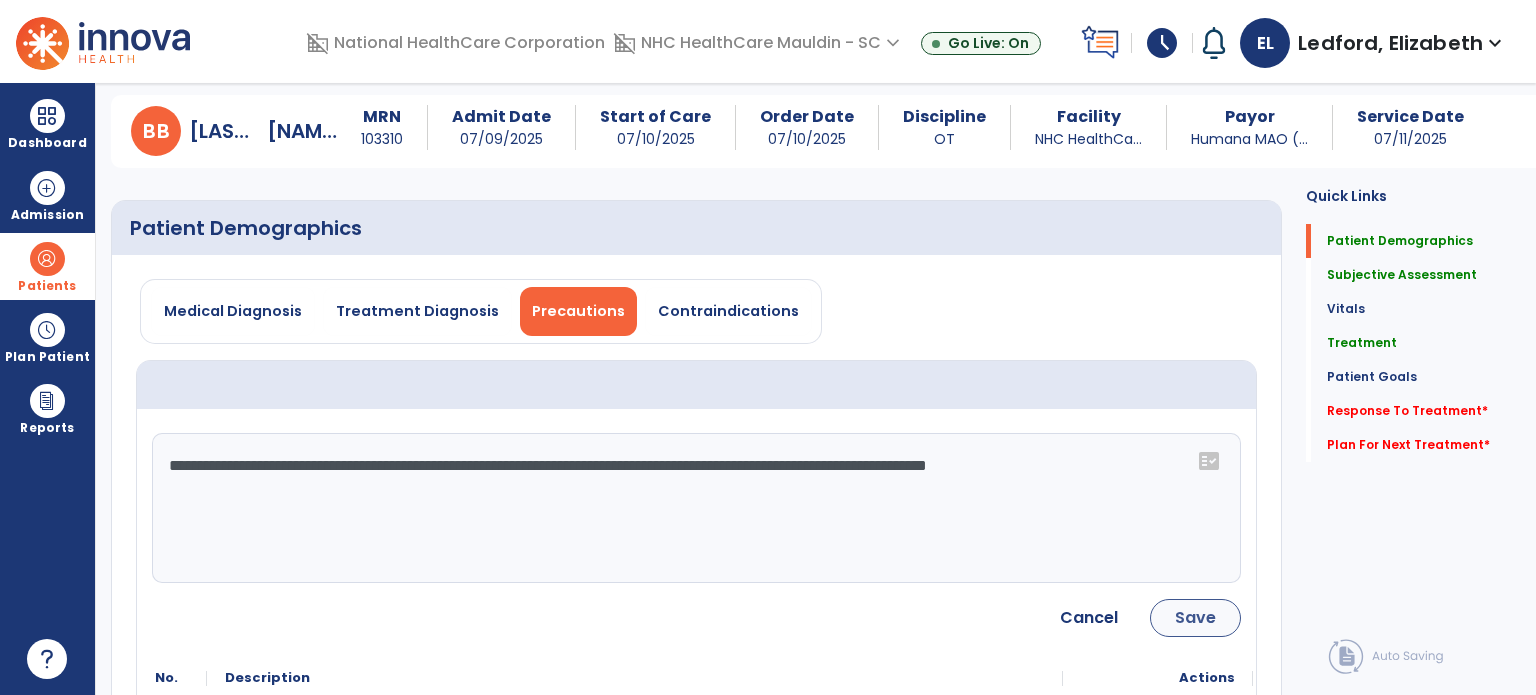 type on "**********" 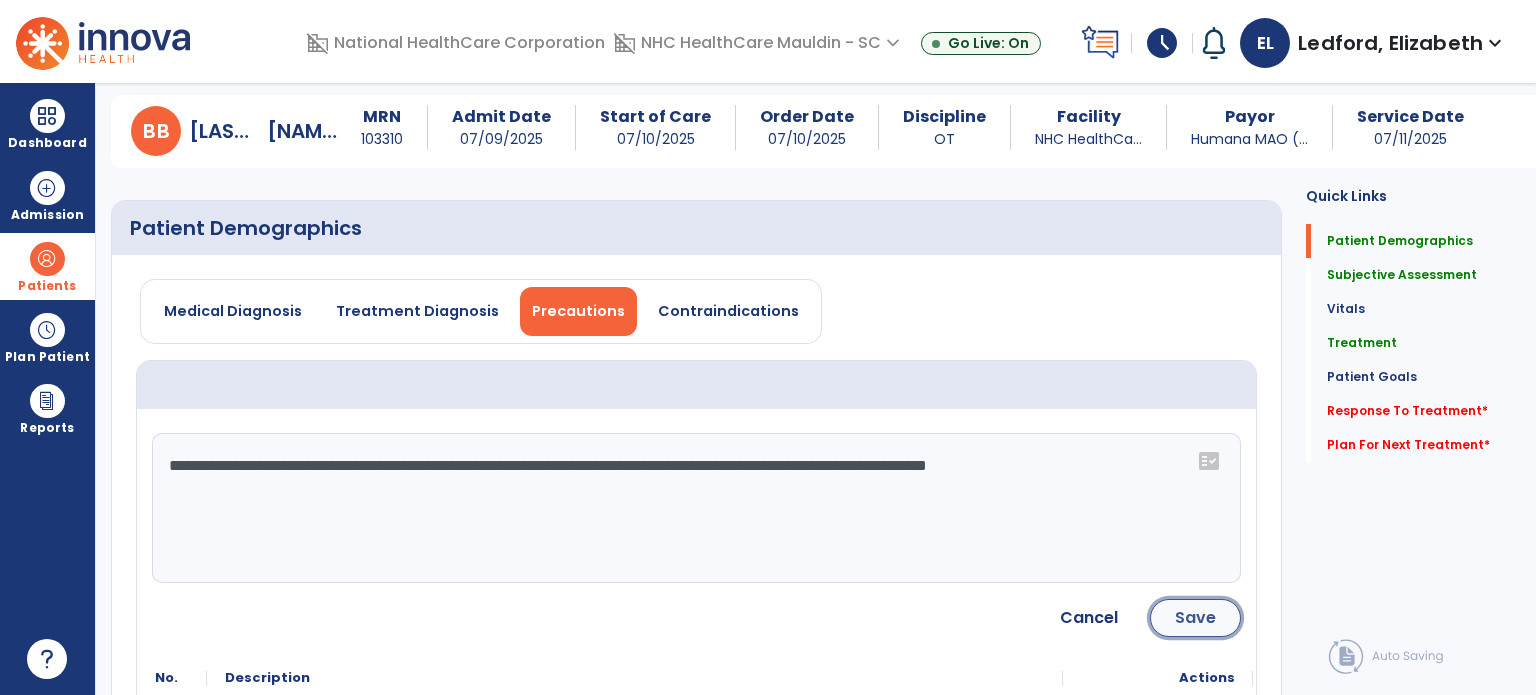 click on "Save" 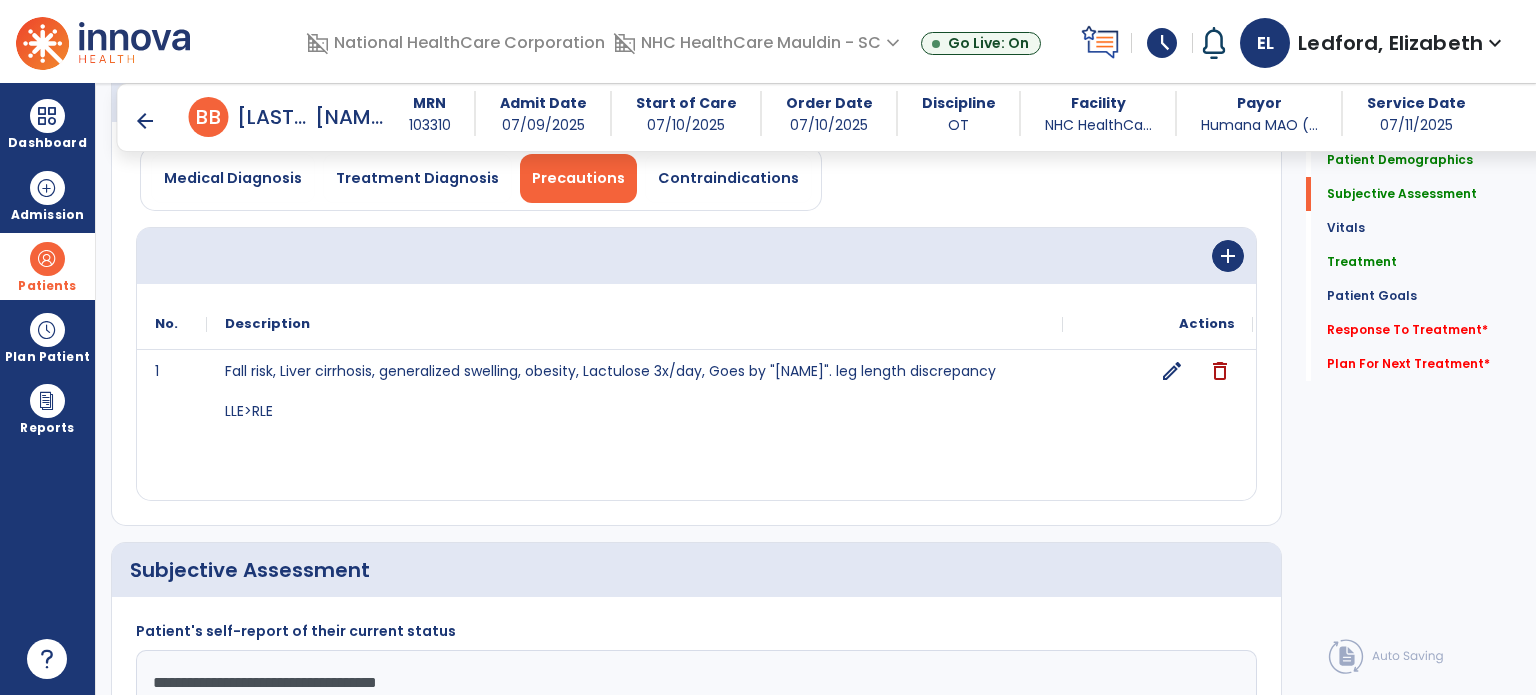 scroll, scrollTop: 159, scrollLeft: 0, axis: vertical 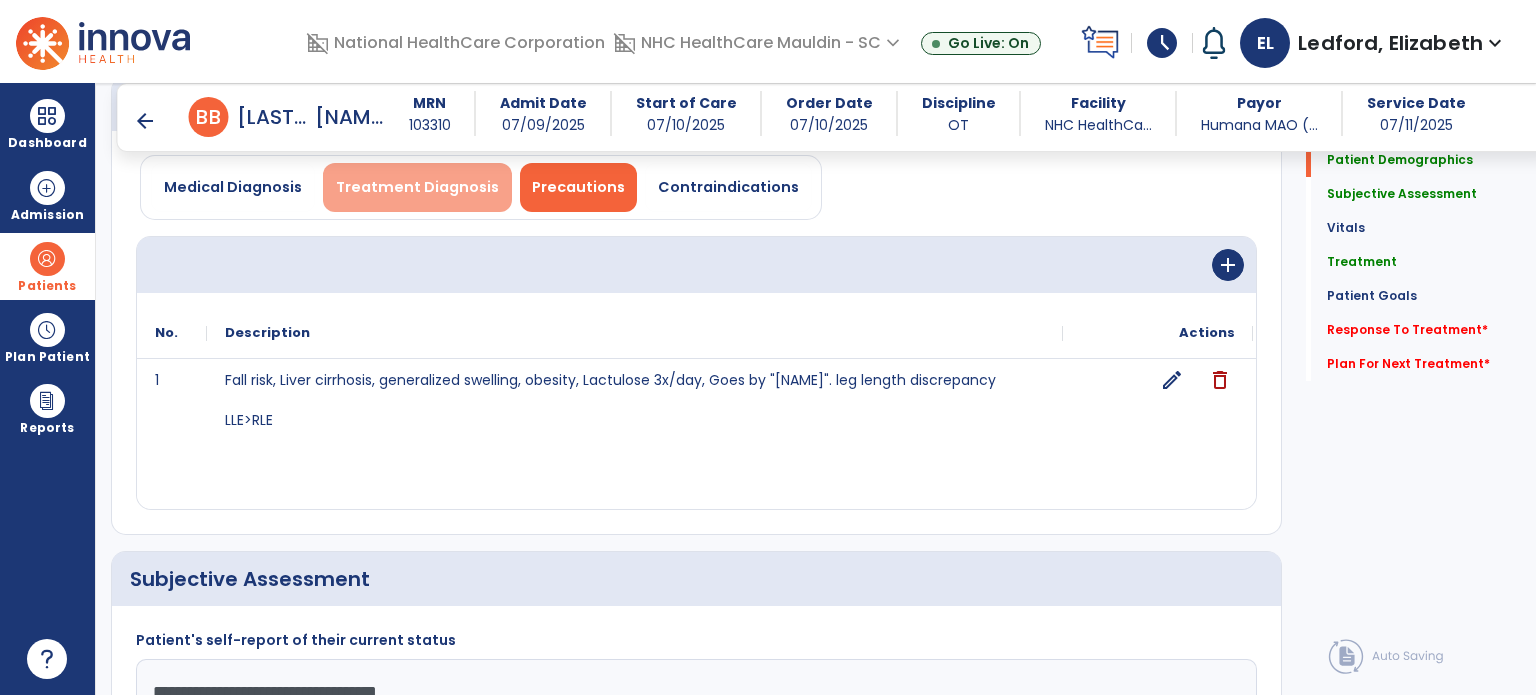 click on "Treatment Diagnosis" at bounding box center [417, 187] 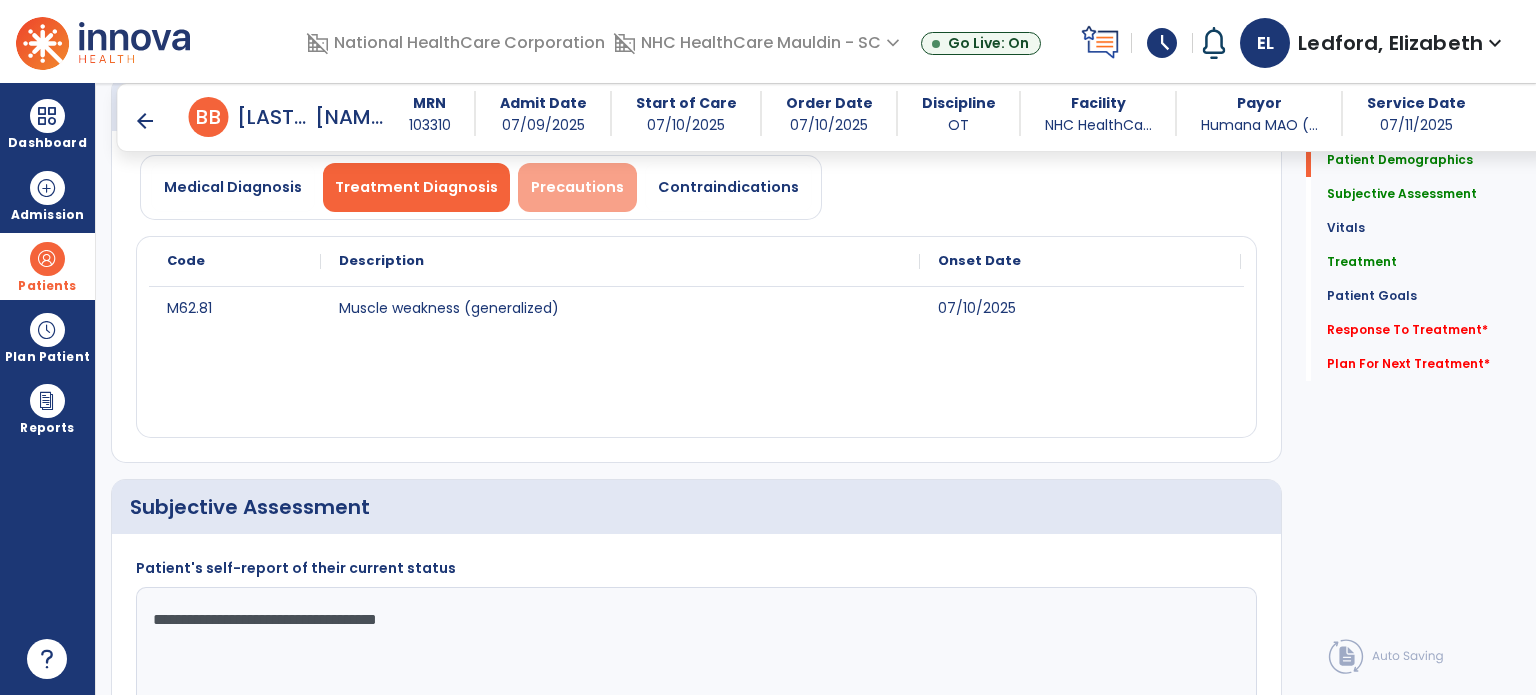 click on "Precautions" at bounding box center (577, 187) 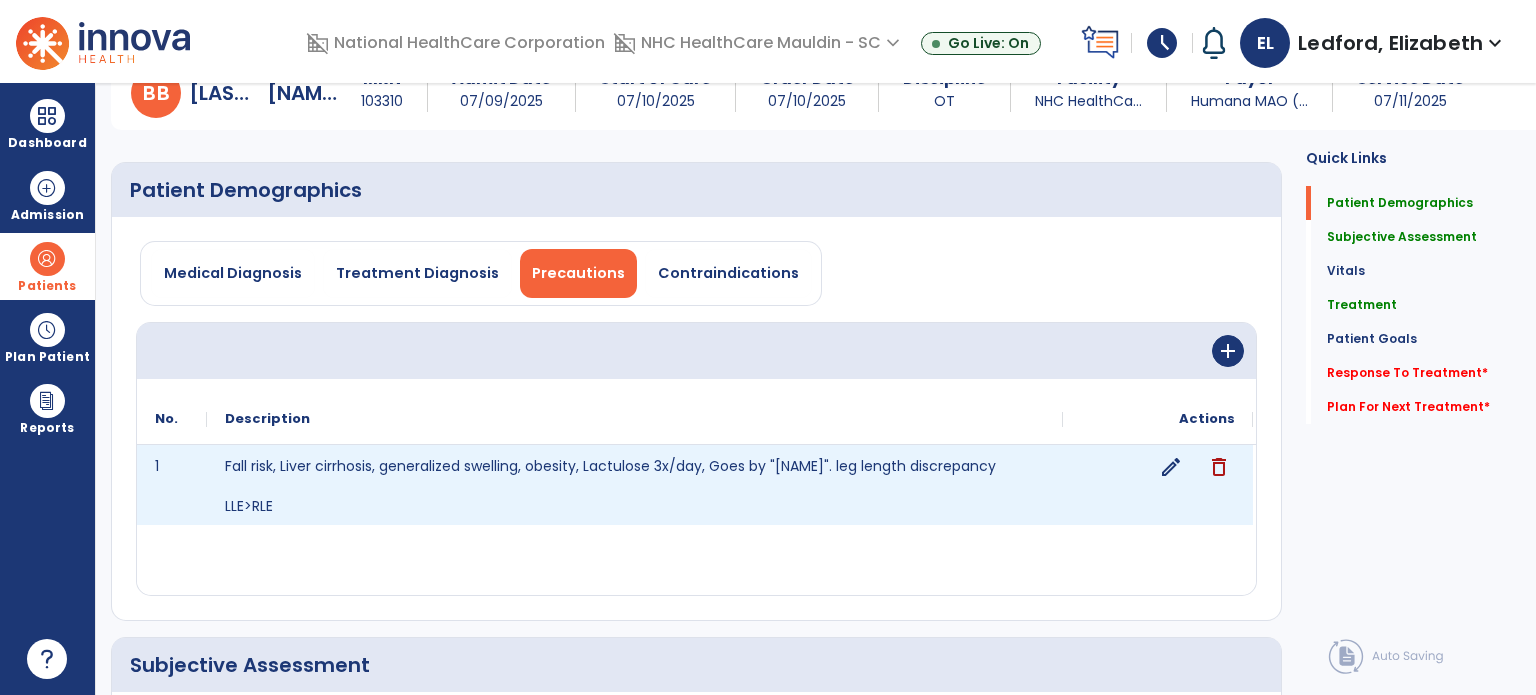 scroll, scrollTop: 7, scrollLeft: 0, axis: vertical 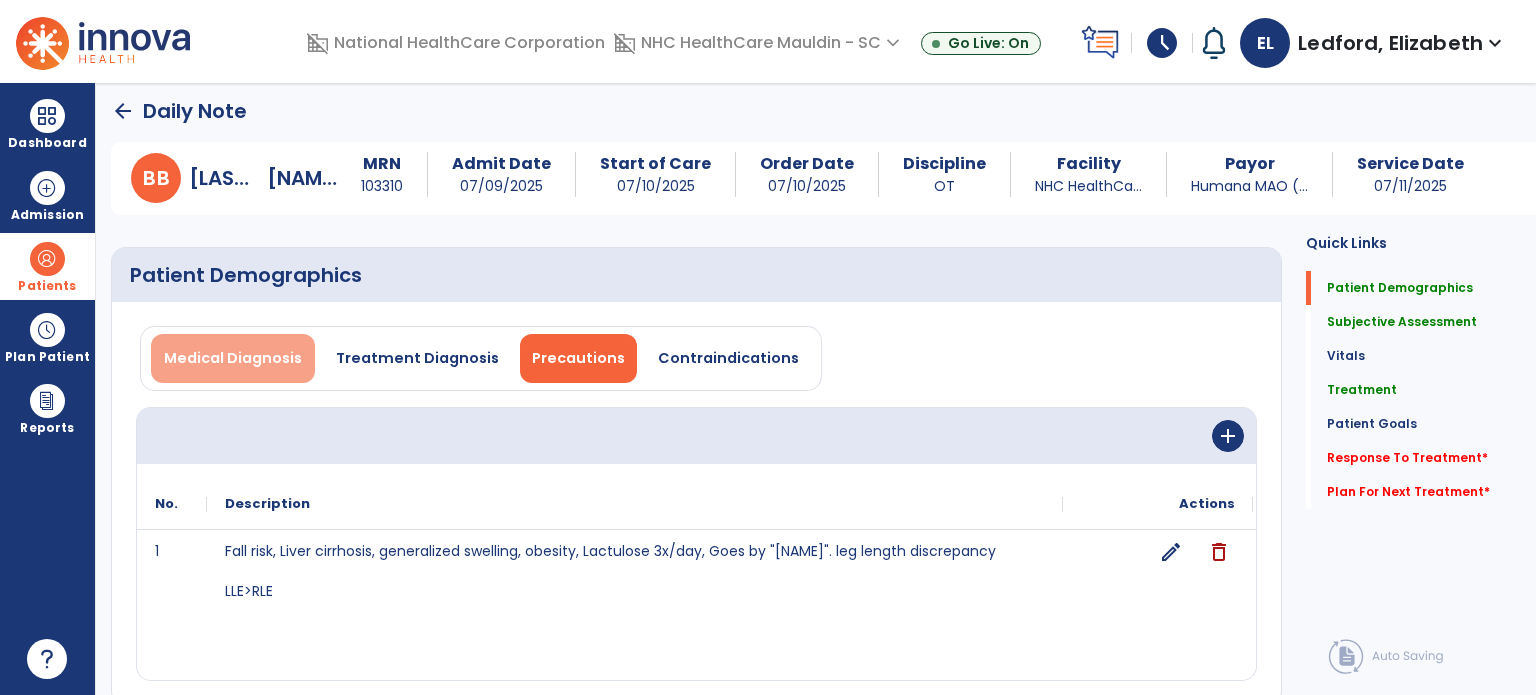 click on "Medical Diagnosis" at bounding box center (233, 358) 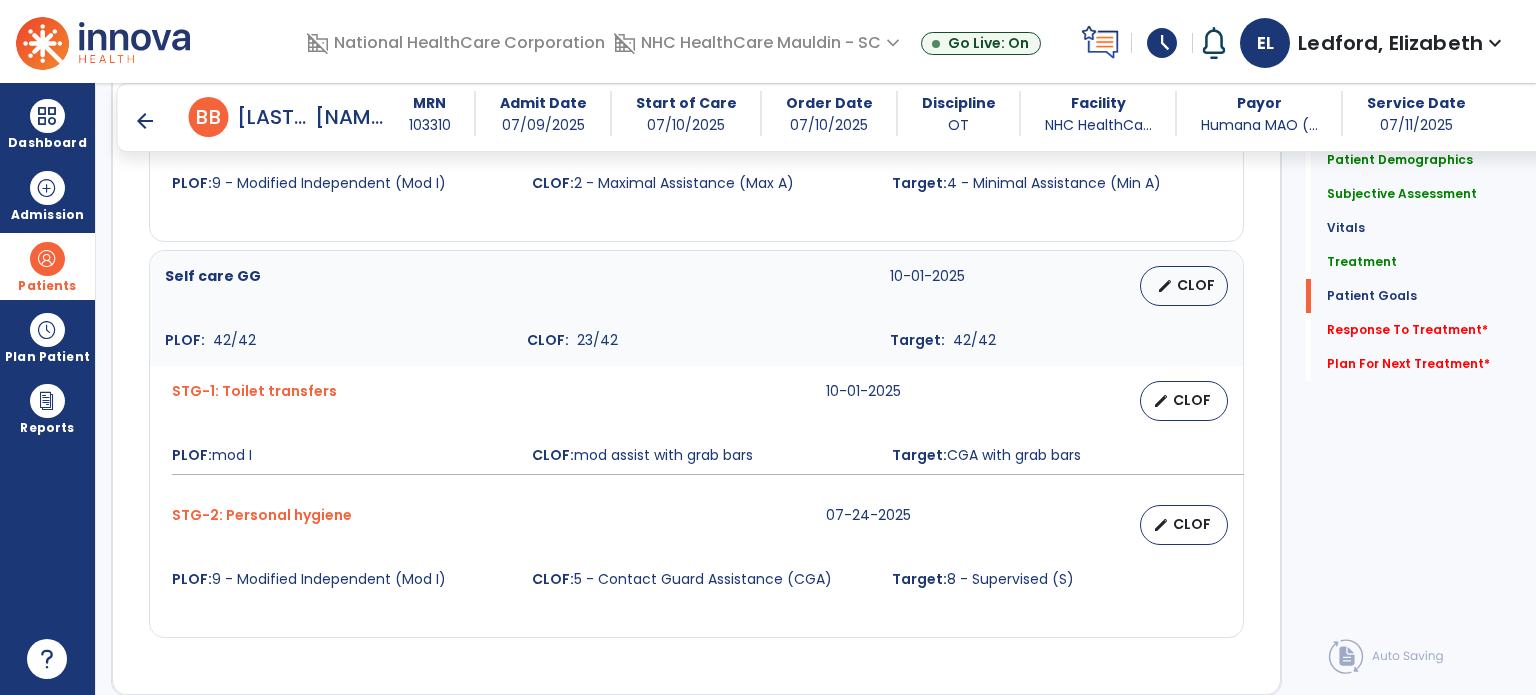 scroll, scrollTop: 2507, scrollLeft: 0, axis: vertical 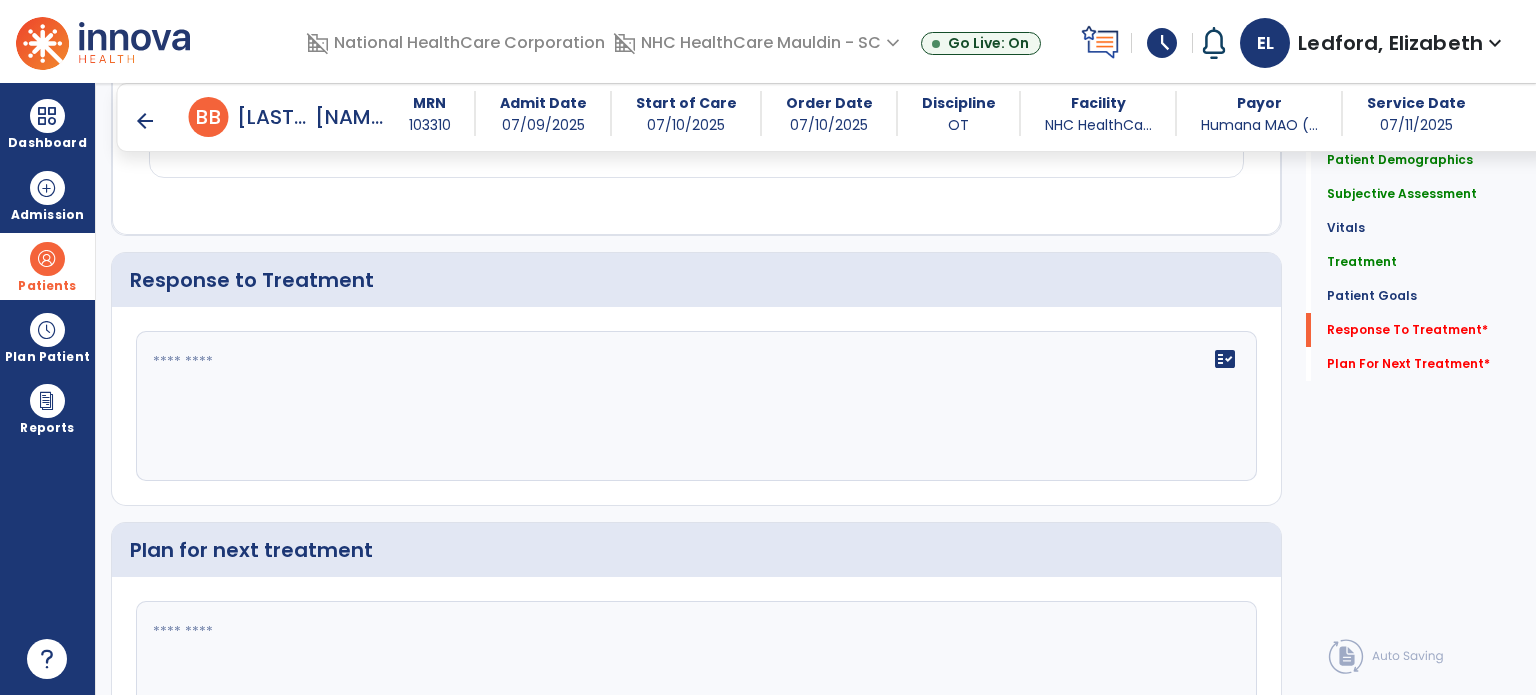click on "fact_check" 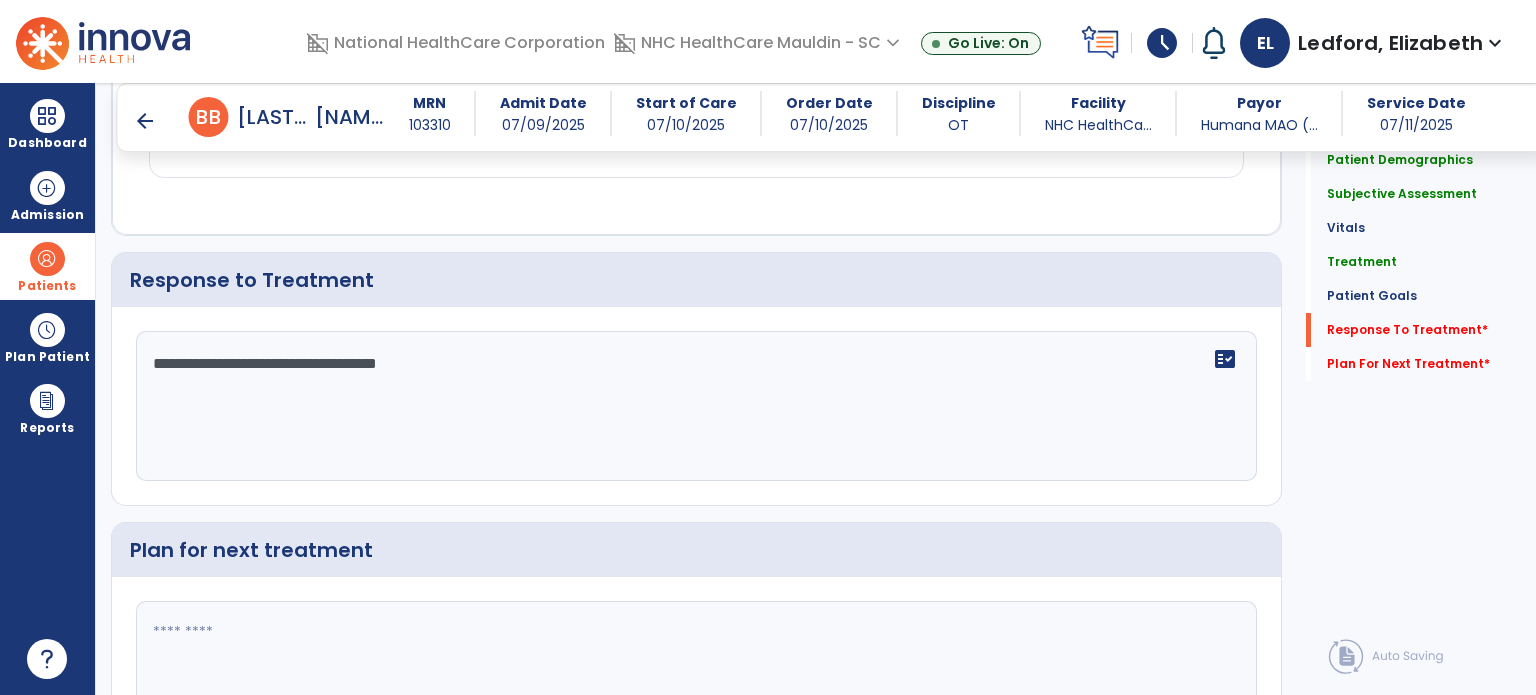 scroll, scrollTop: 2647, scrollLeft: 0, axis: vertical 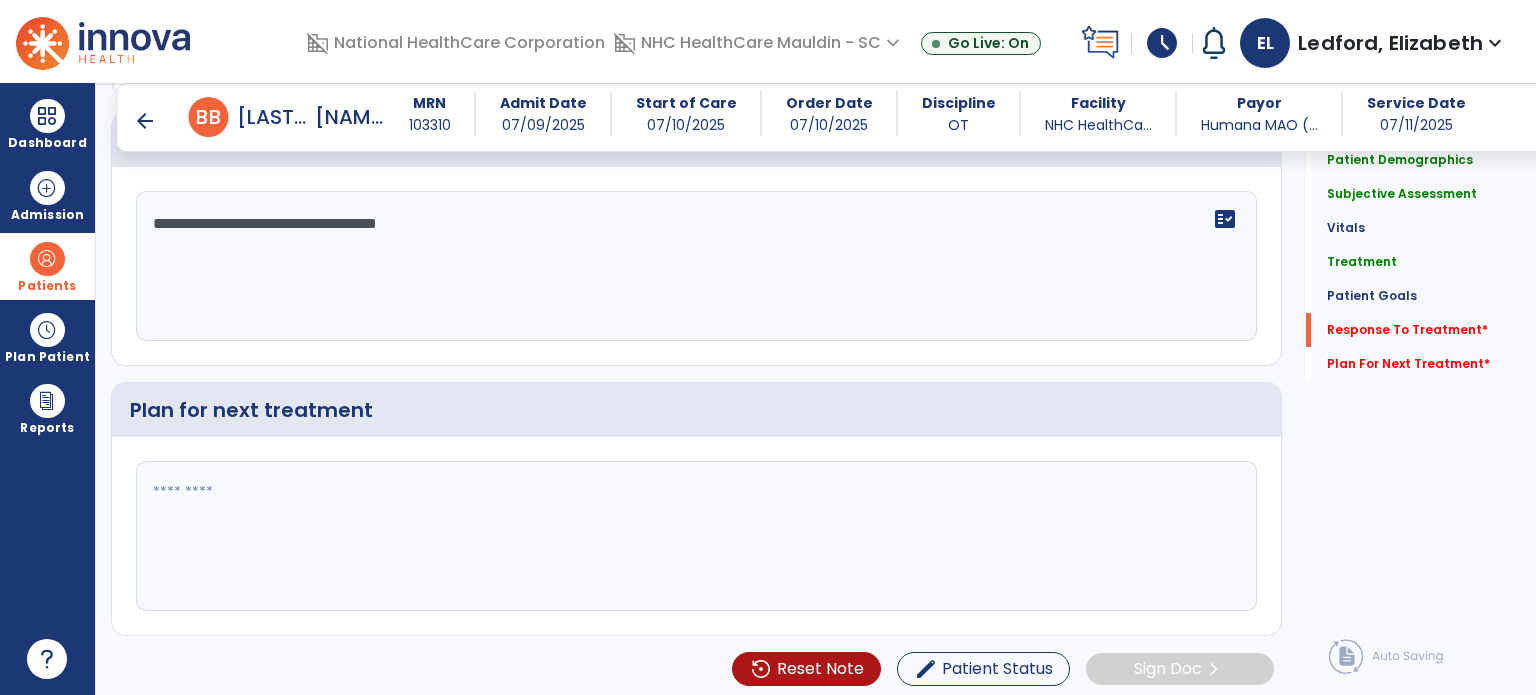 type on "**********" 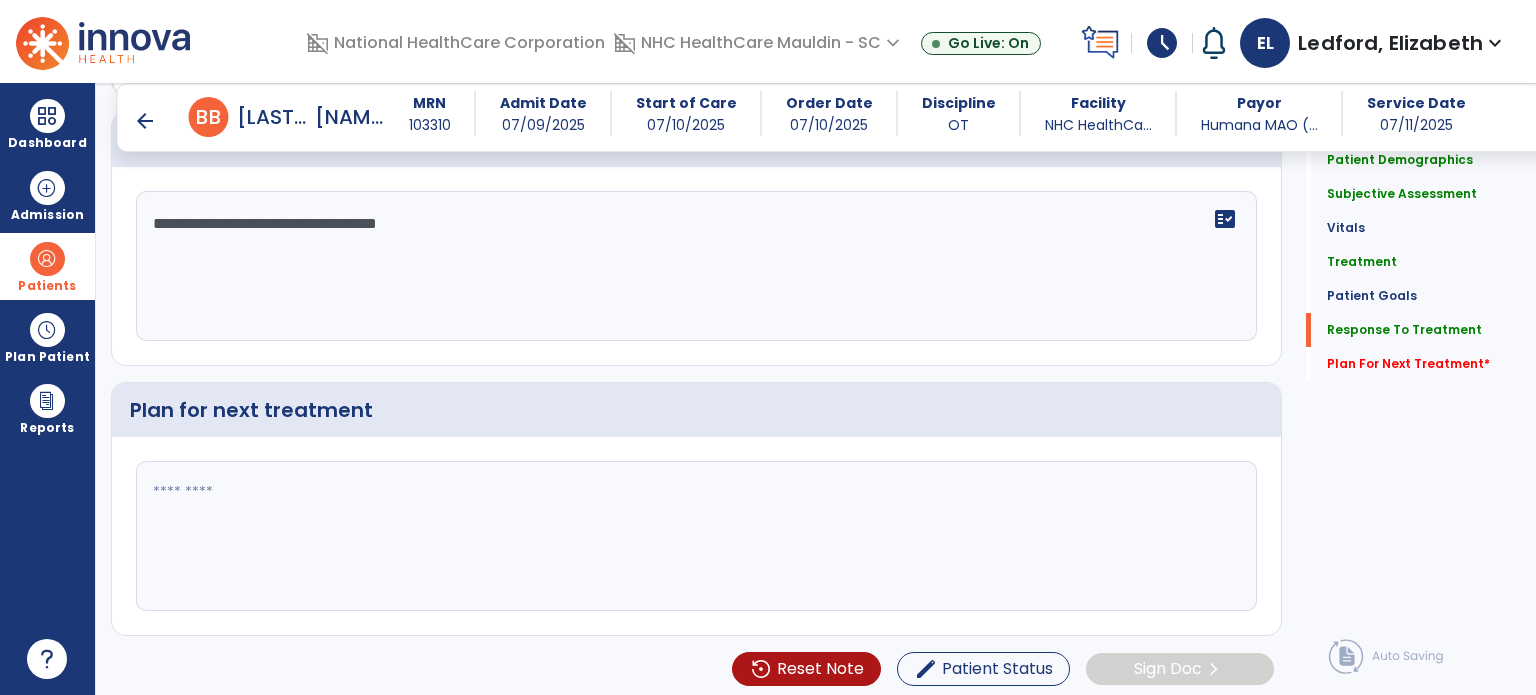 click 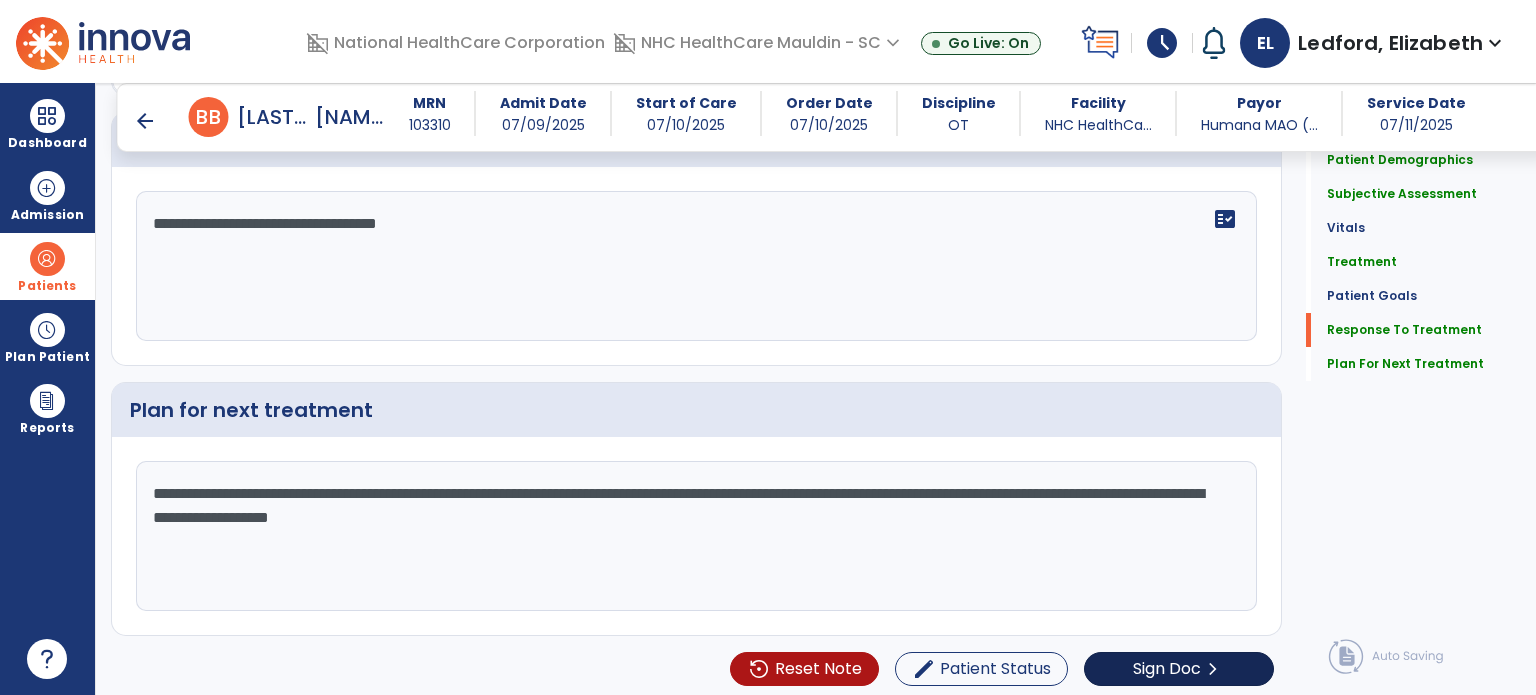 type on "**********" 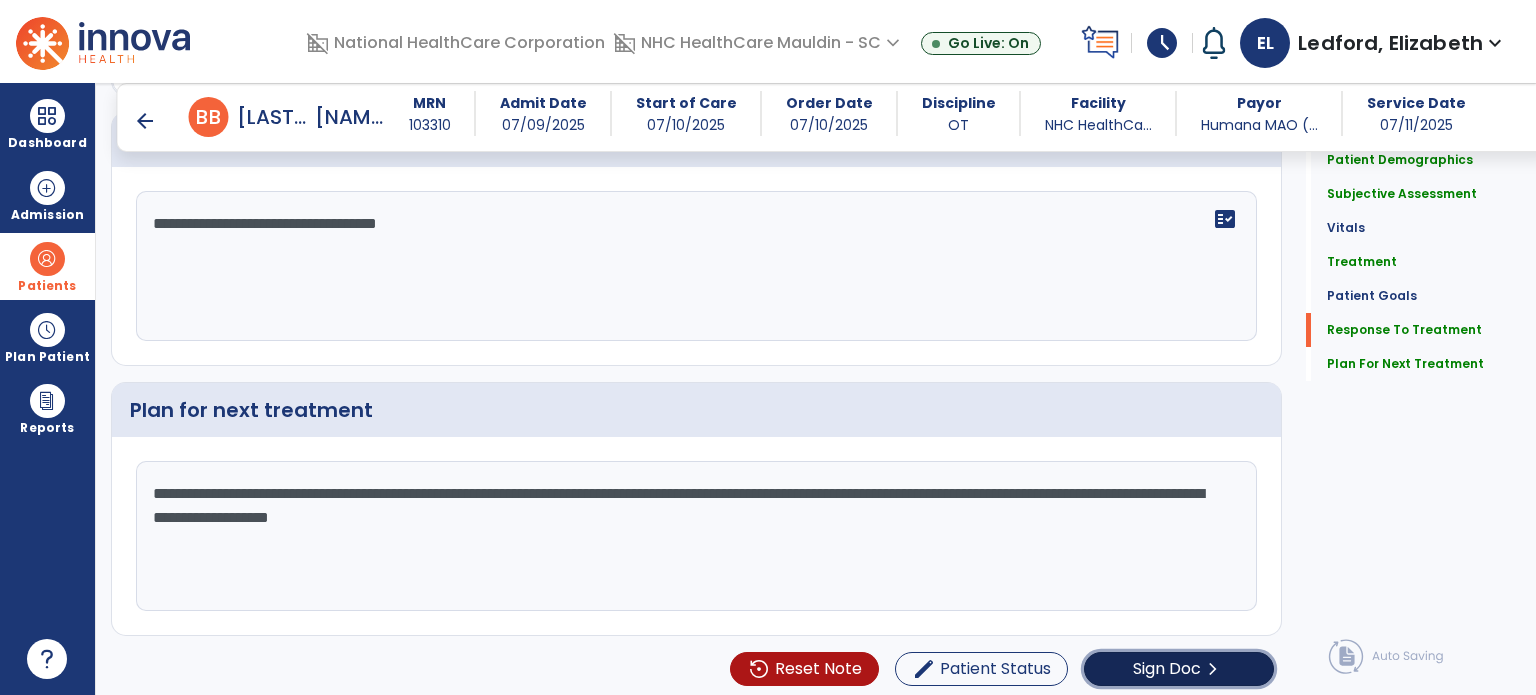 click on "Sign Doc" 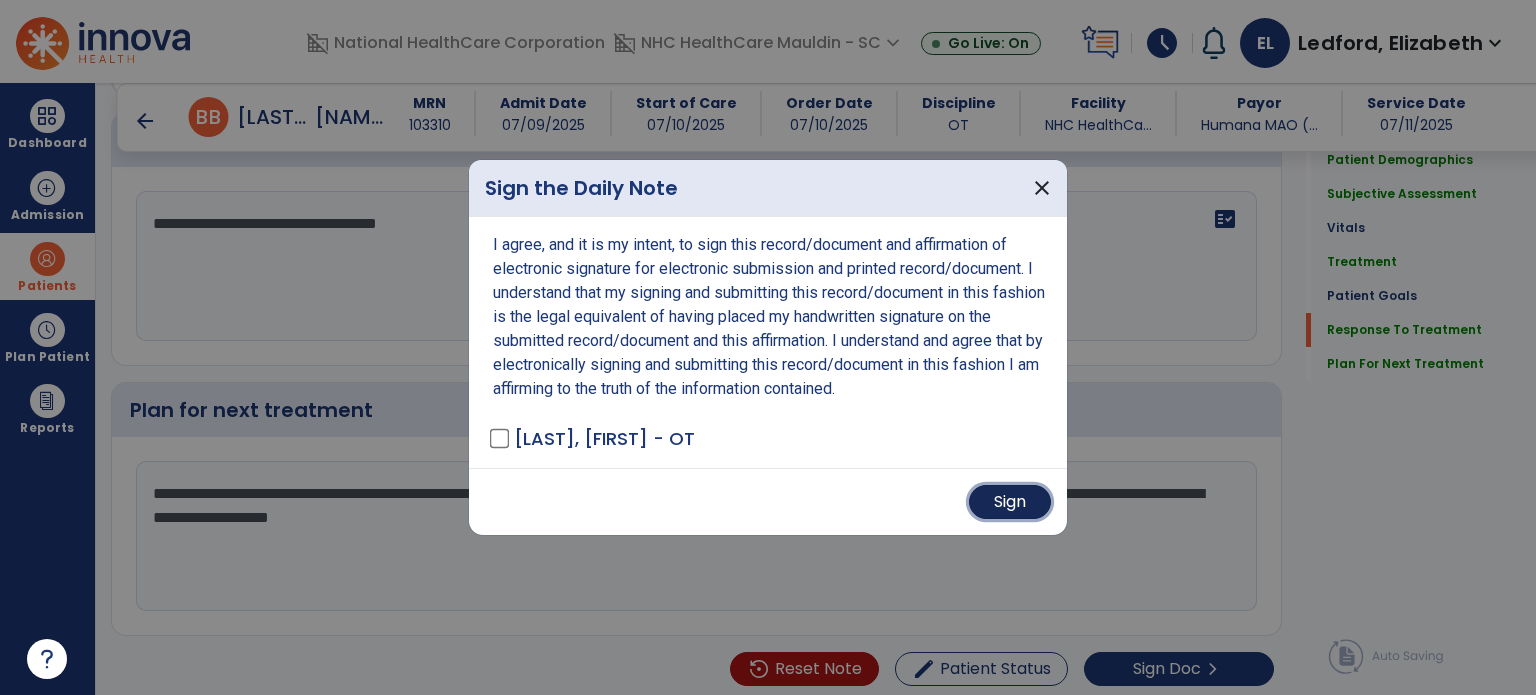 click on "Sign" at bounding box center [1010, 502] 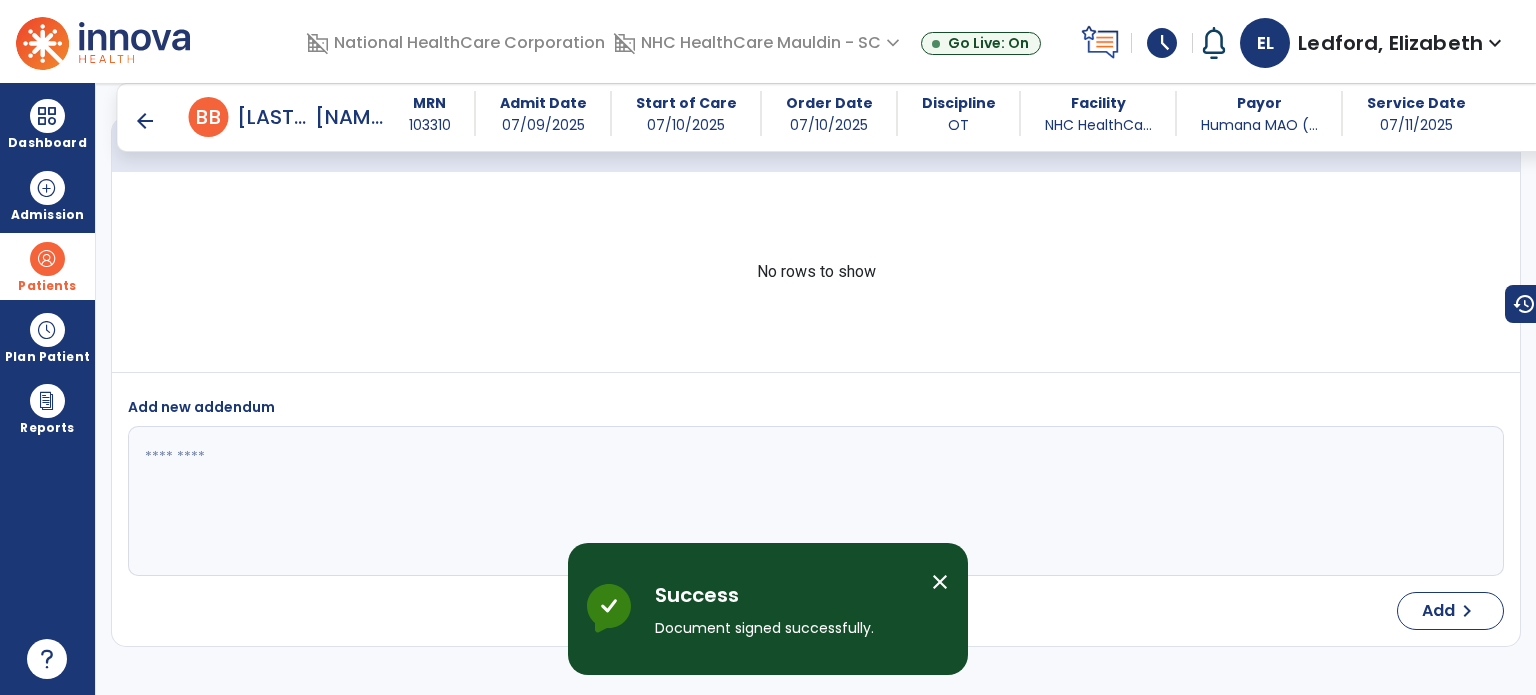 scroll, scrollTop: 3876, scrollLeft: 0, axis: vertical 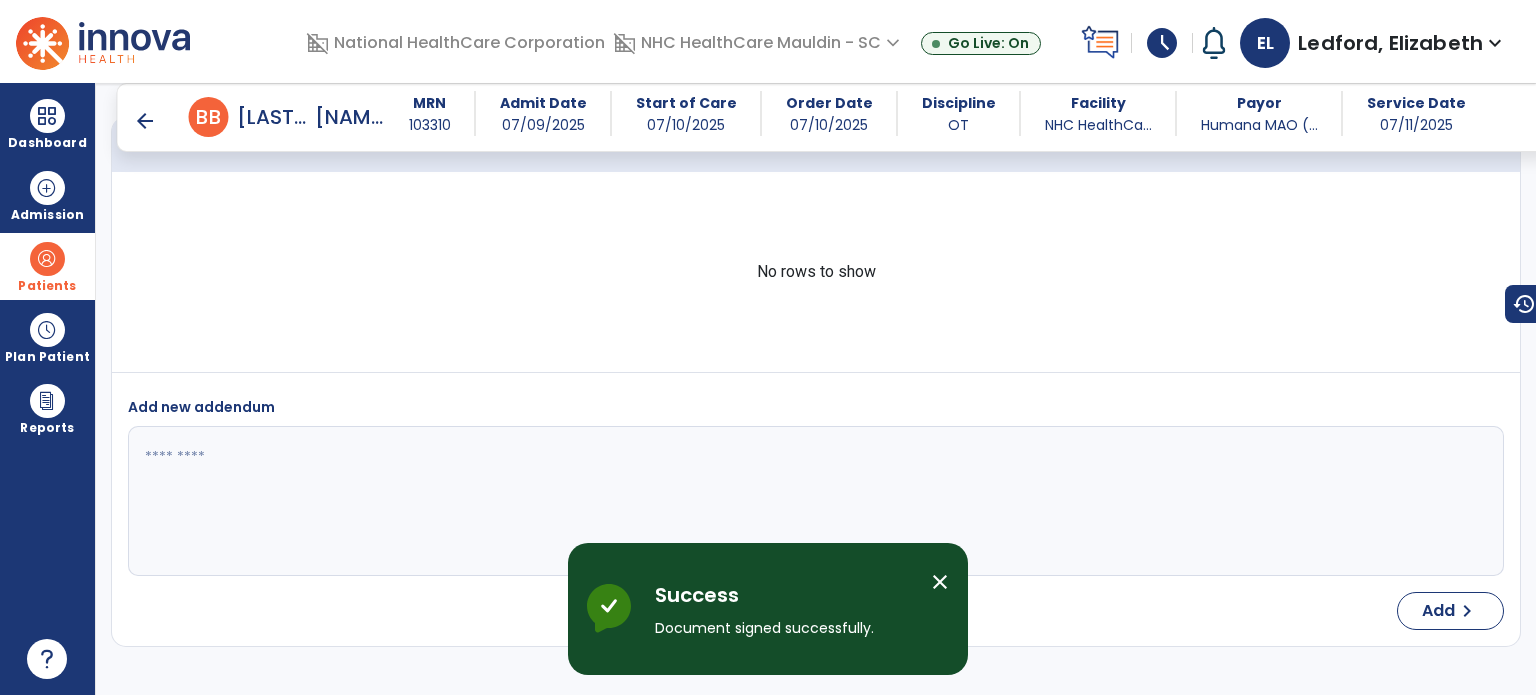 click on "arrow_back" at bounding box center [145, 121] 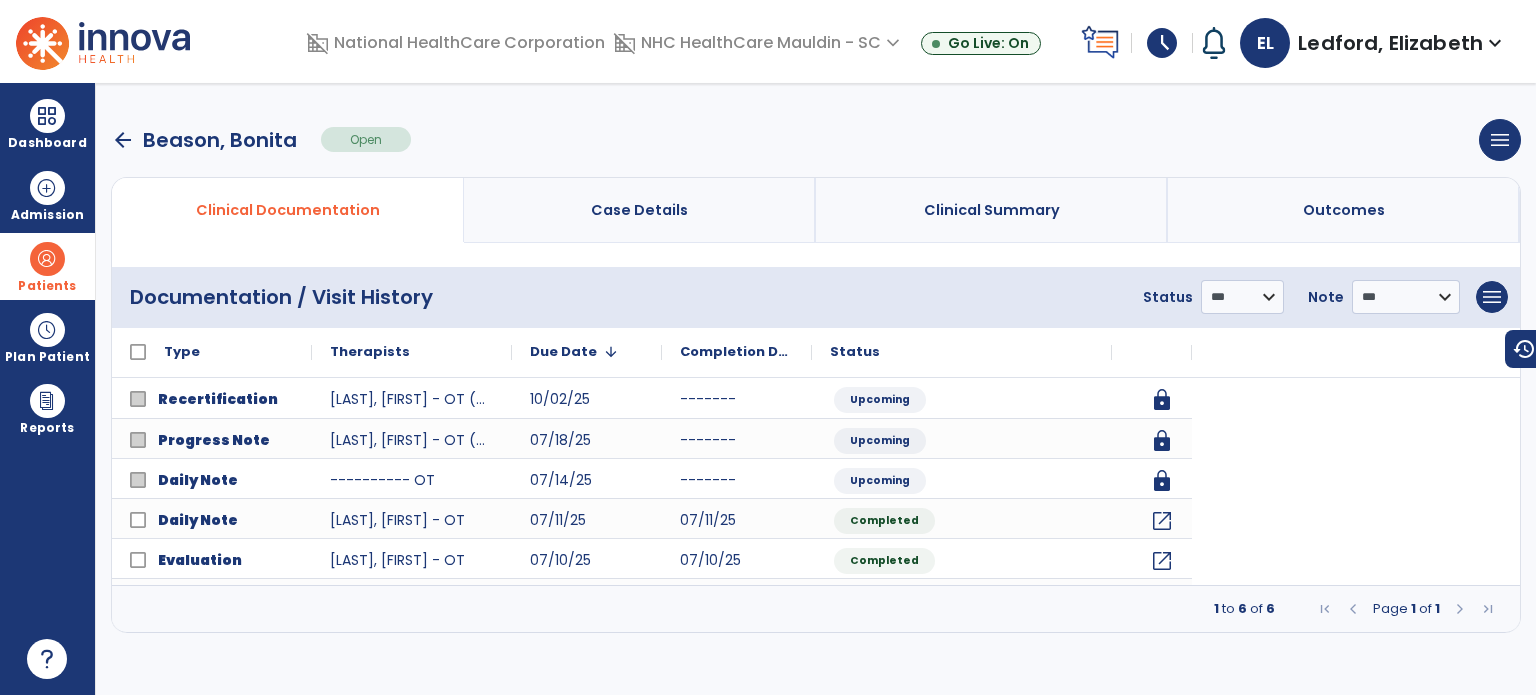 scroll, scrollTop: 0, scrollLeft: 0, axis: both 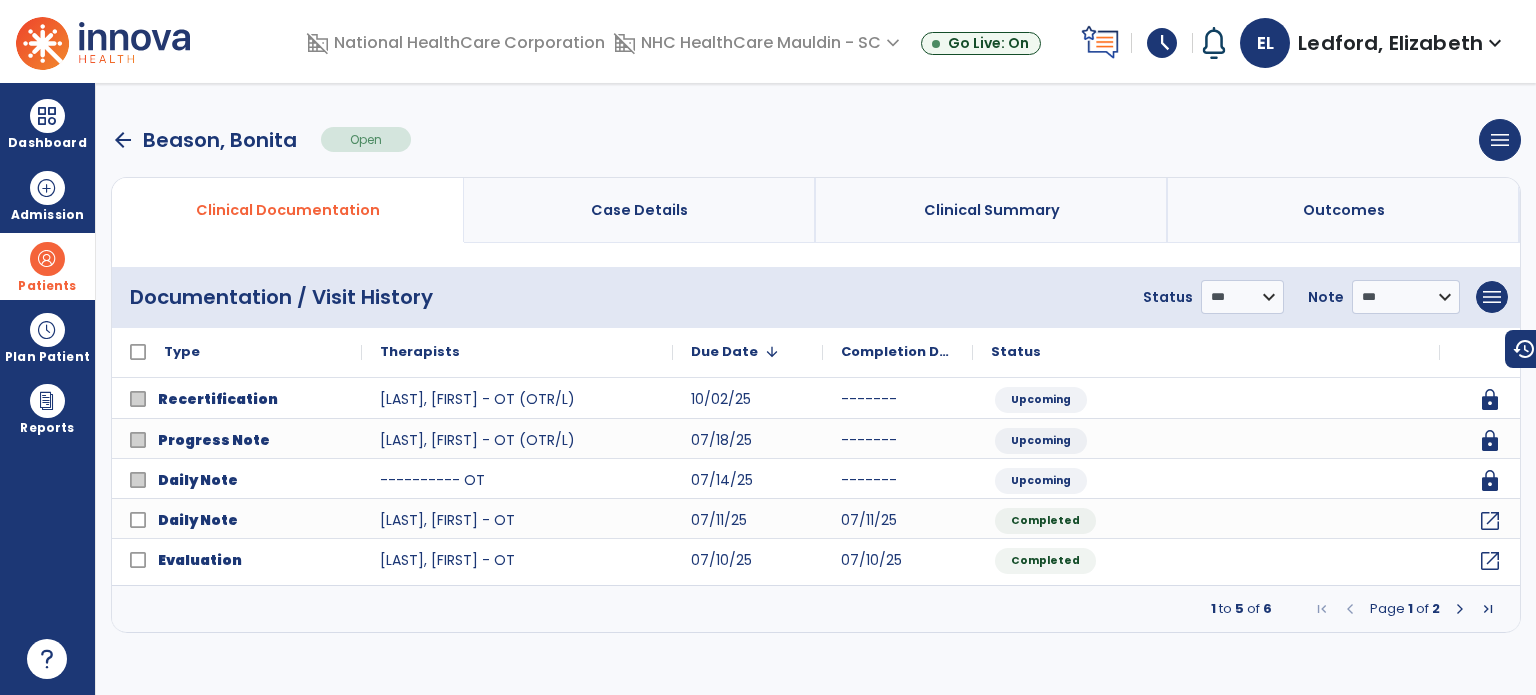 click on "arrow_back" at bounding box center (123, 140) 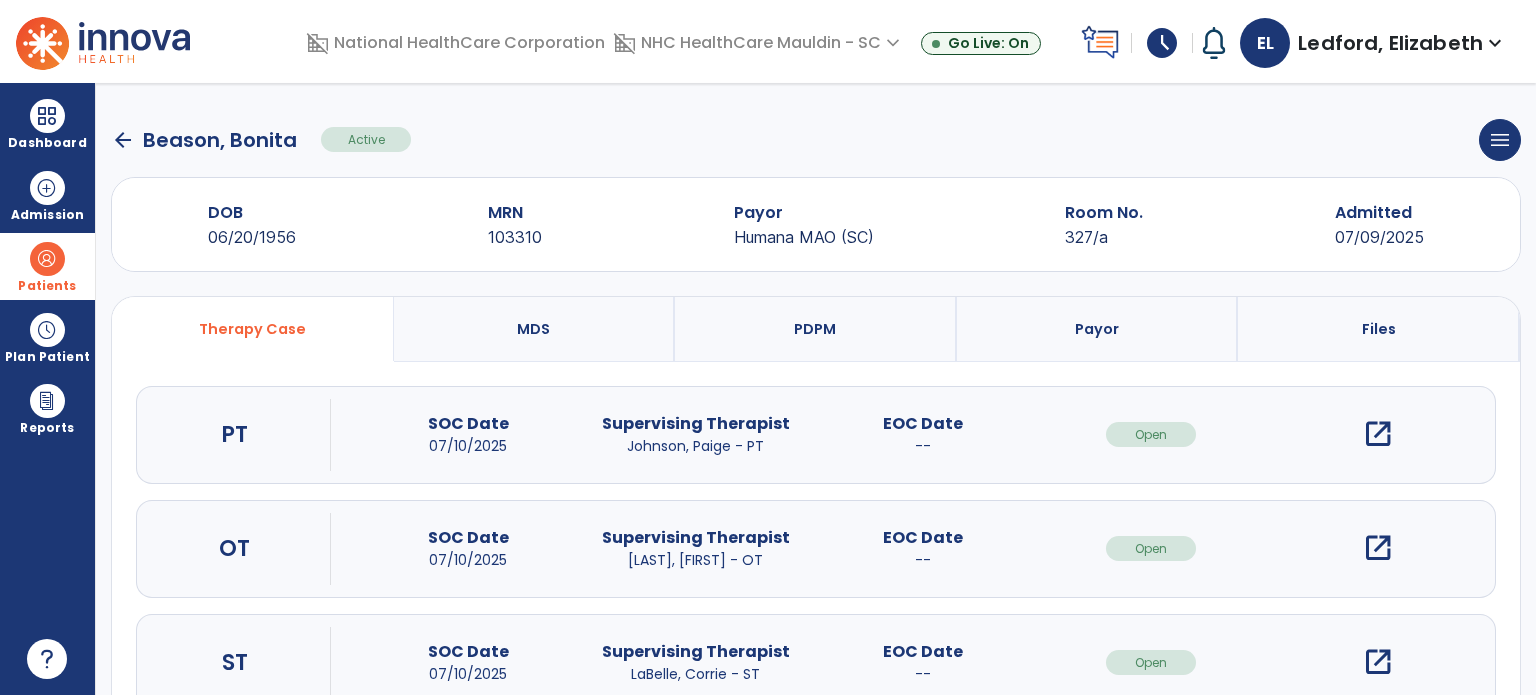 click on "arrow_back" 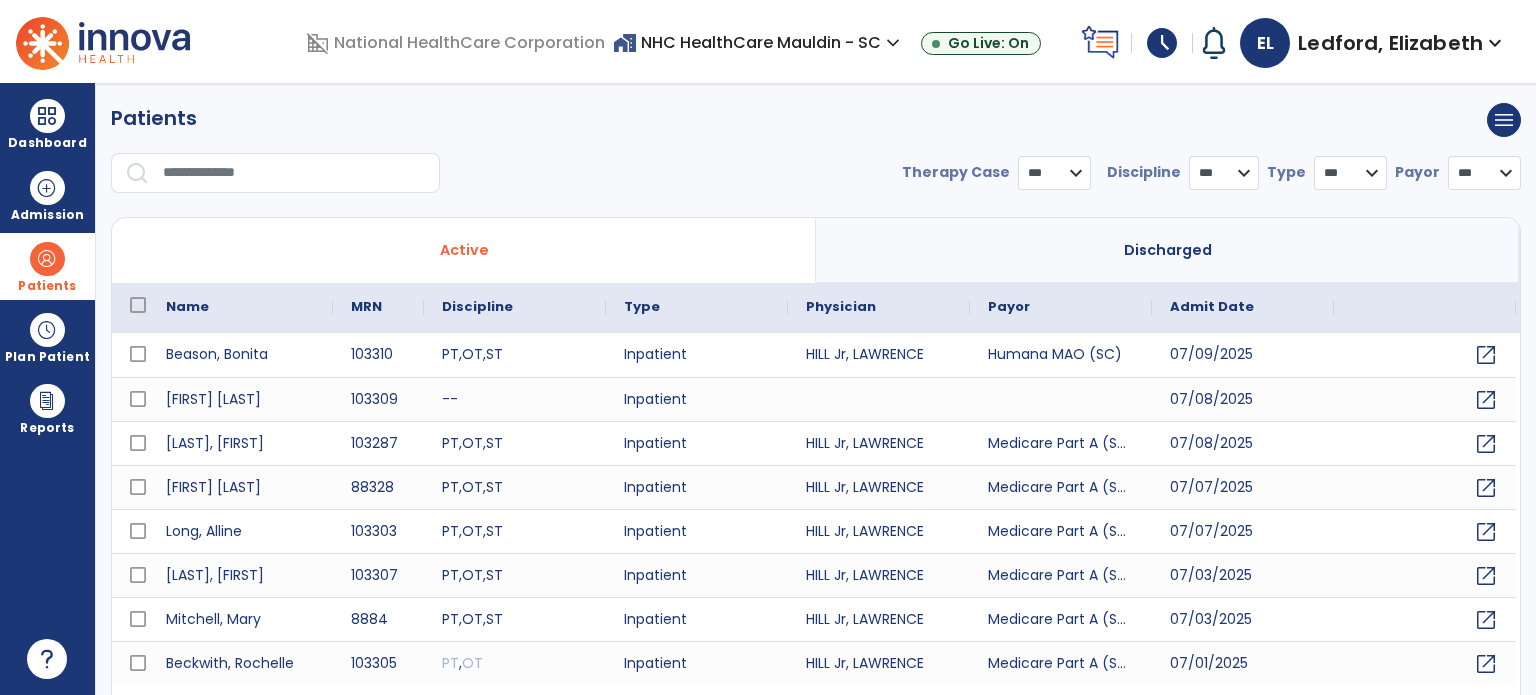 select on "***" 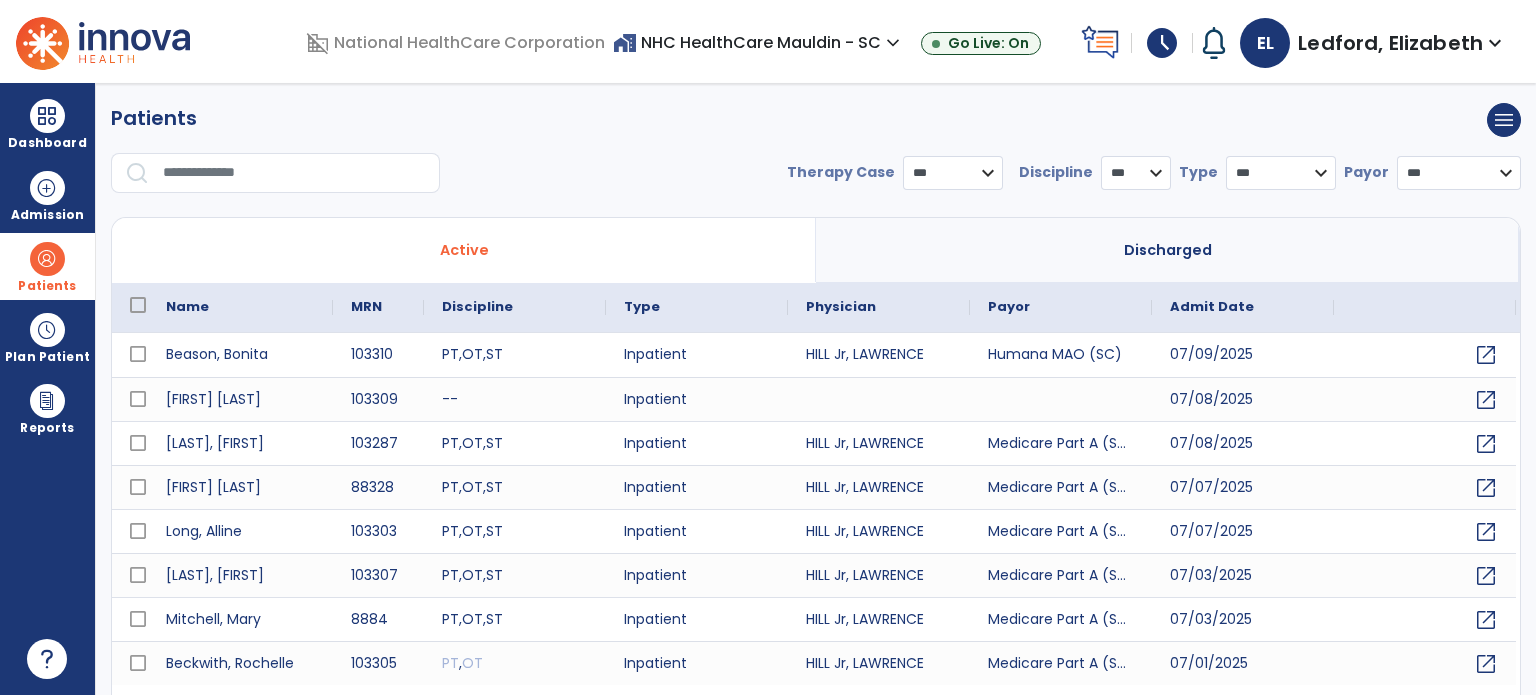 click at bounding box center (294, 173) 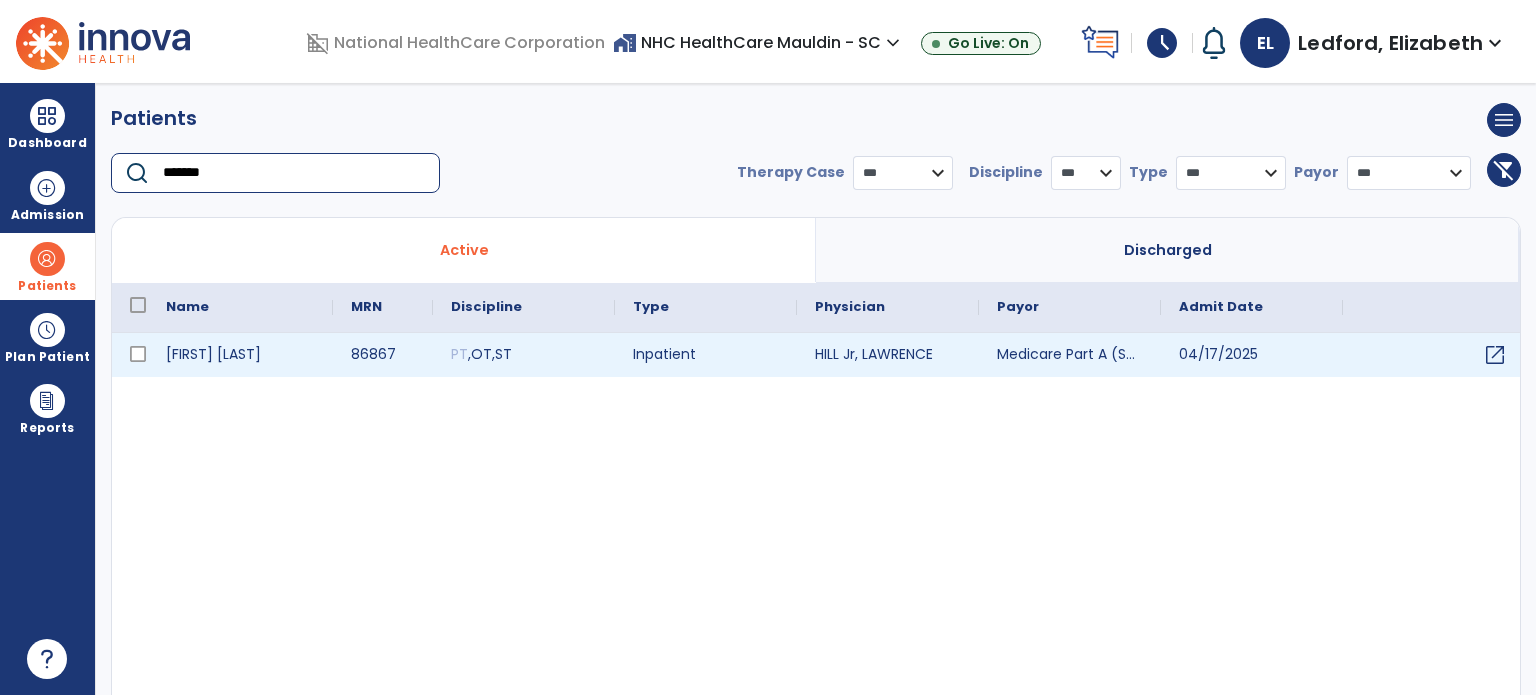 type on "*******" 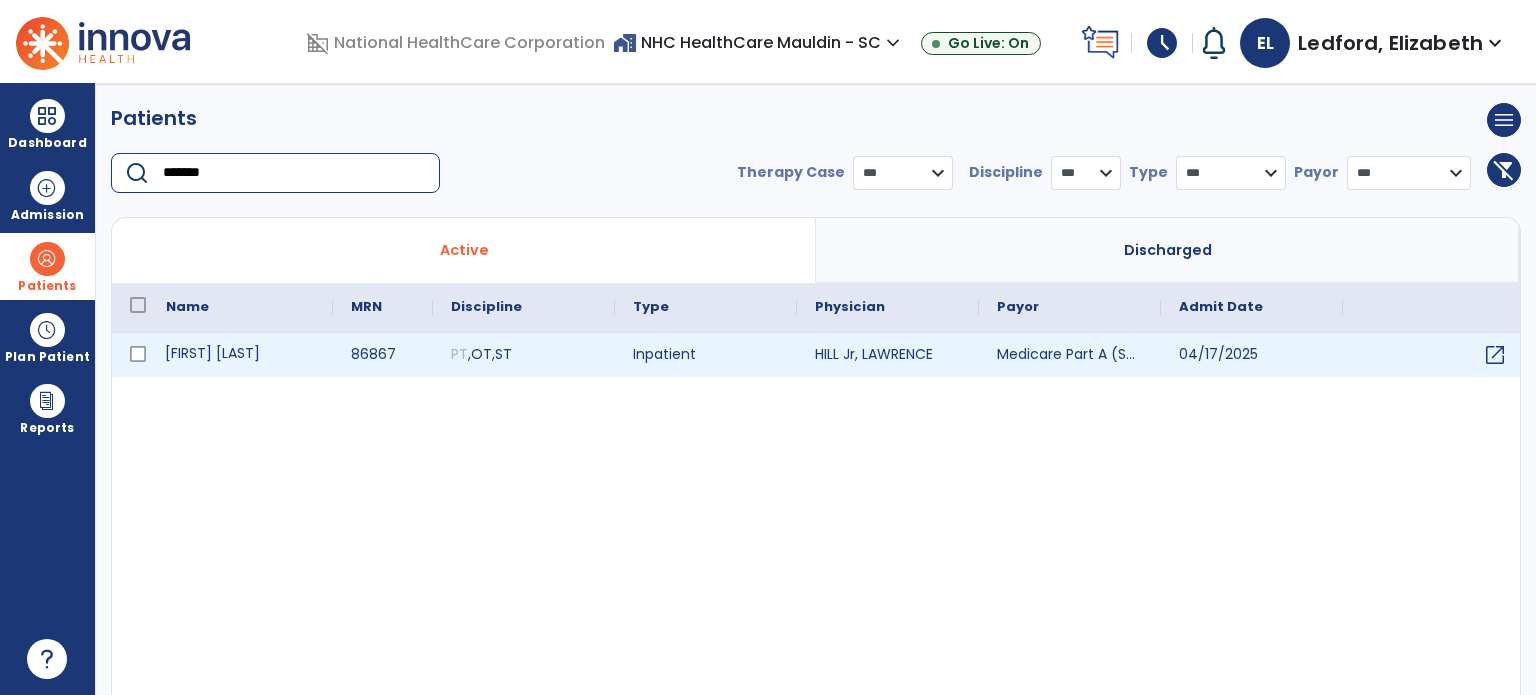 click on "[FIRST] [LAST]" at bounding box center [240, 355] 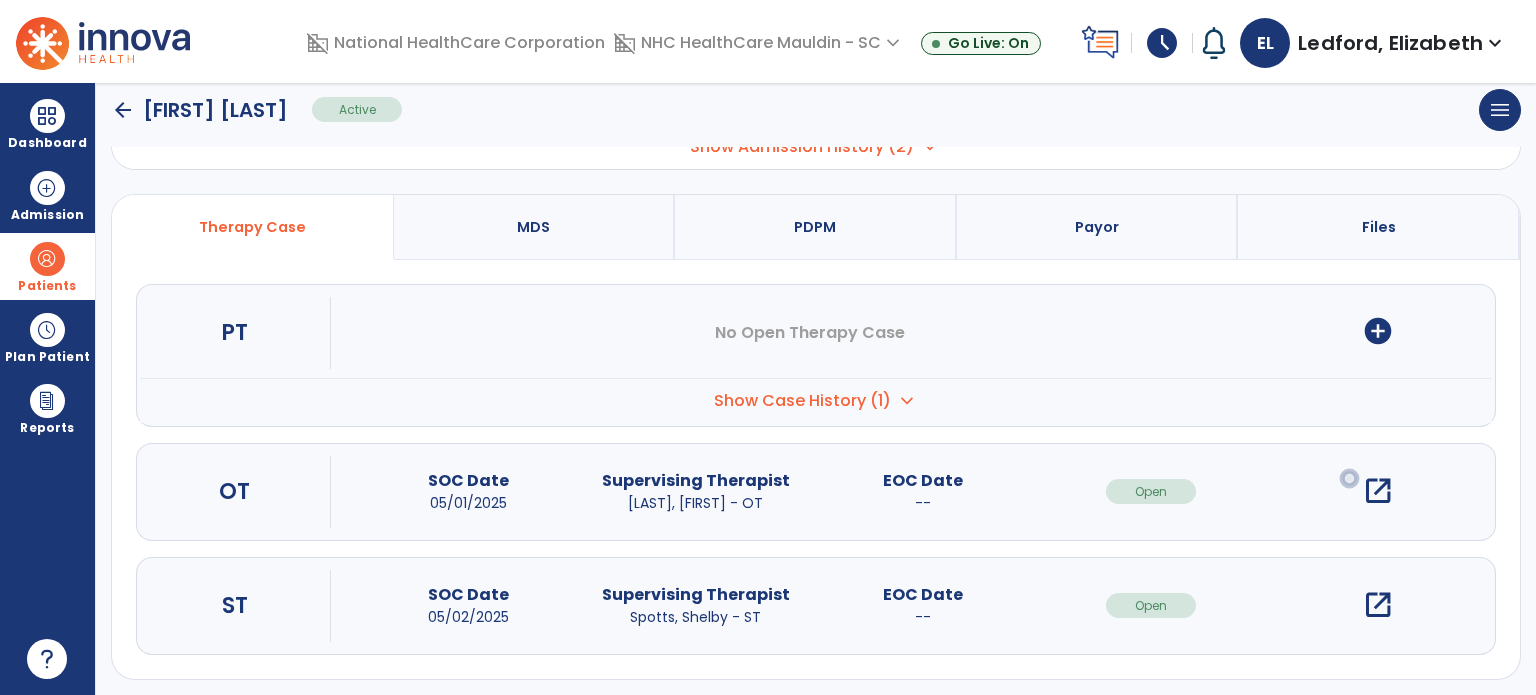 scroll, scrollTop: 150, scrollLeft: 0, axis: vertical 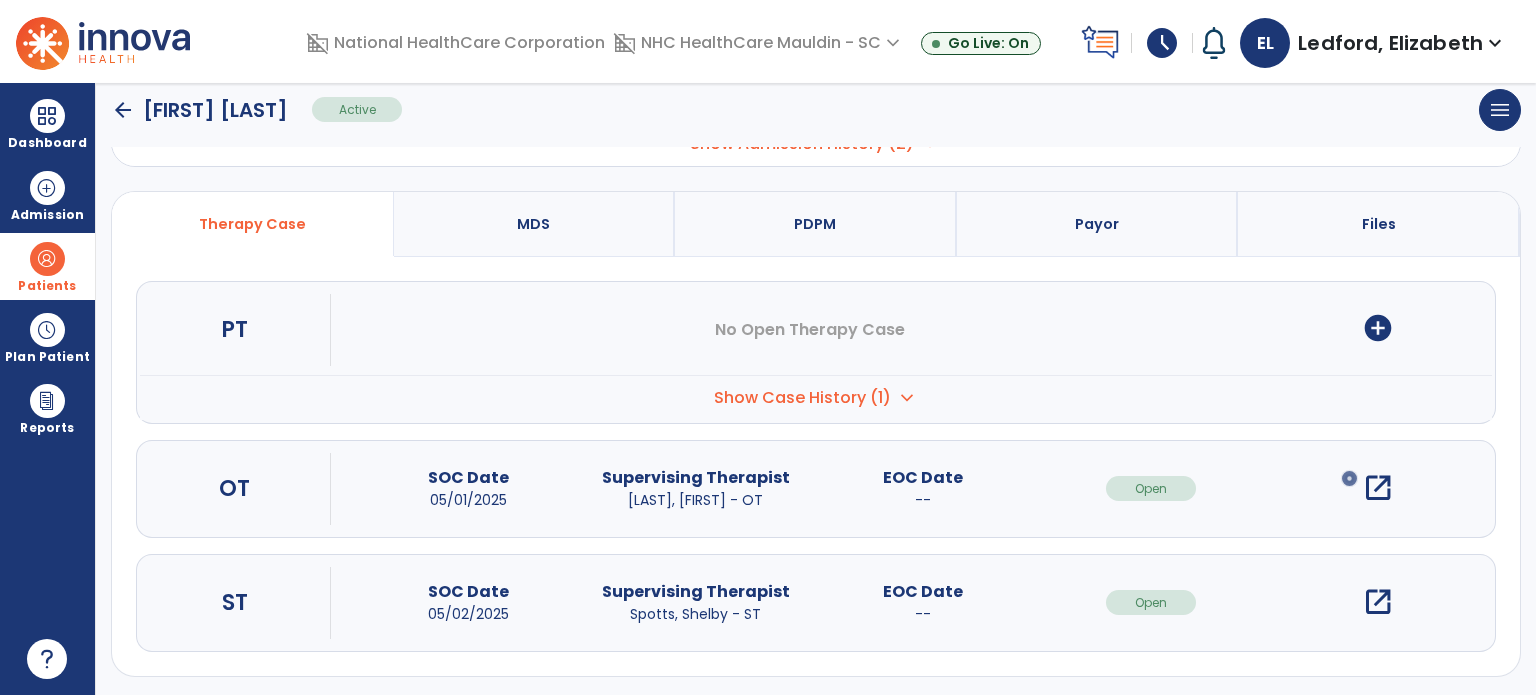 click on "Show Case History (1)" at bounding box center [802, 398] 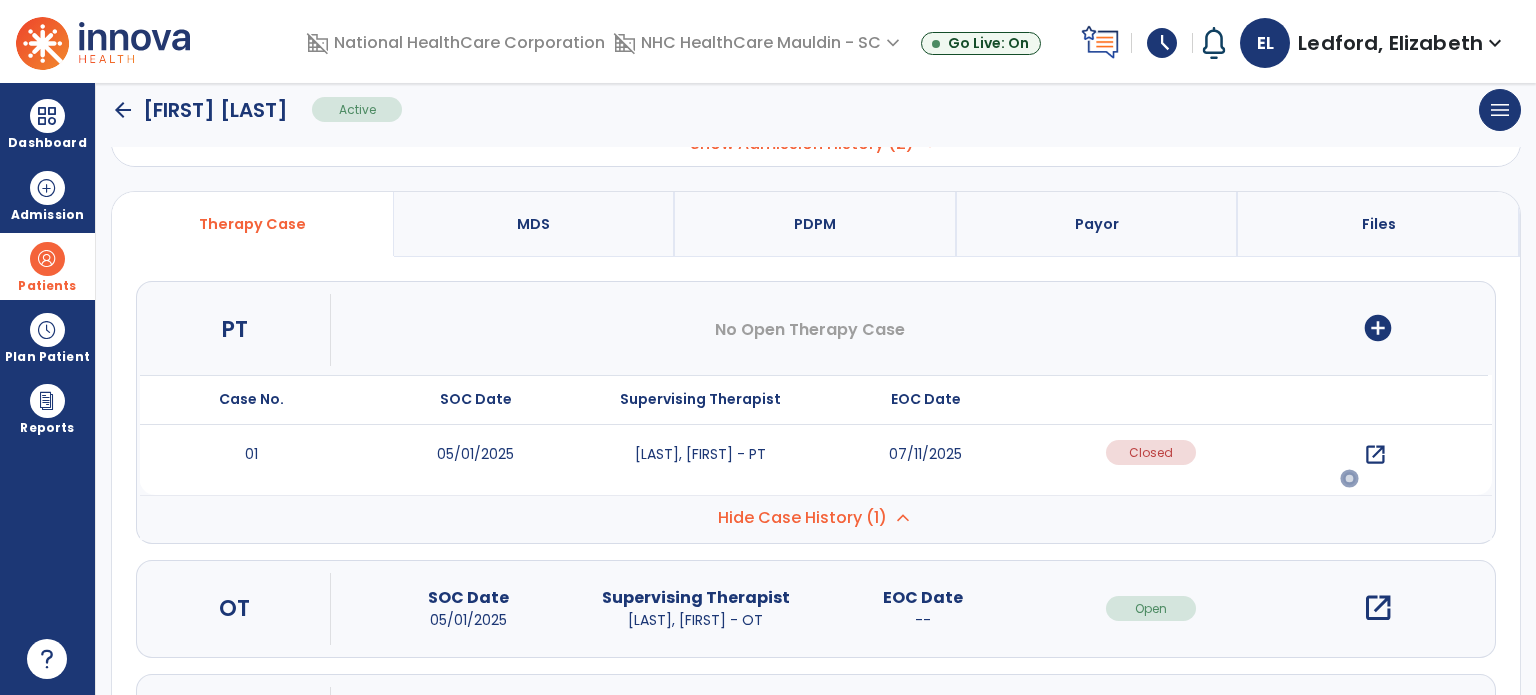 click on "open_in_new" at bounding box center [1375, 455] 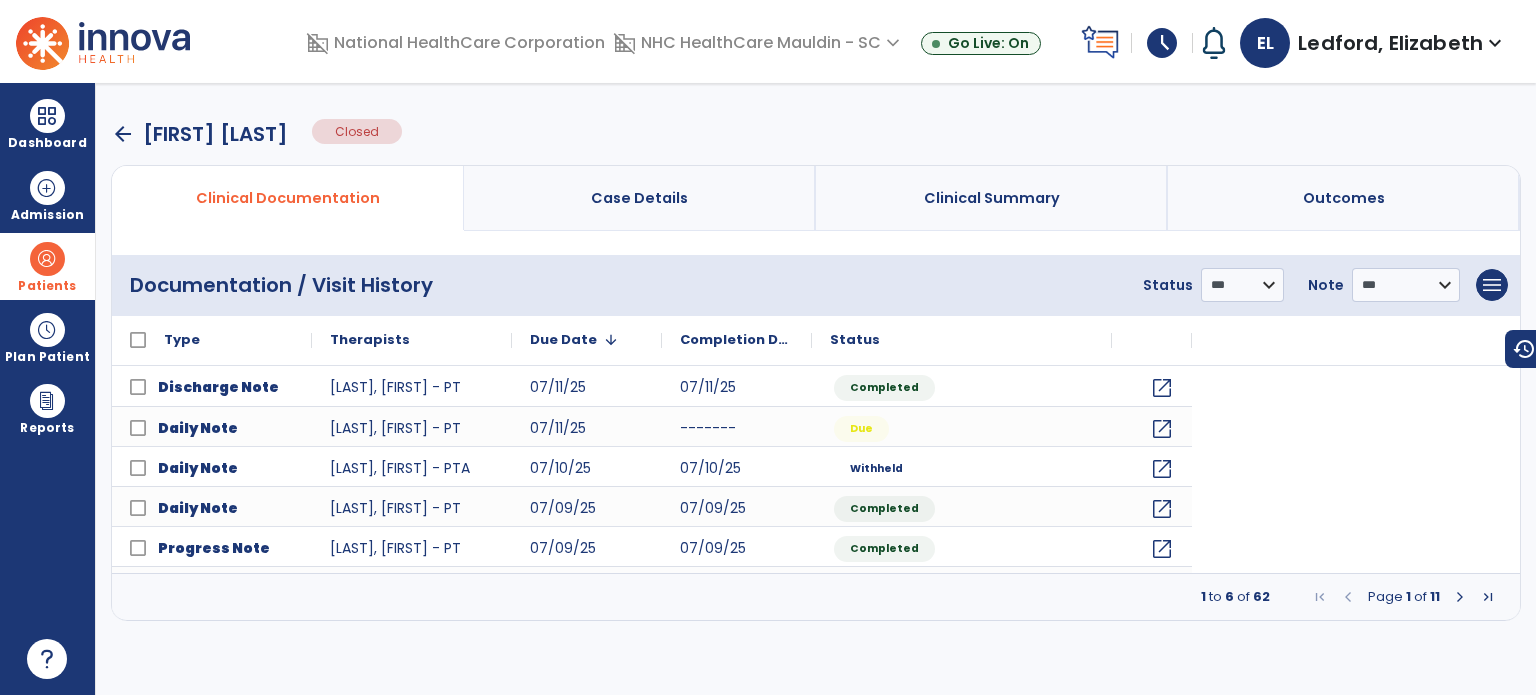 scroll, scrollTop: 0, scrollLeft: 0, axis: both 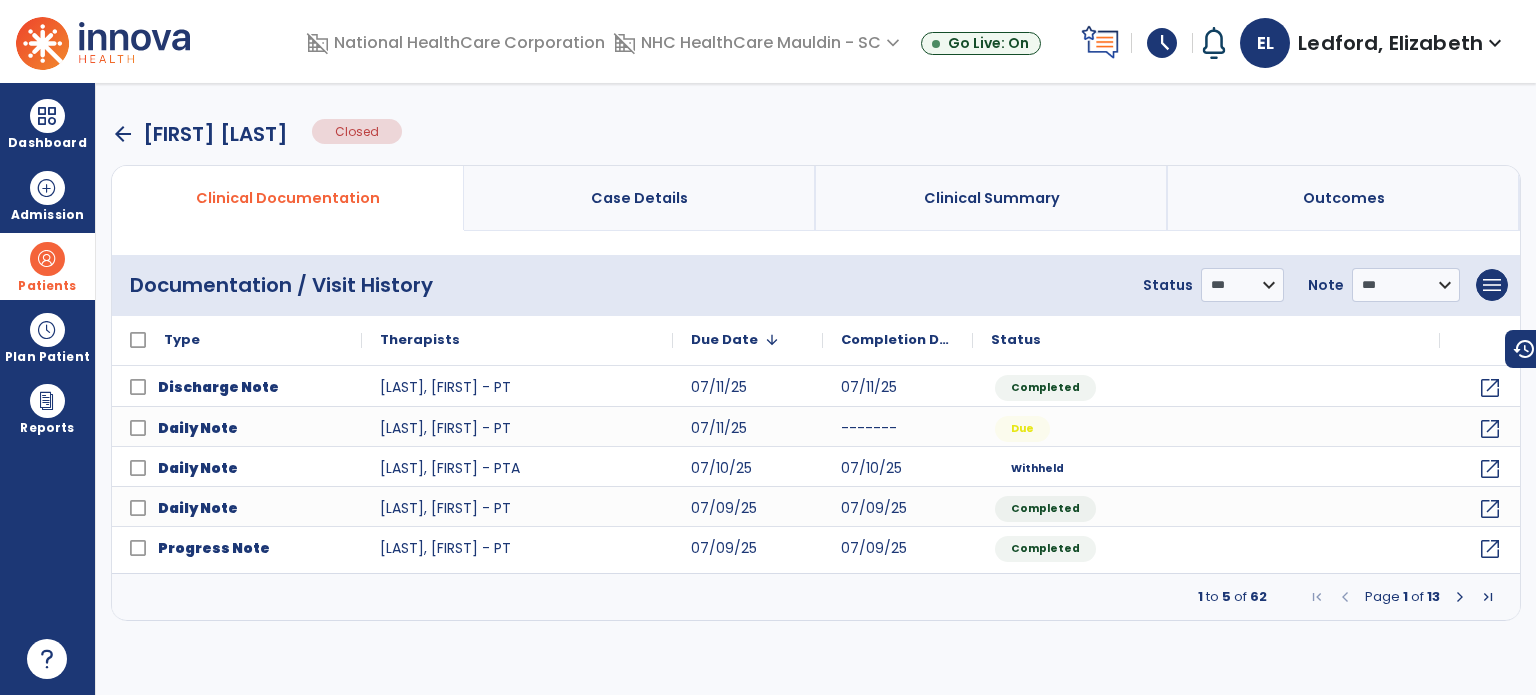click on "arrow_back" at bounding box center (123, 134) 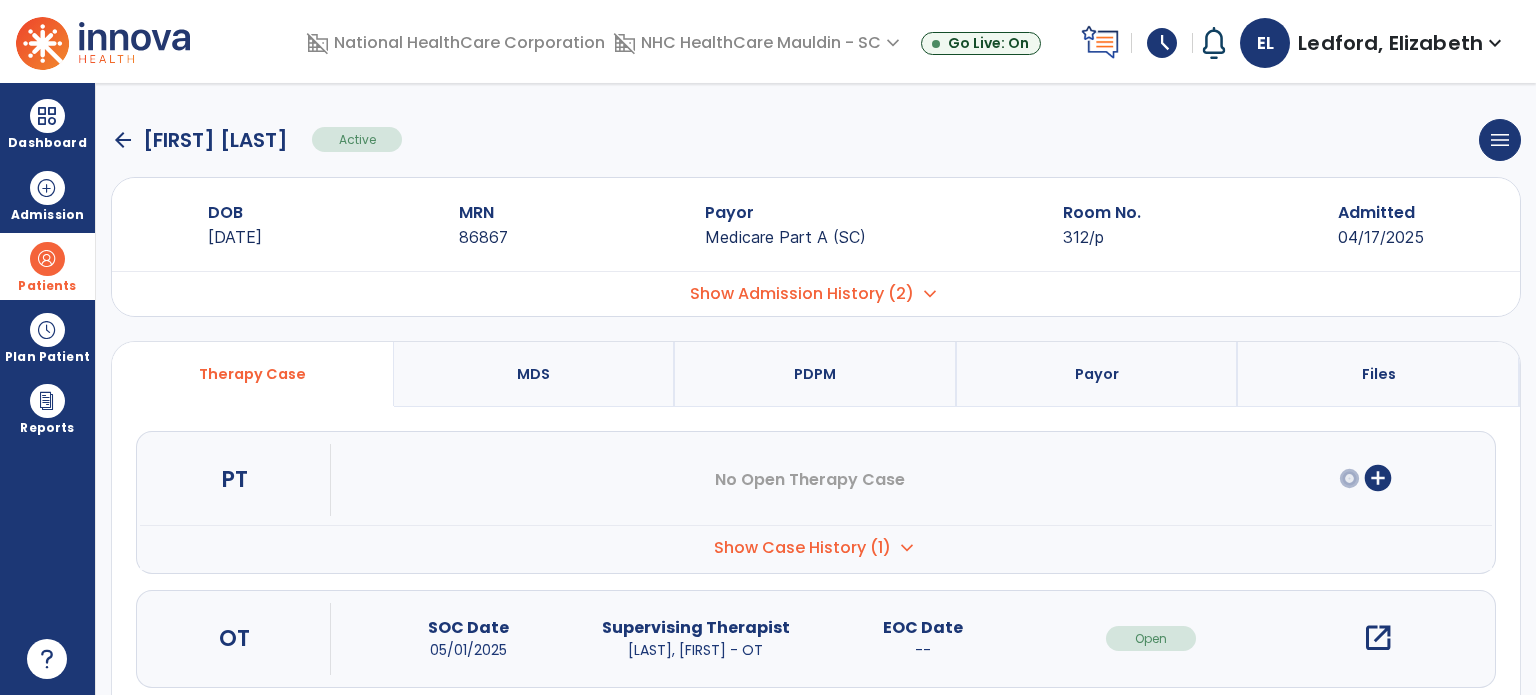 scroll, scrollTop: 152, scrollLeft: 0, axis: vertical 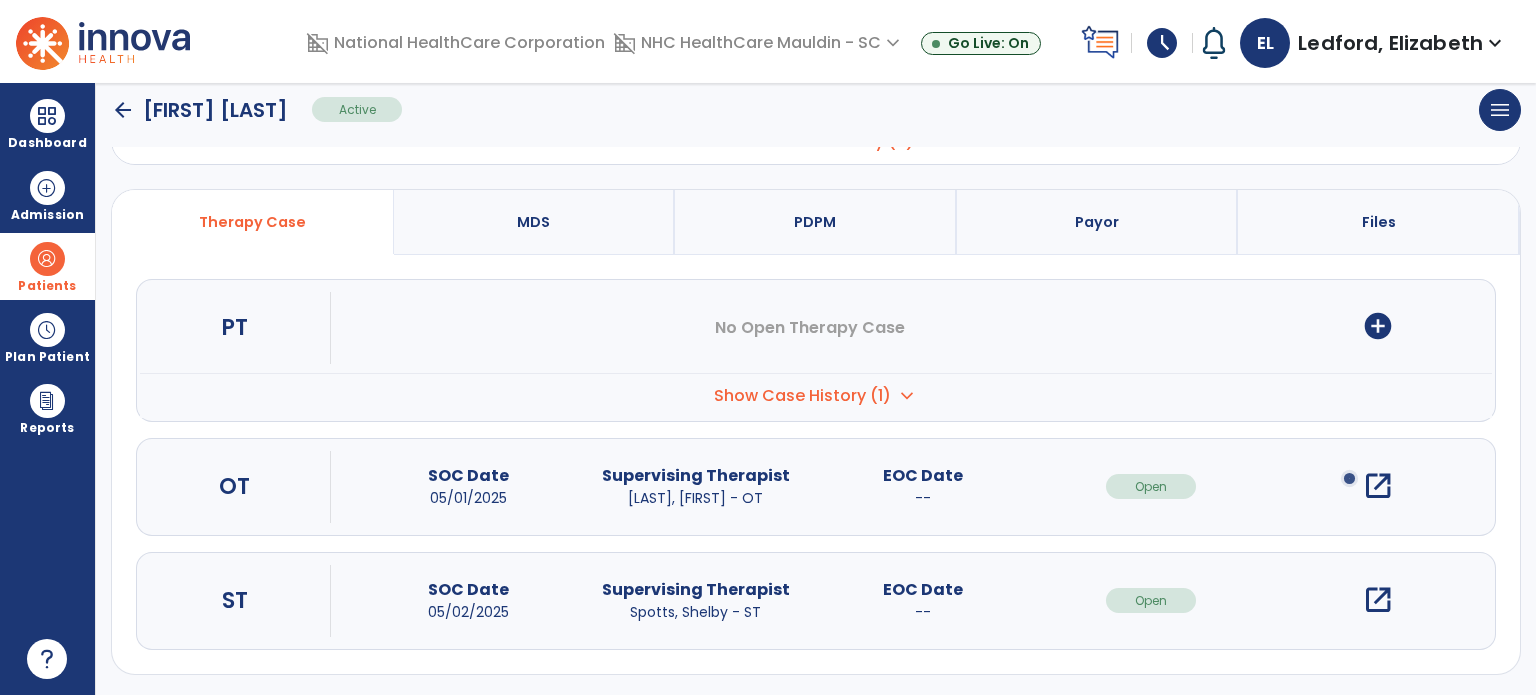 click on "open_in_new" at bounding box center [1378, 486] 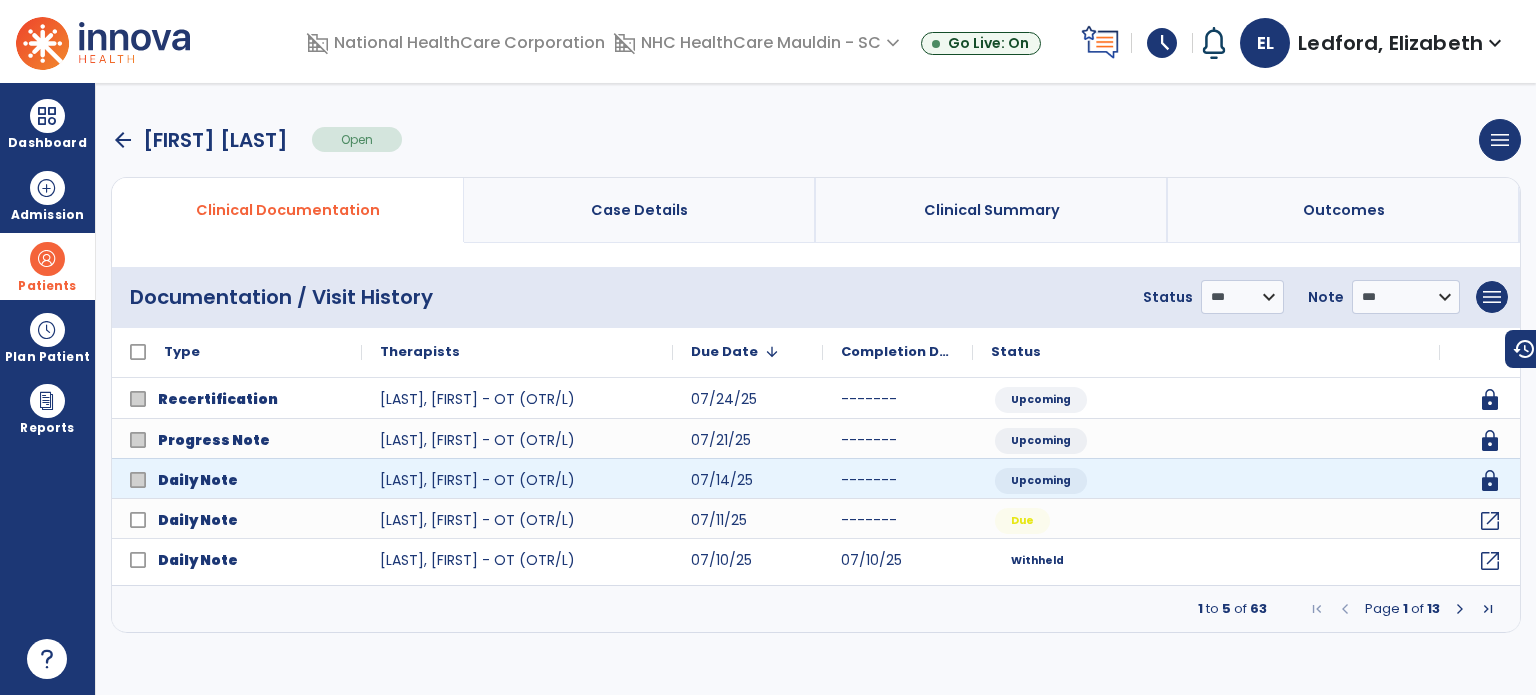 scroll, scrollTop: 0, scrollLeft: 0, axis: both 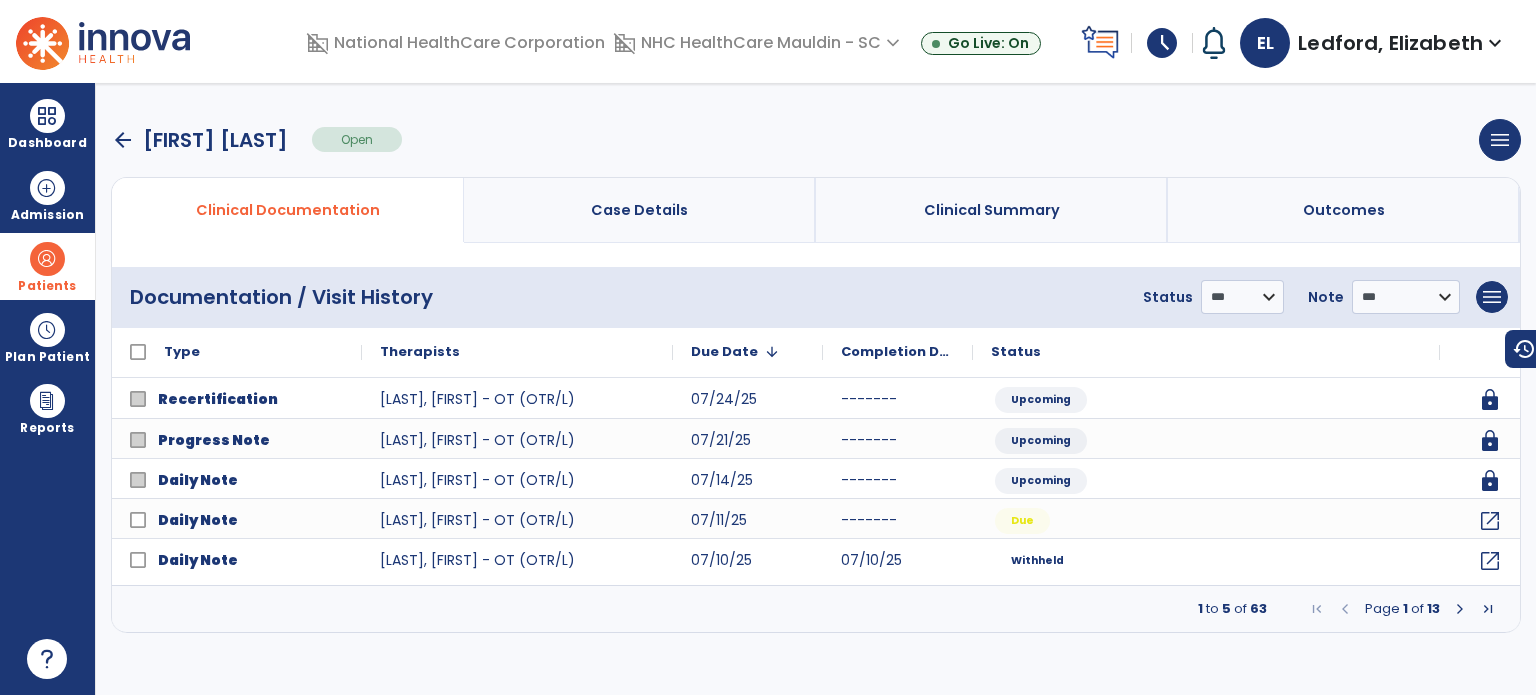 click on "arrow_back" at bounding box center [123, 140] 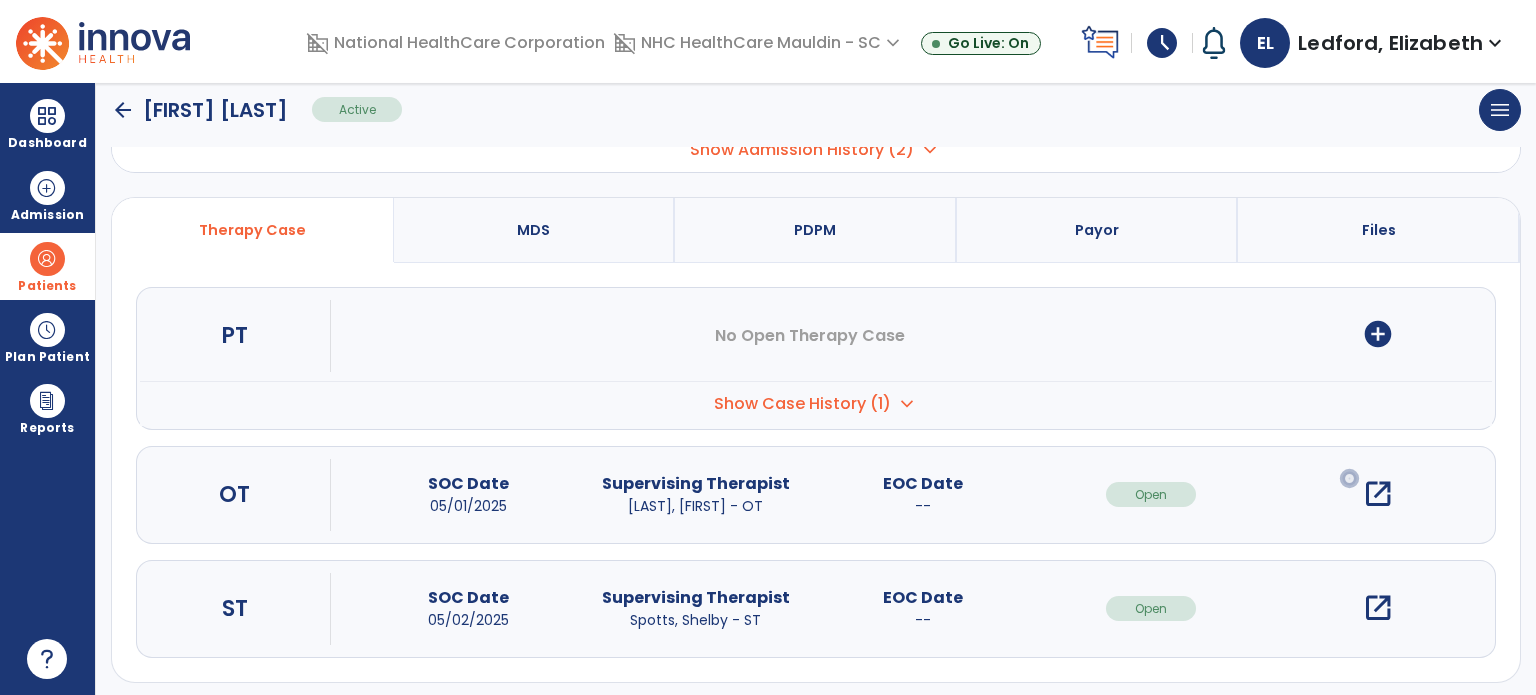 scroll, scrollTop: 152, scrollLeft: 0, axis: vertical 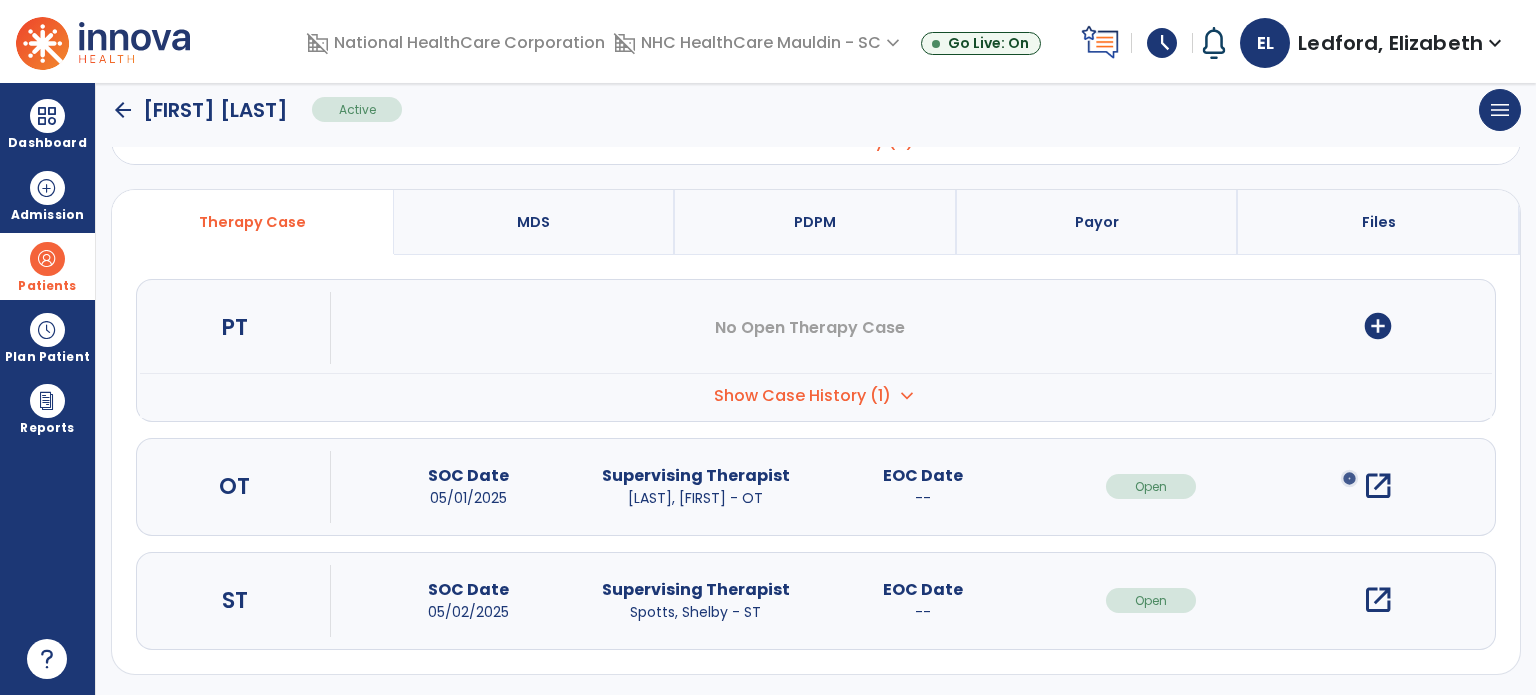 click on "arrow_back" 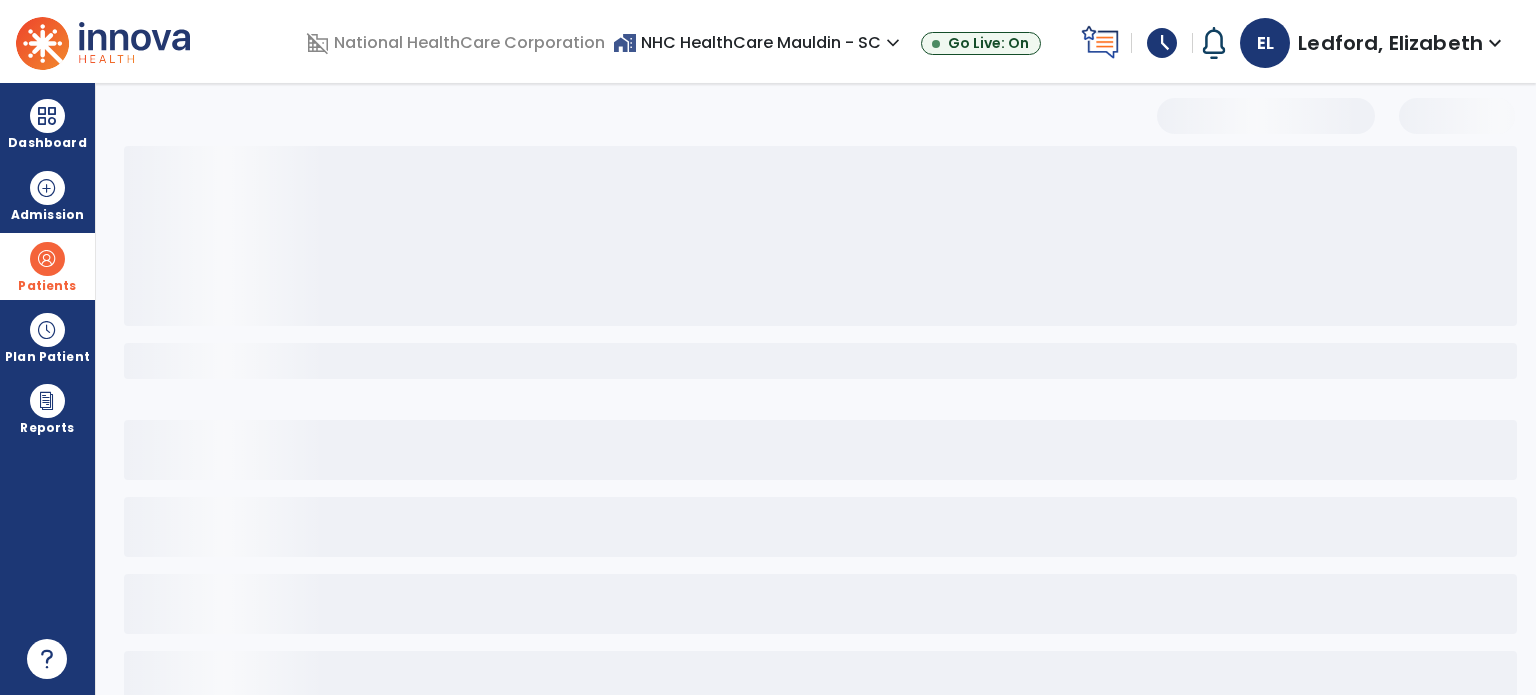 scroll, scrollTop: 46, scrollLeft: 0, axis: vertical 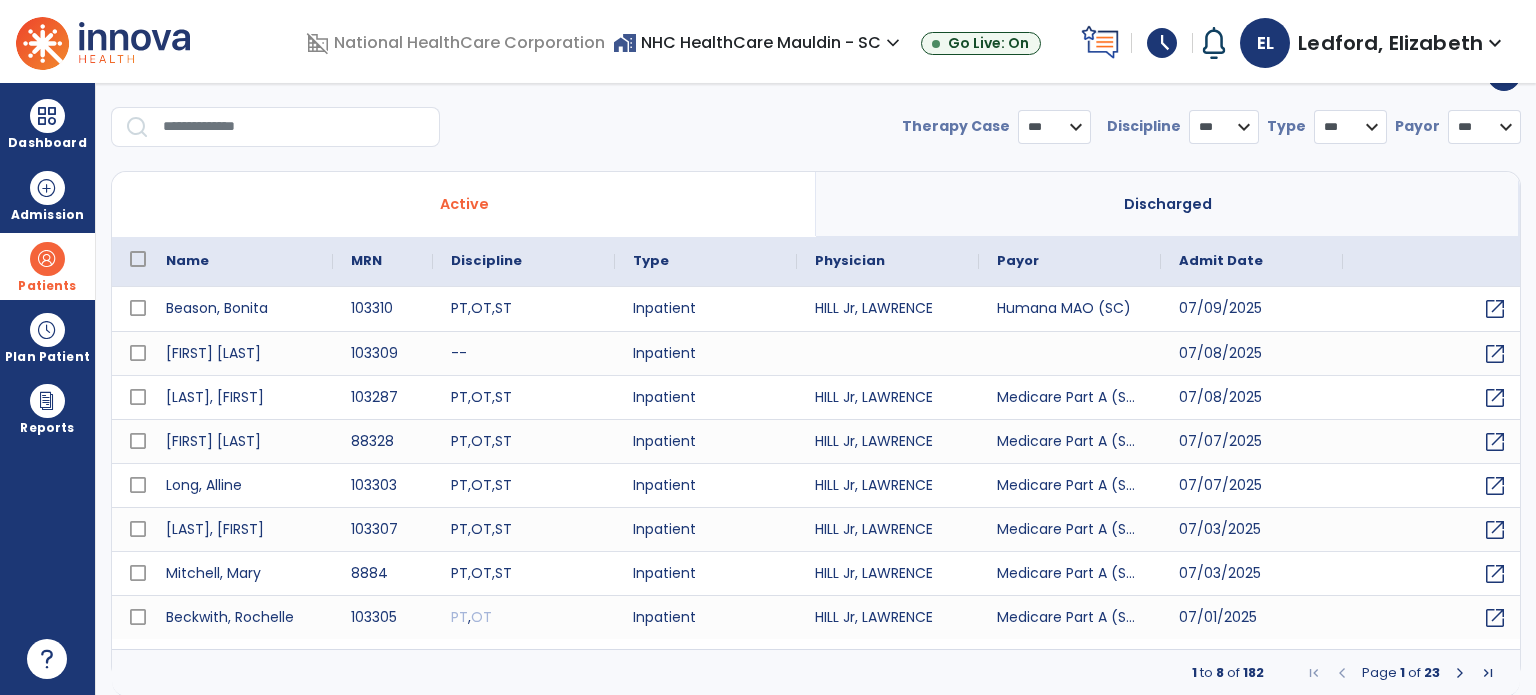 select on "***" 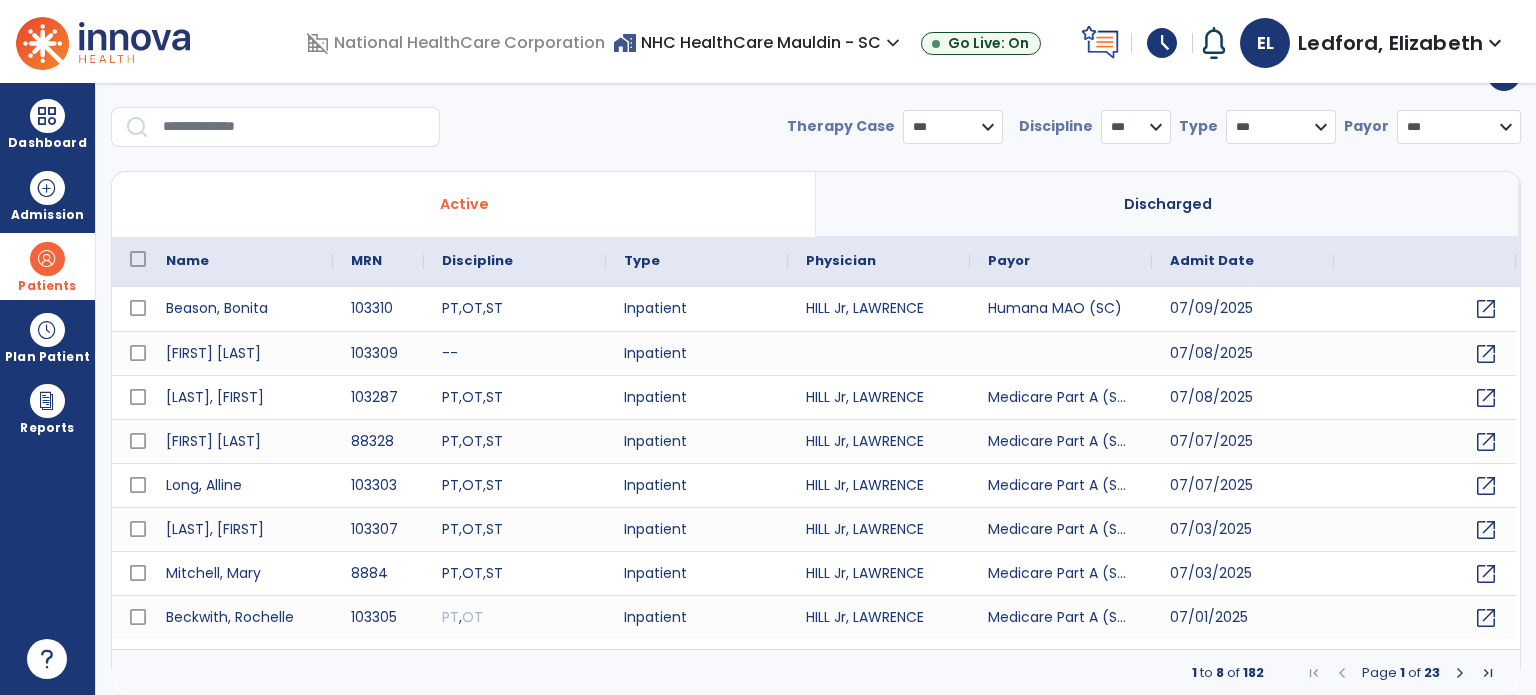 click at bounding box center (294, 127) 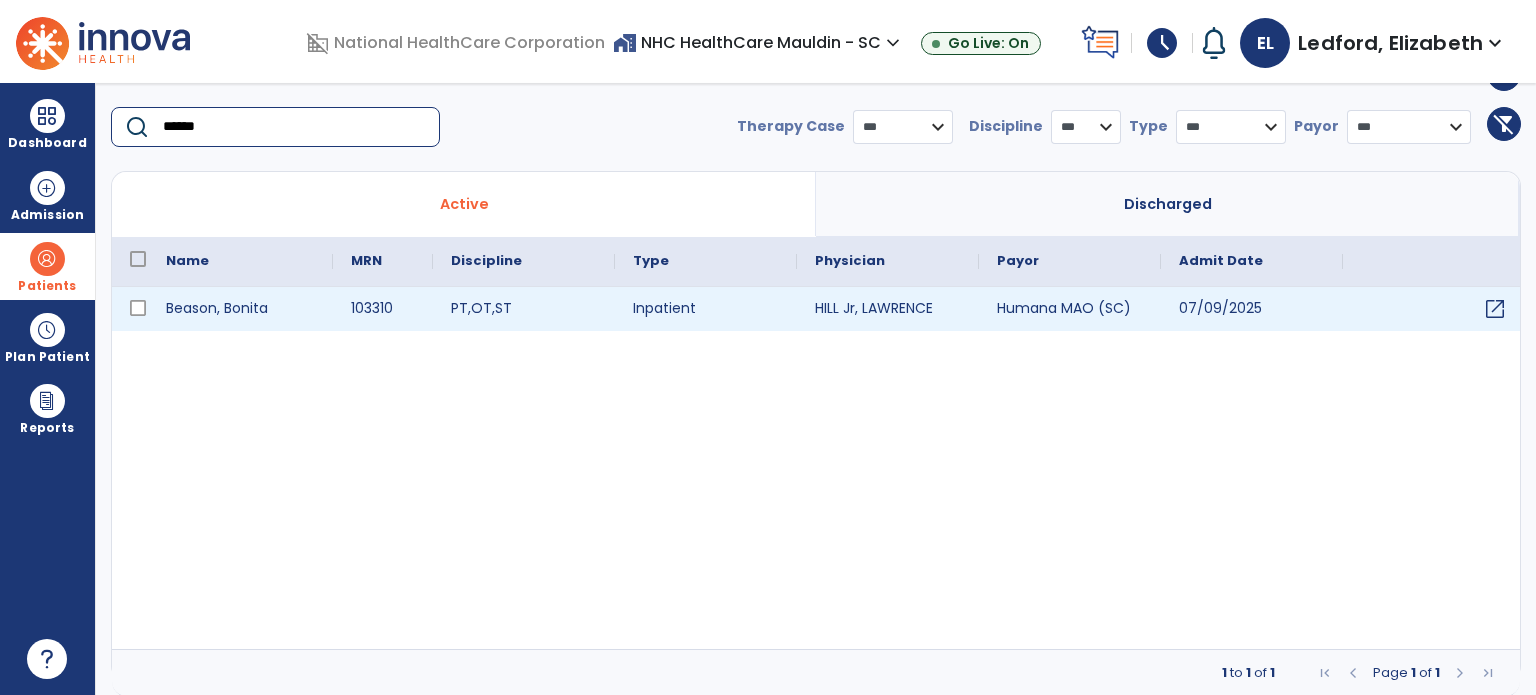 type on "******" 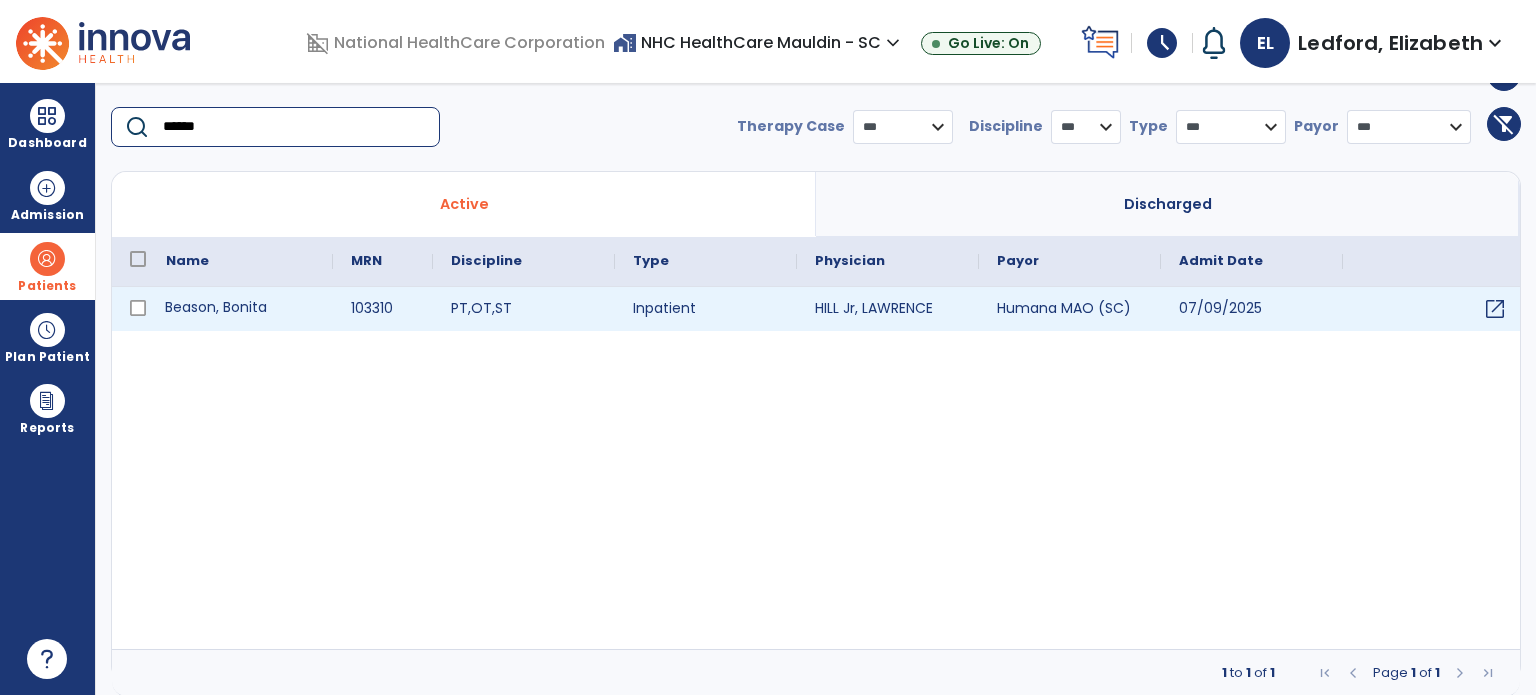 click on "Beason, Bonita" at bounding box center (240, 309) 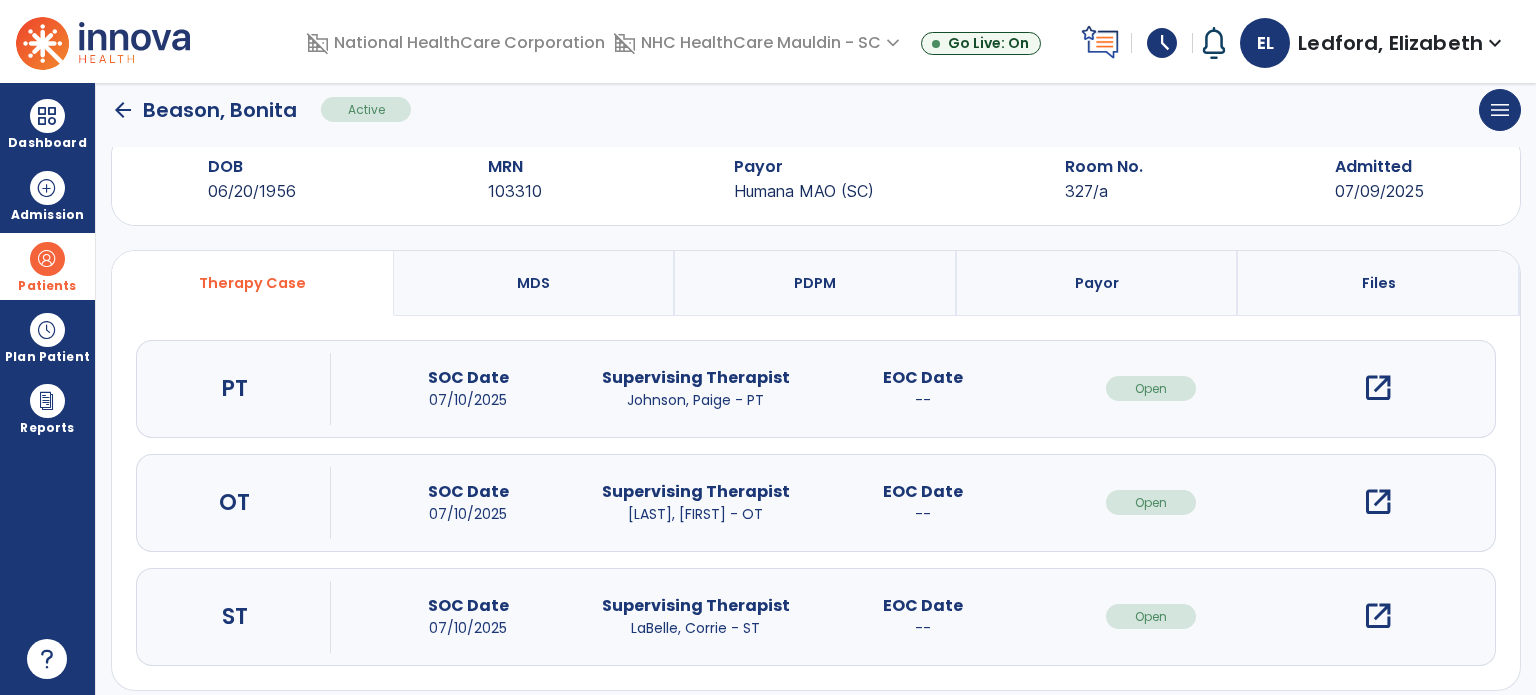 click on "open_in_new" at bounding box center [1378, 502] 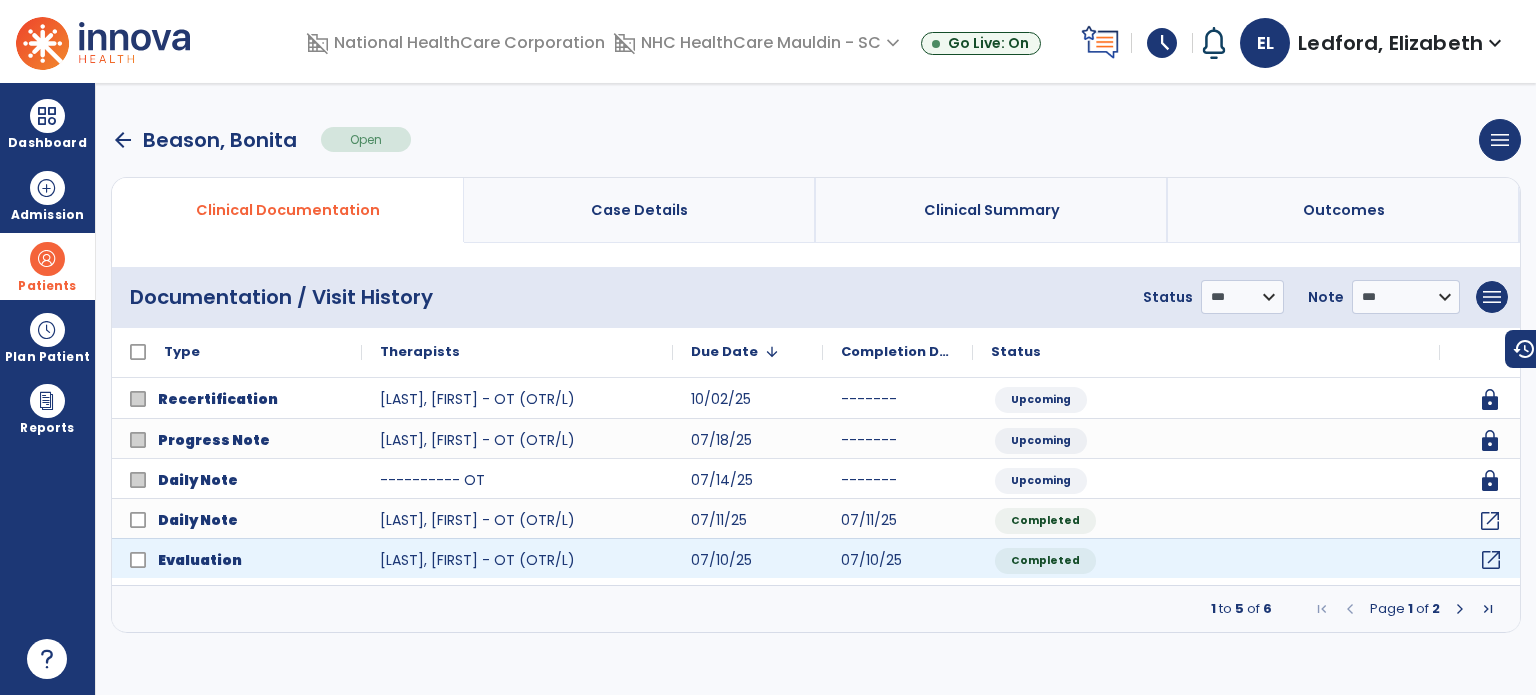 click on "open_in_new" 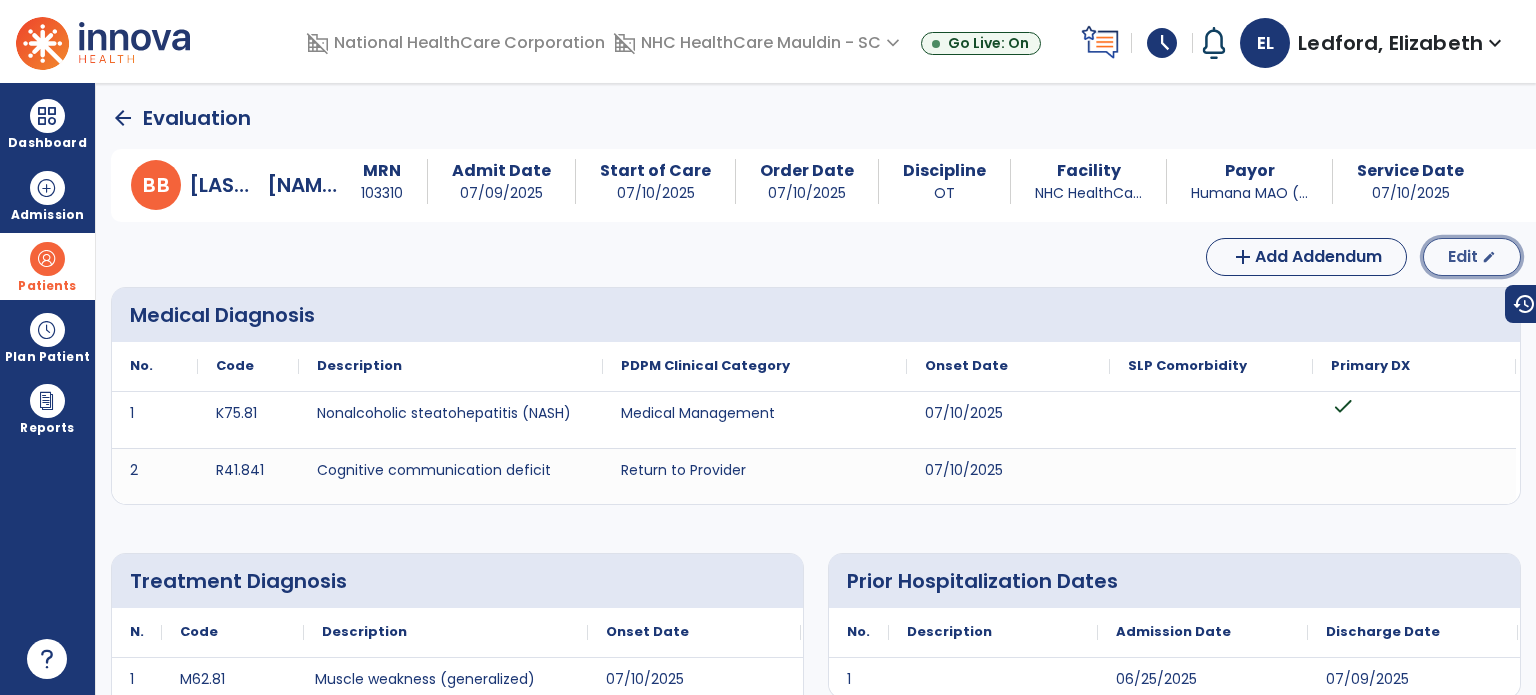 click on "Edit" 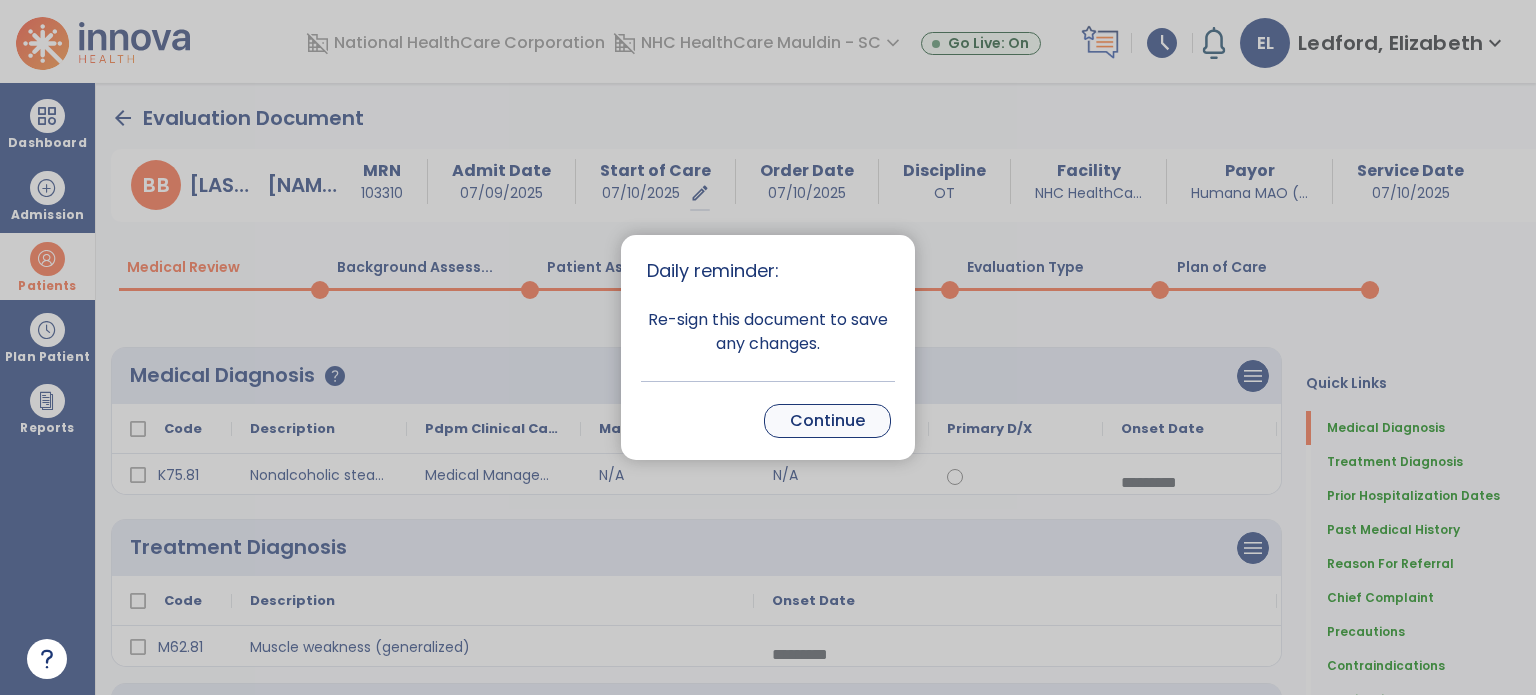click on "Continue" at bounding box center (827, 421) 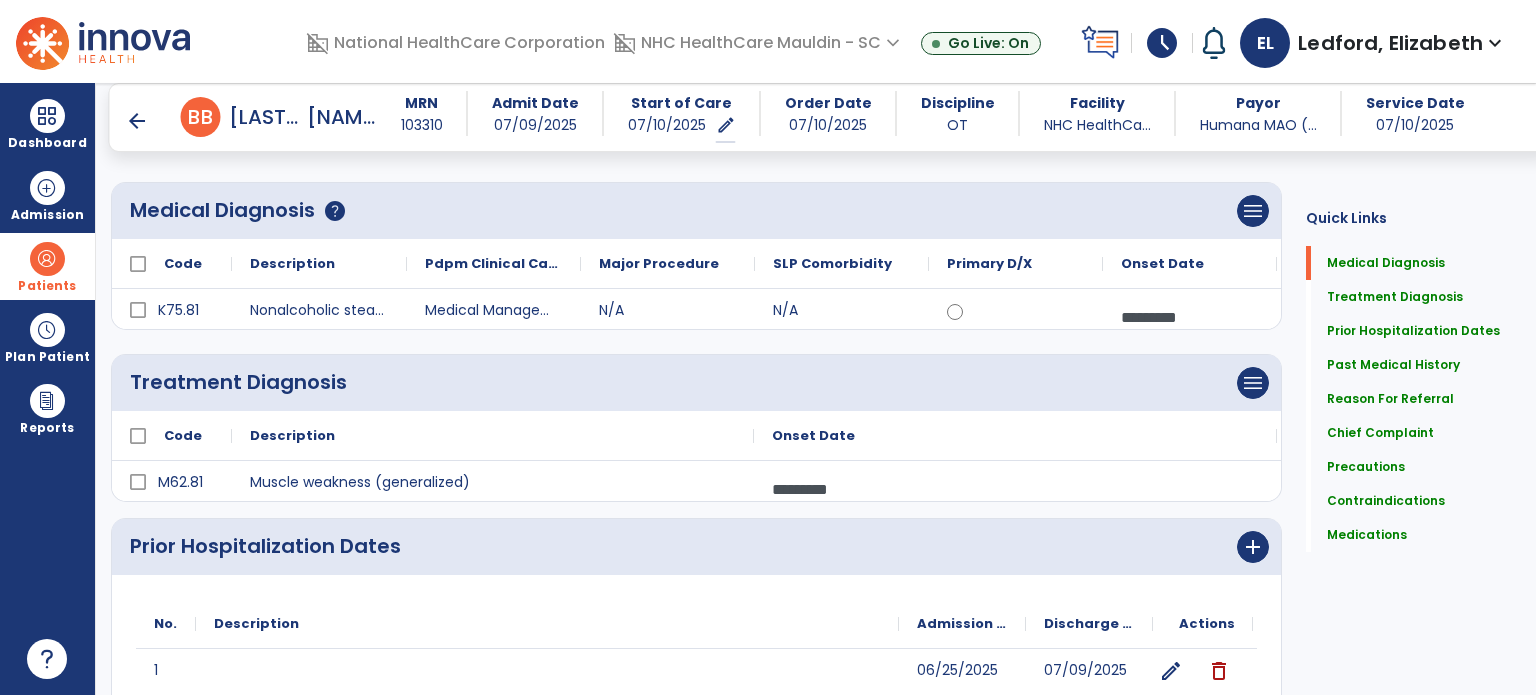 scroll, scrollTop: 148, scrollLeft: 0, axis: vertical 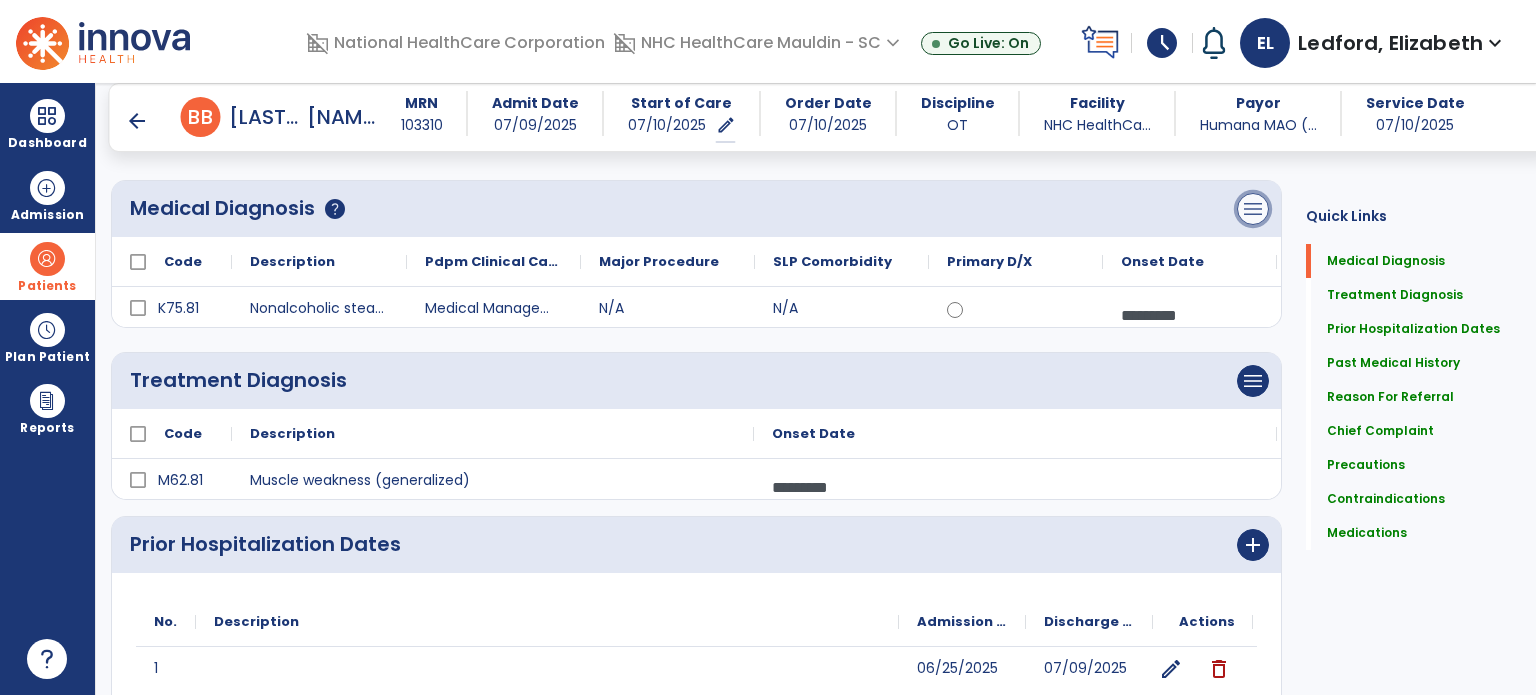 click on "menu" at bounding box center [1253, 209] 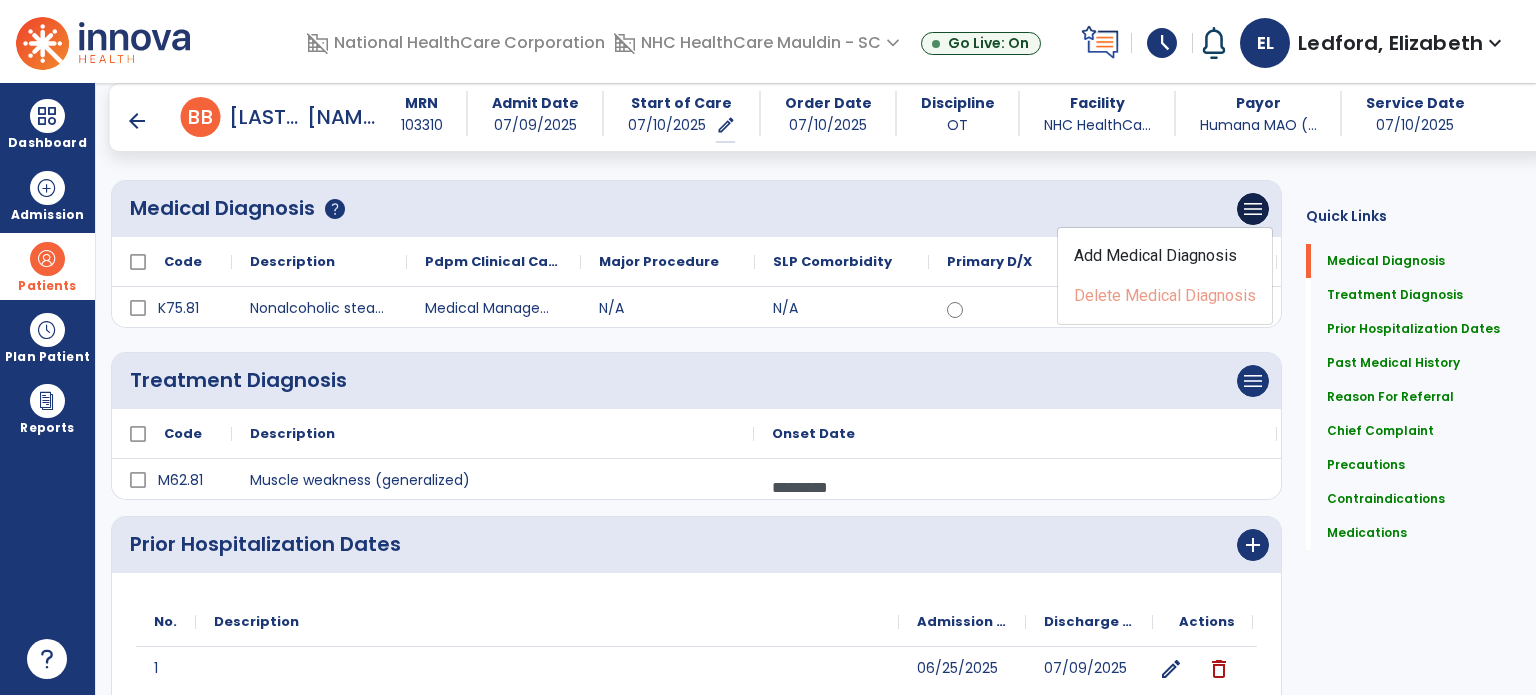 click on "Medical Diagnosis      help   menu   Add Medical Diagnosis   Delete Medical Diagnosis
Code
Description
Pdpm Clinical Category
to" 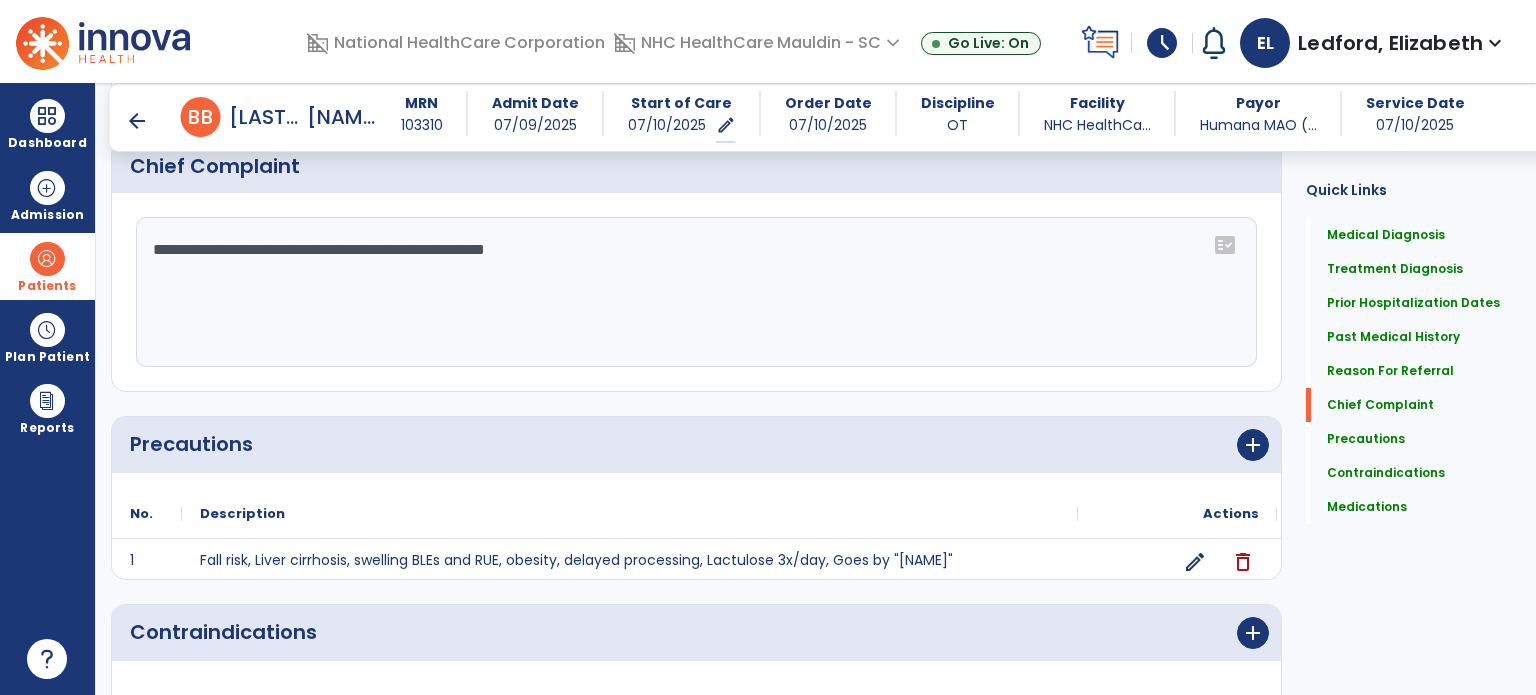 scroll, scrollTop: 1698, scrollLeft: 0, axis: vertical 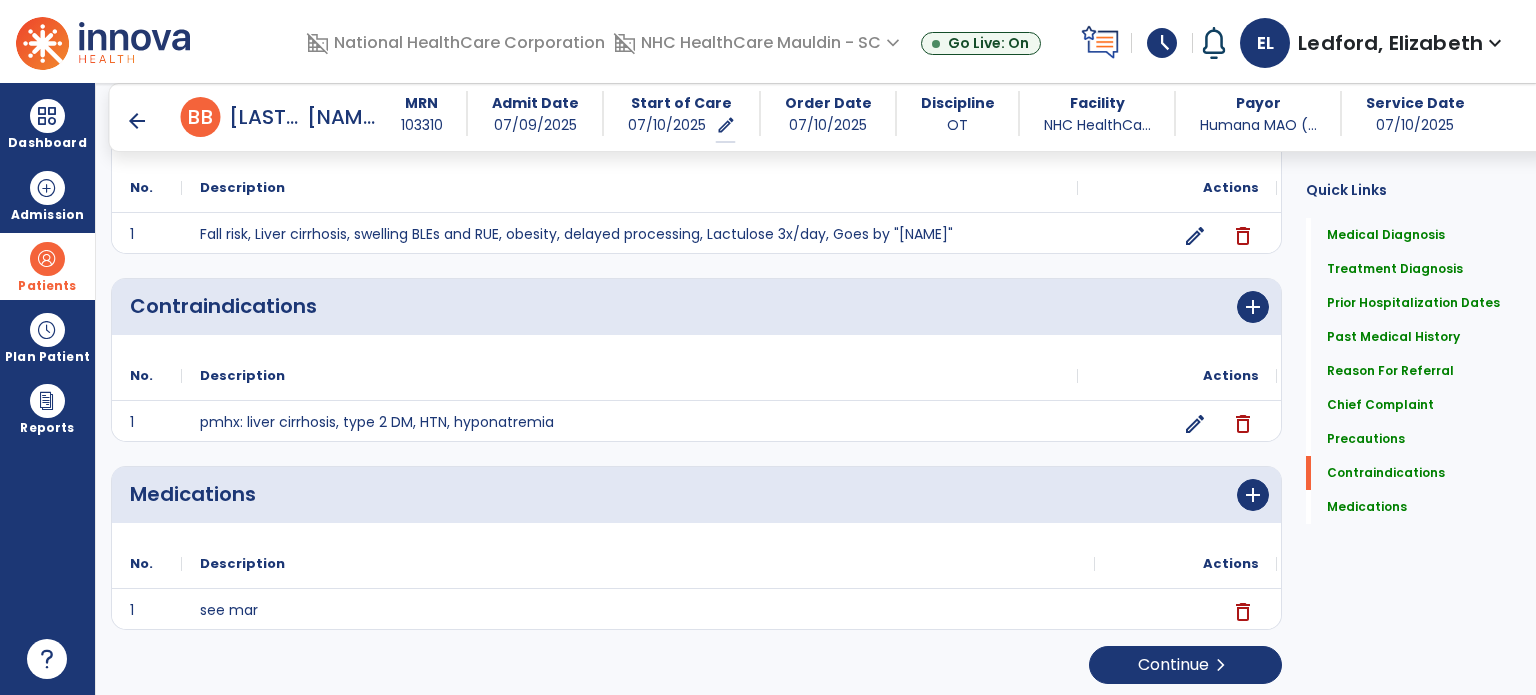 click on "arrow_back" at bounding box center (137, 121) 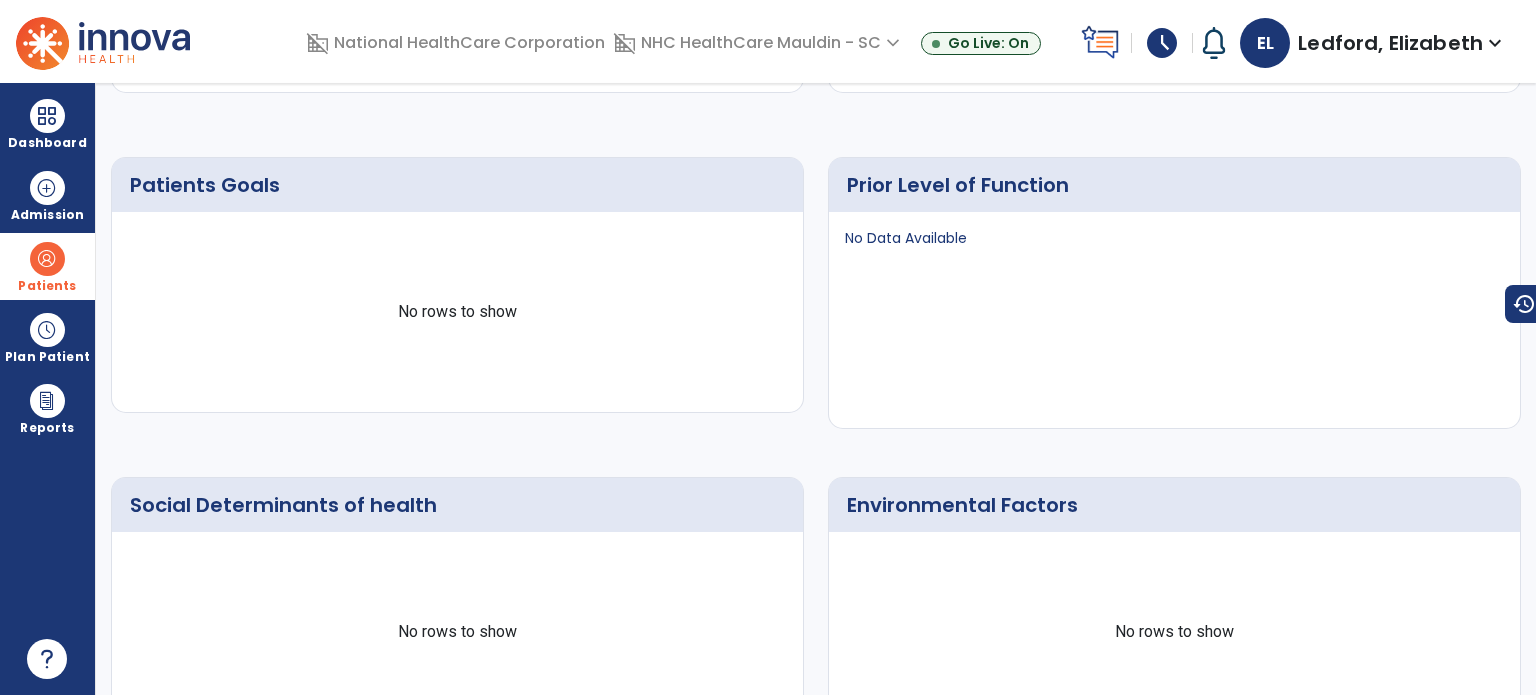 scroll, scrollTop: 0, scrollLeft: 0, axis: both 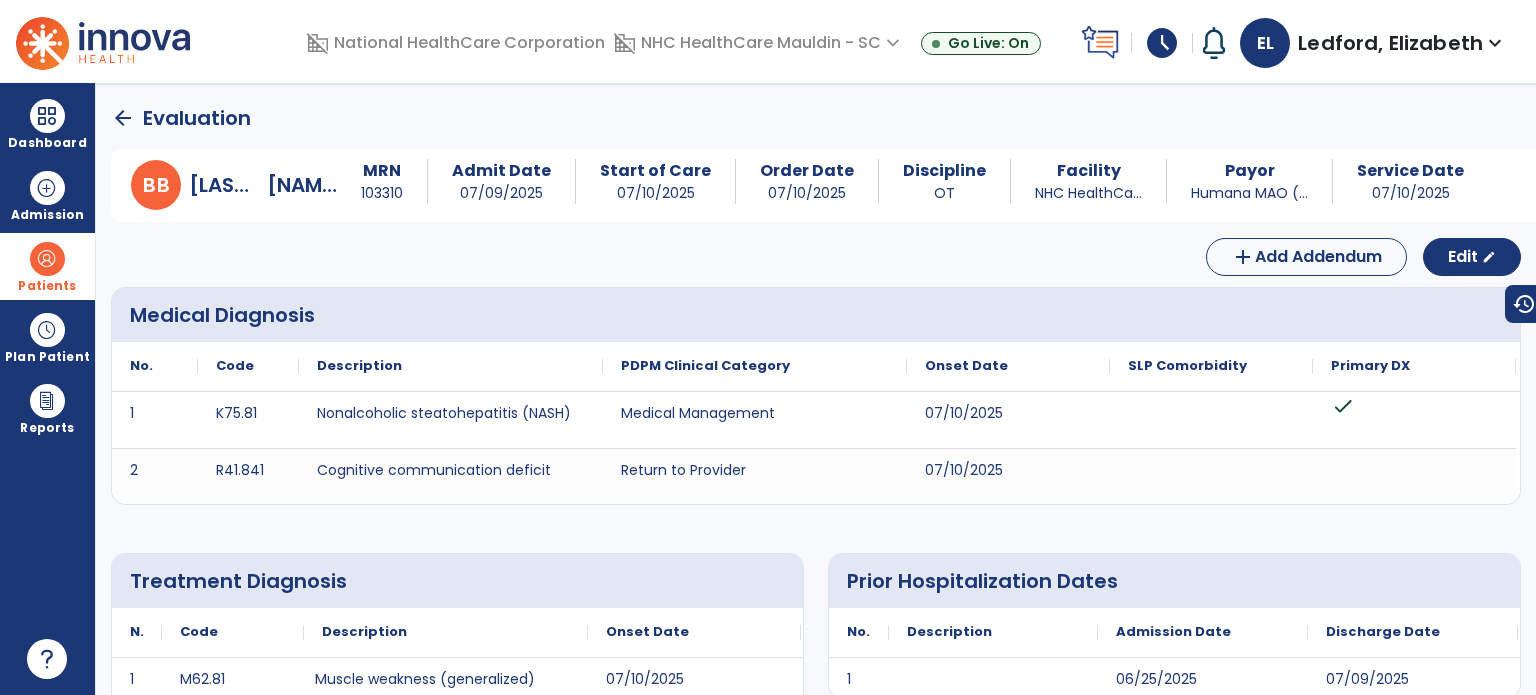 click on "arrow_back" 